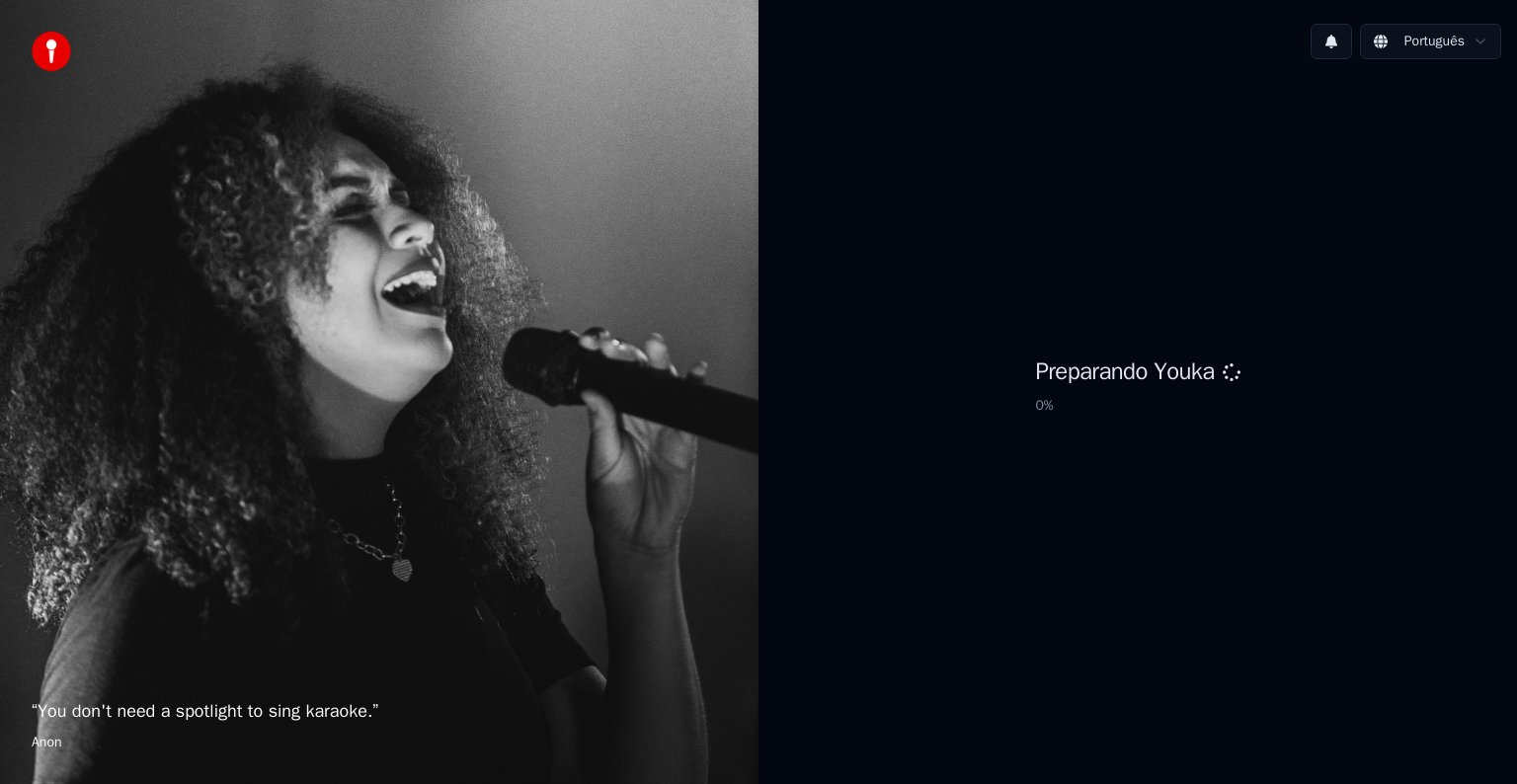scroll, scrollTop: 0, scrollLeft: 0, axis: both 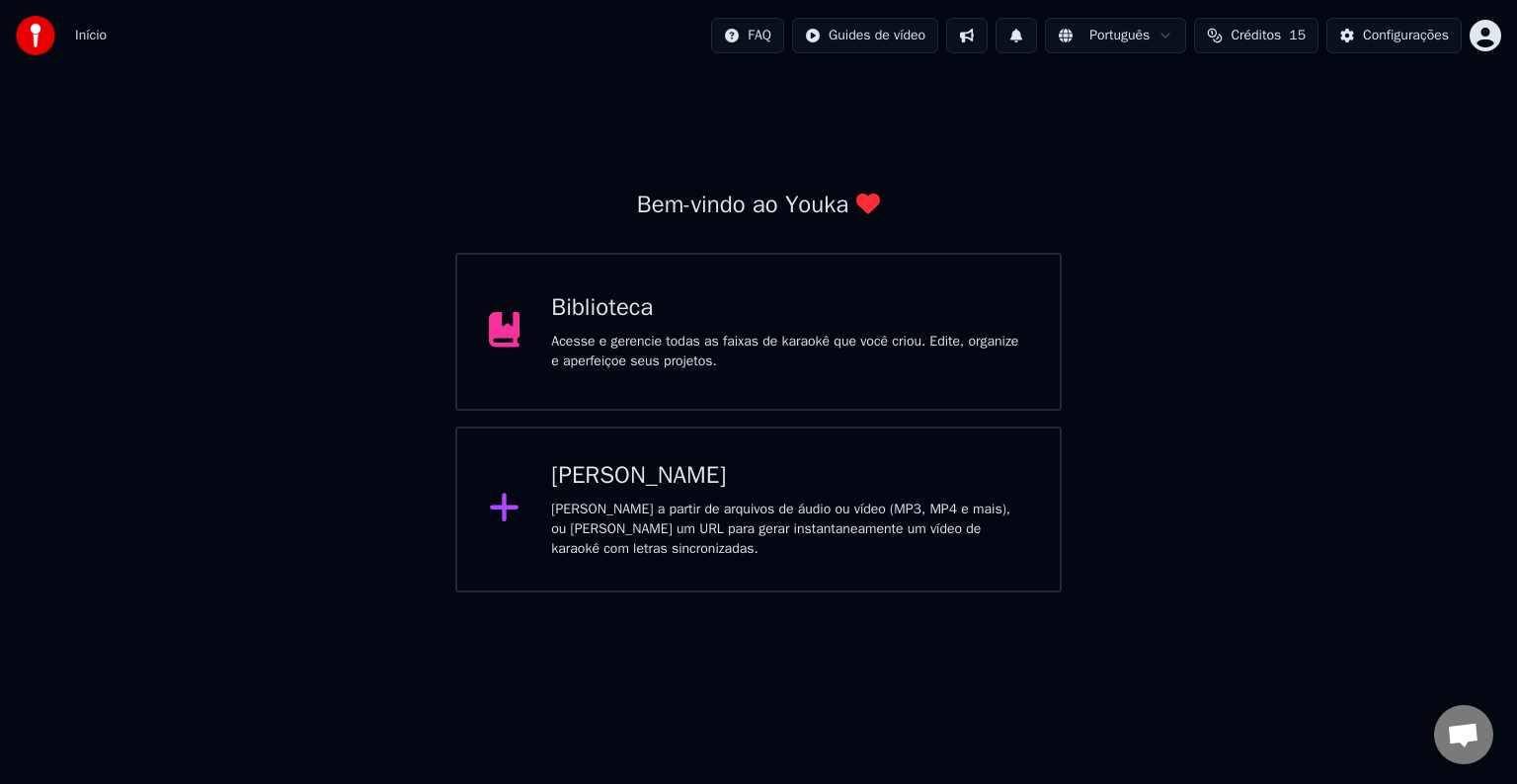 click on "Criar Karaokê Crie karaokê a partir de arquivos de áudio ou vídeo (MP3, MP4 e mais), ou cole um URL para gerar instantaneamente um vídeo de karaokê com letras sincronizadas." at bounding box center (758, 510) 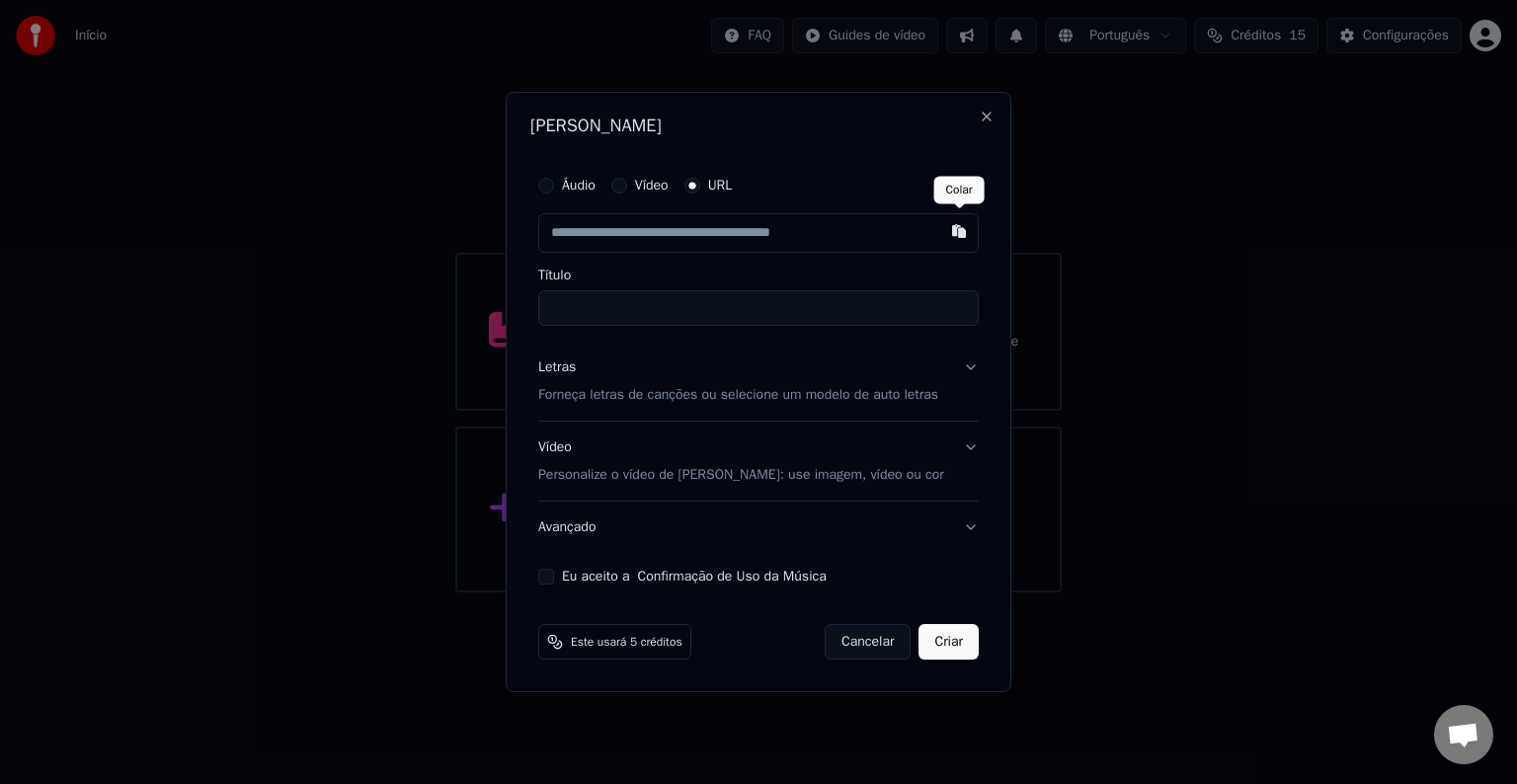 click at bounding box center [959, 231] 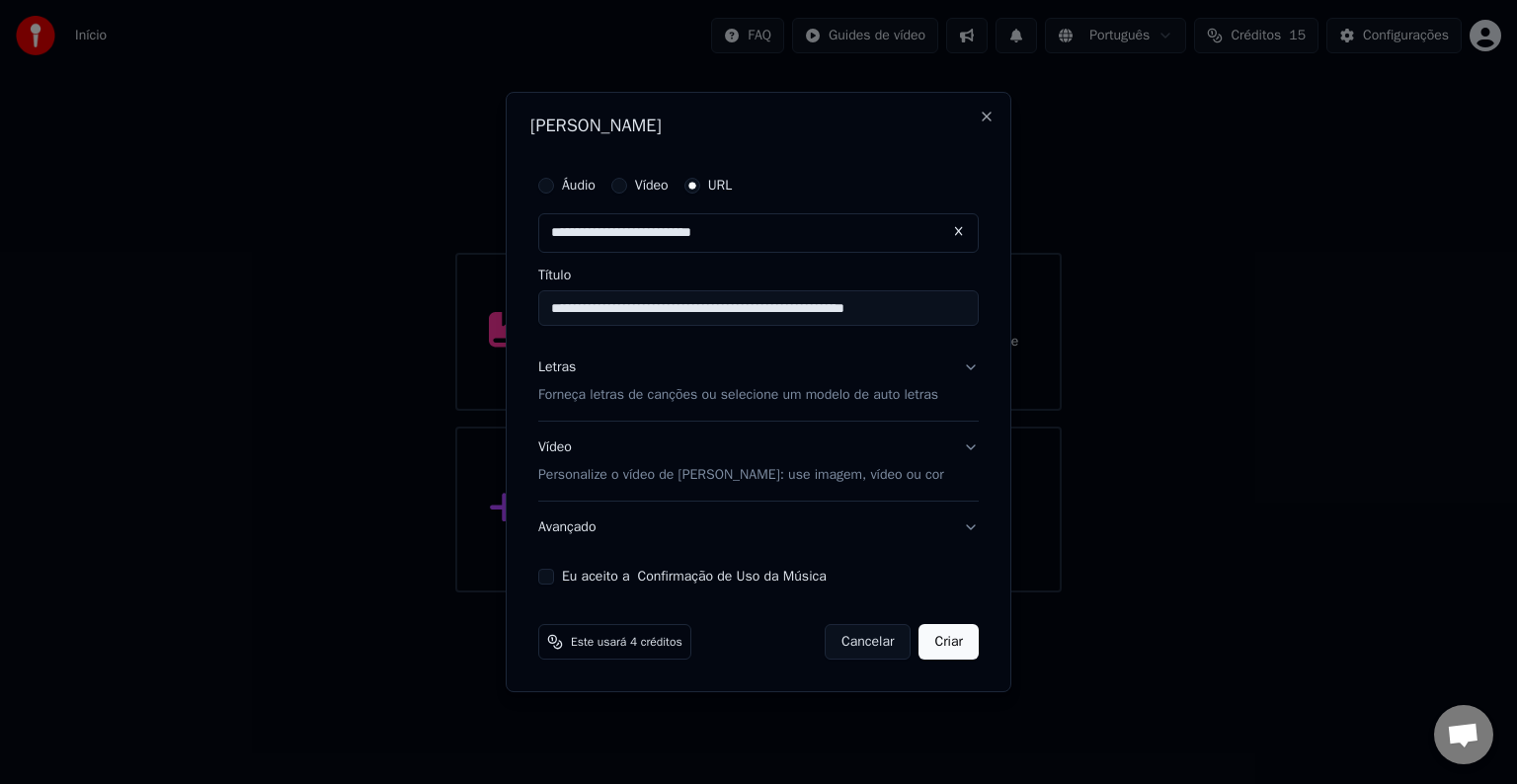 drag, startPoint x: 656, startPoint y: 317, endPoint x: 958, endPoint y: 317, distance: 302 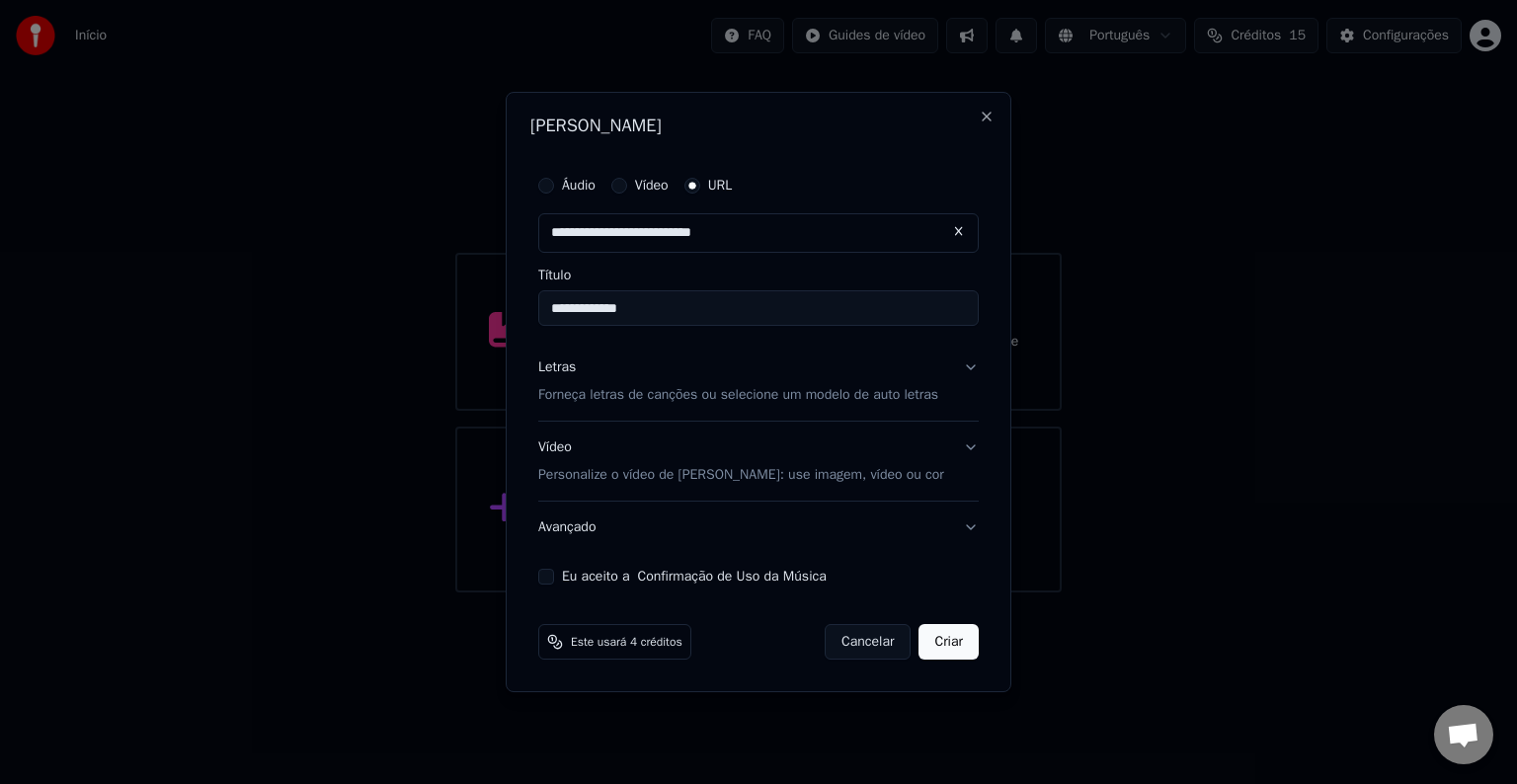 click on "**********" at bounding box center (758, 308) 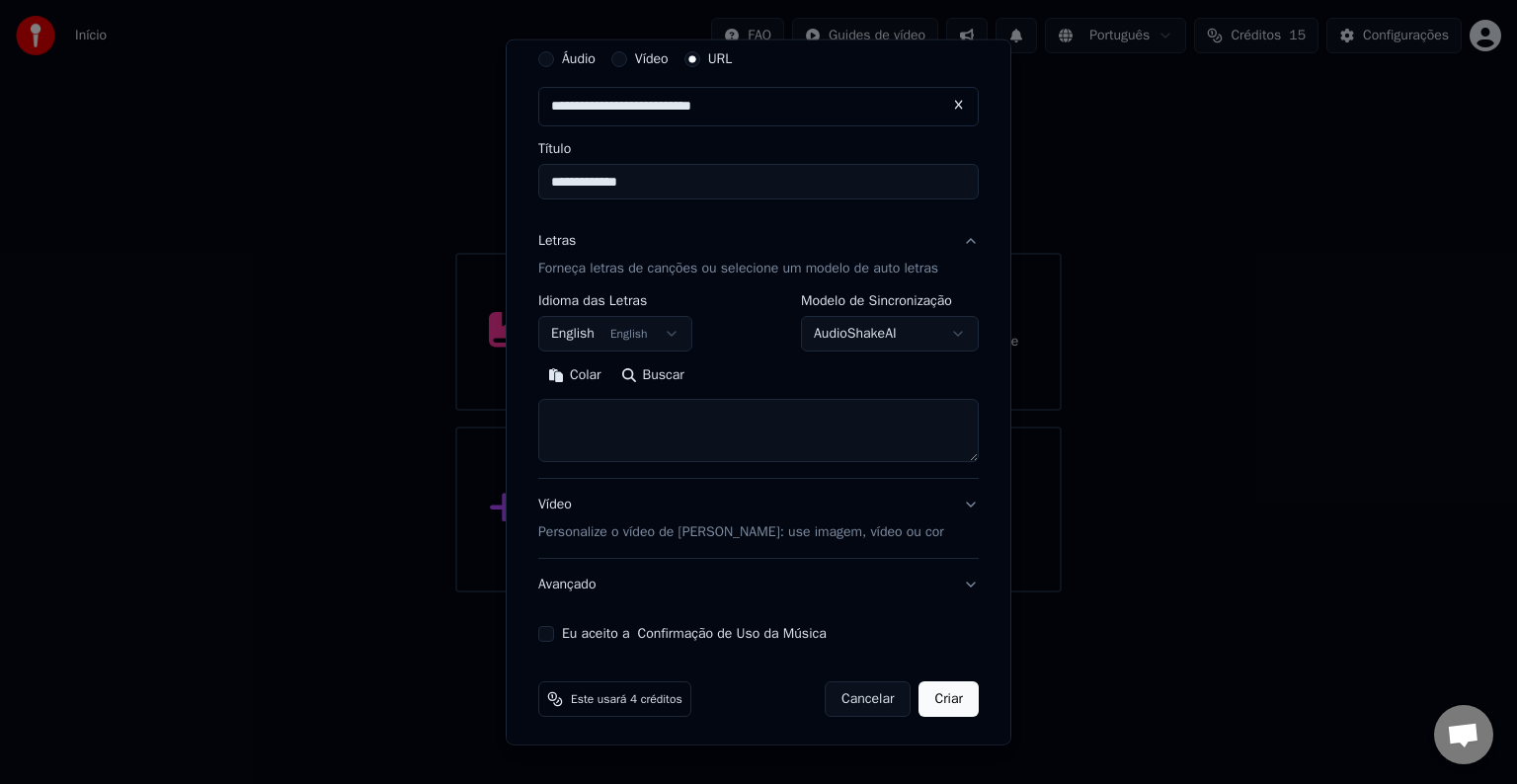 scroll, scrollTop: 77, scrollLeft: 0, axis: vertical 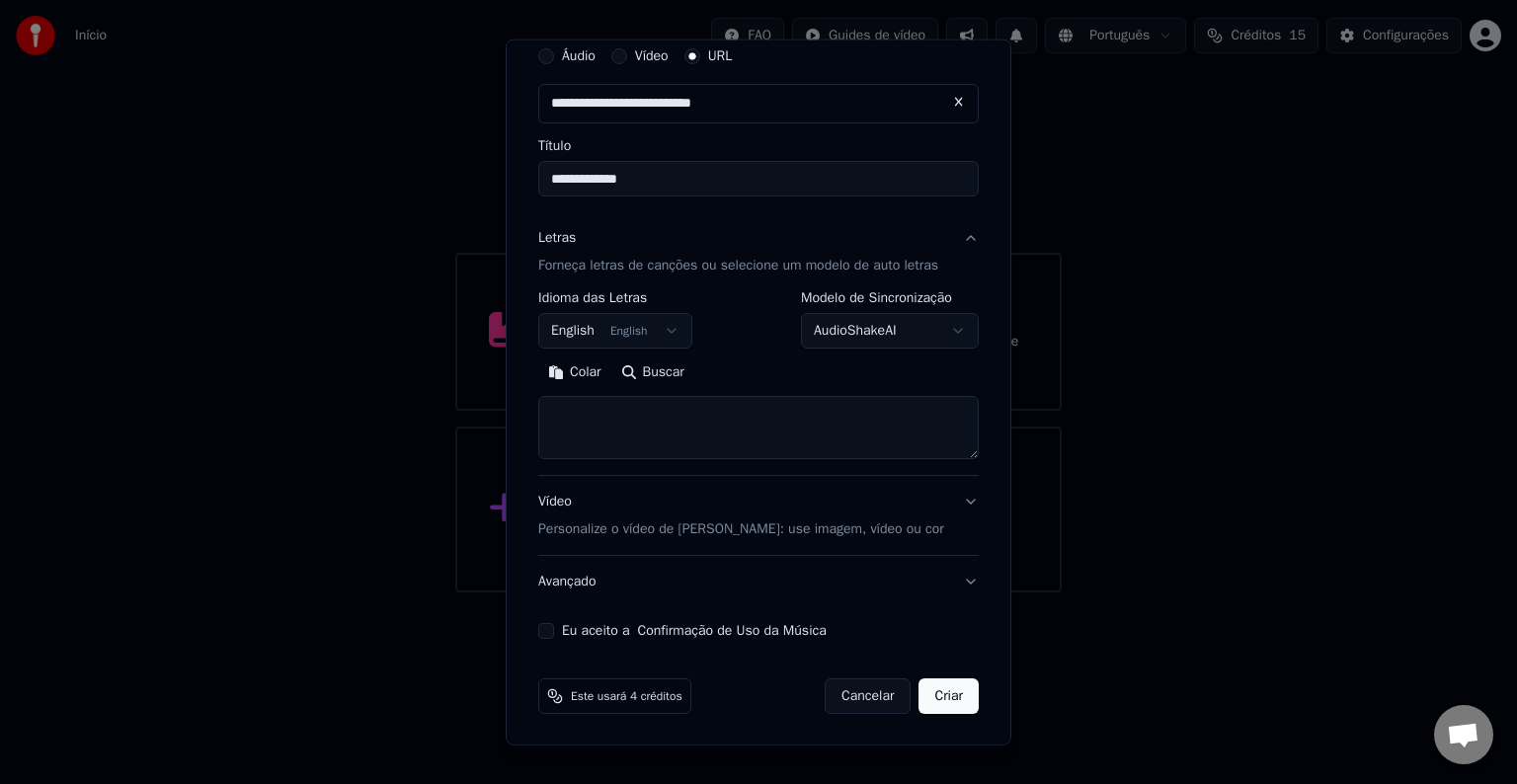 click on "**********" at bounding box center (758, 296) 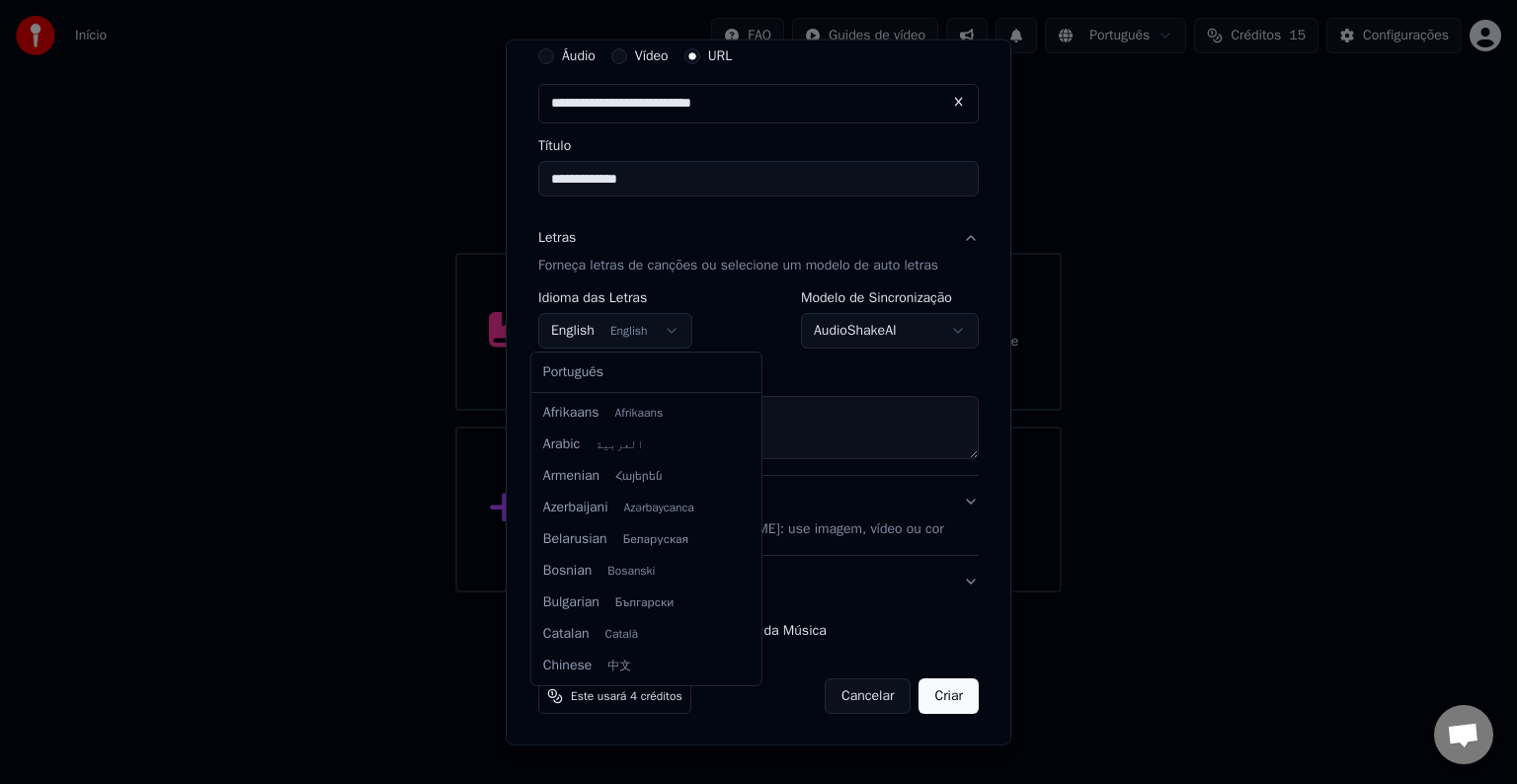 scroll, scrollTop: 158, scrollLeft: 0, axis: vertical 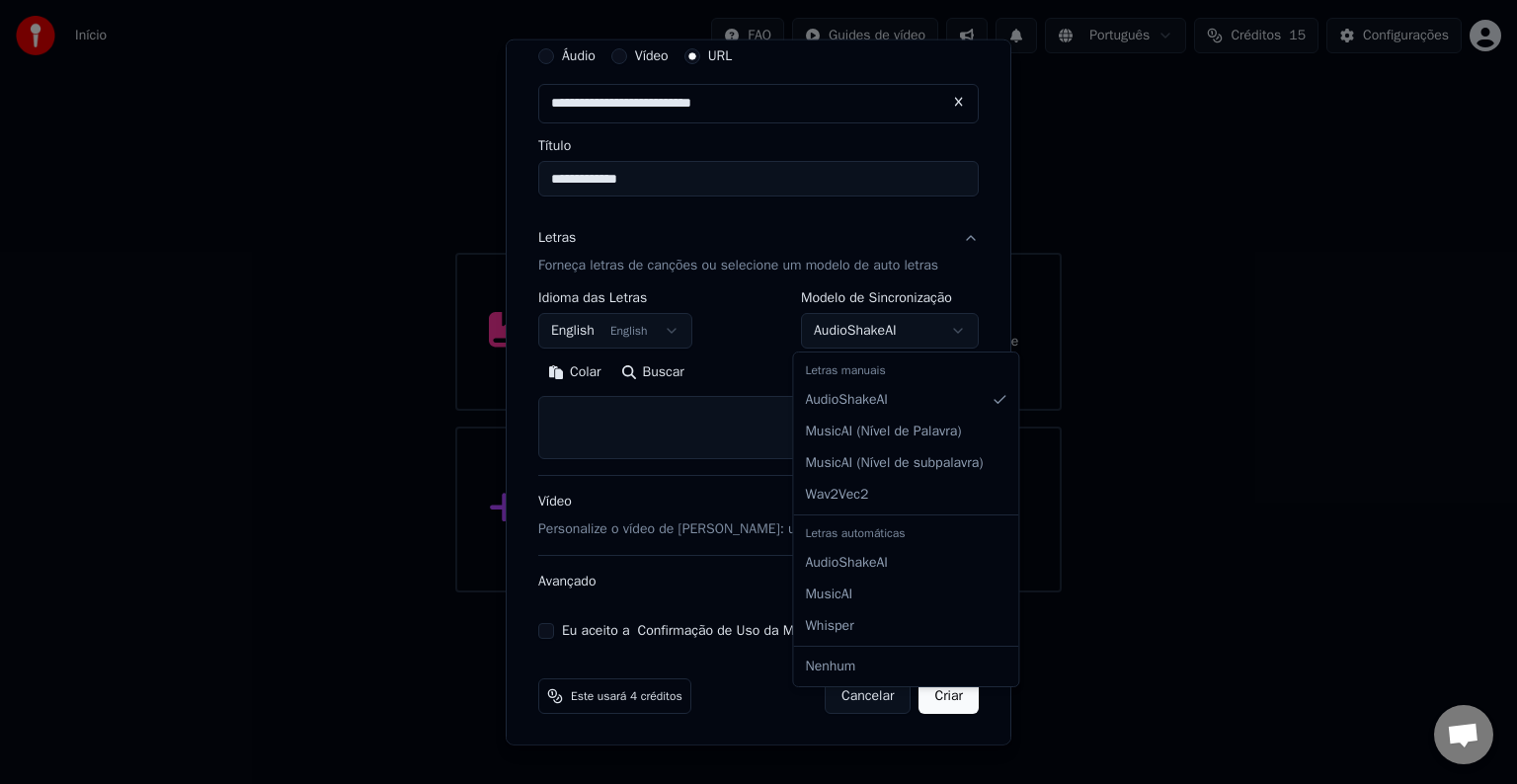 click on "**********" at bounding box center [758, 296] 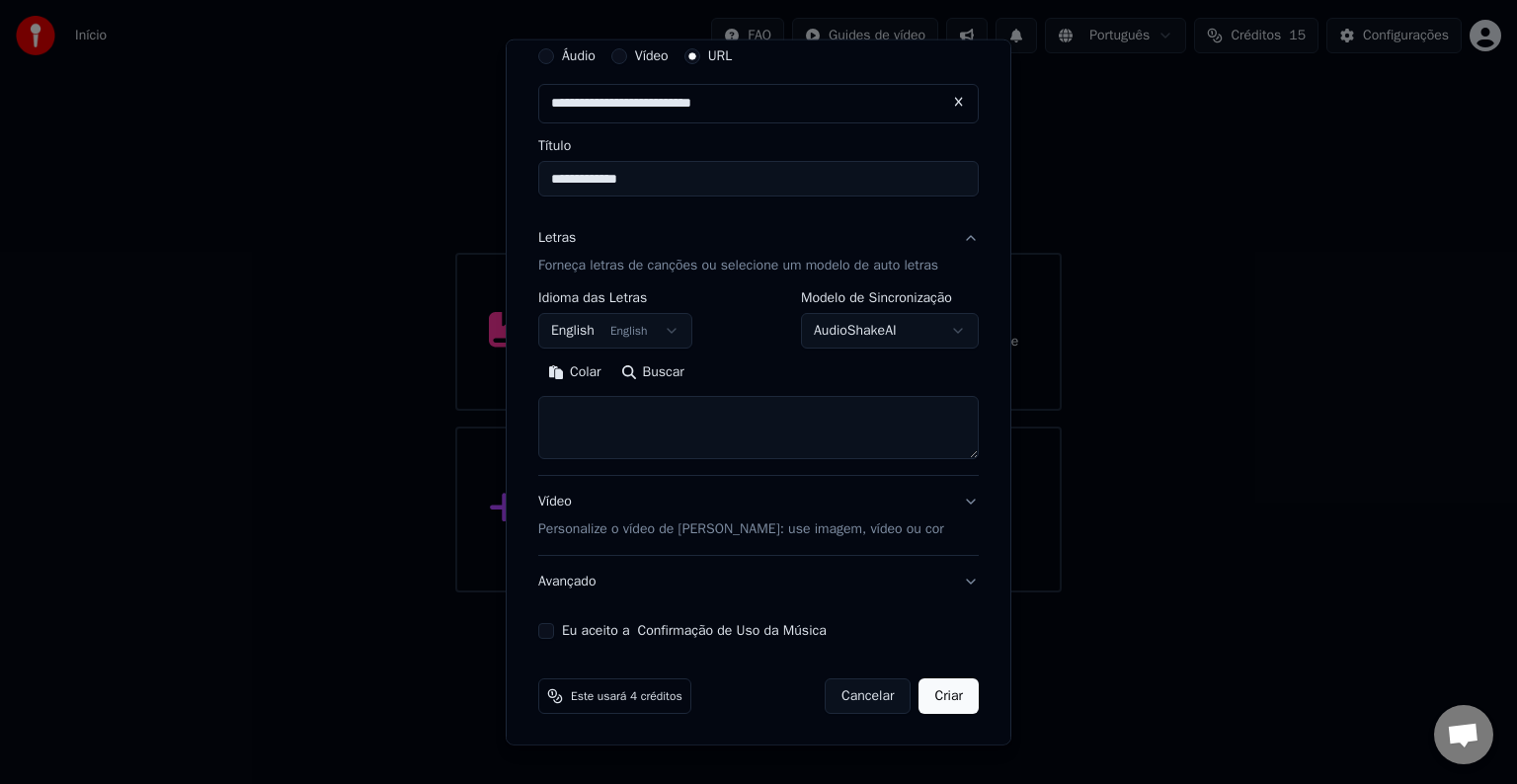 click on "Buscar" at bounding box center [653, 372] 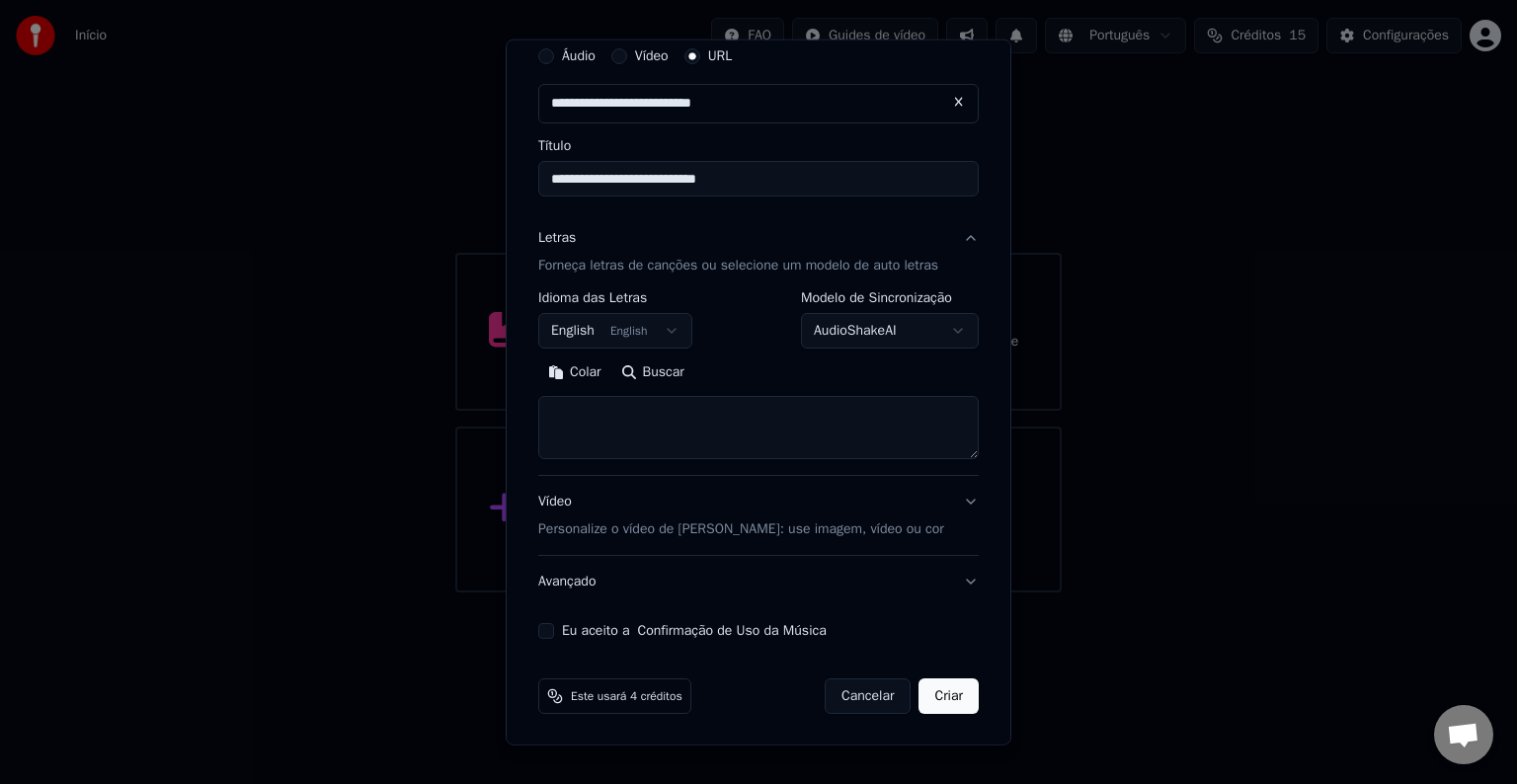 type on "**********" 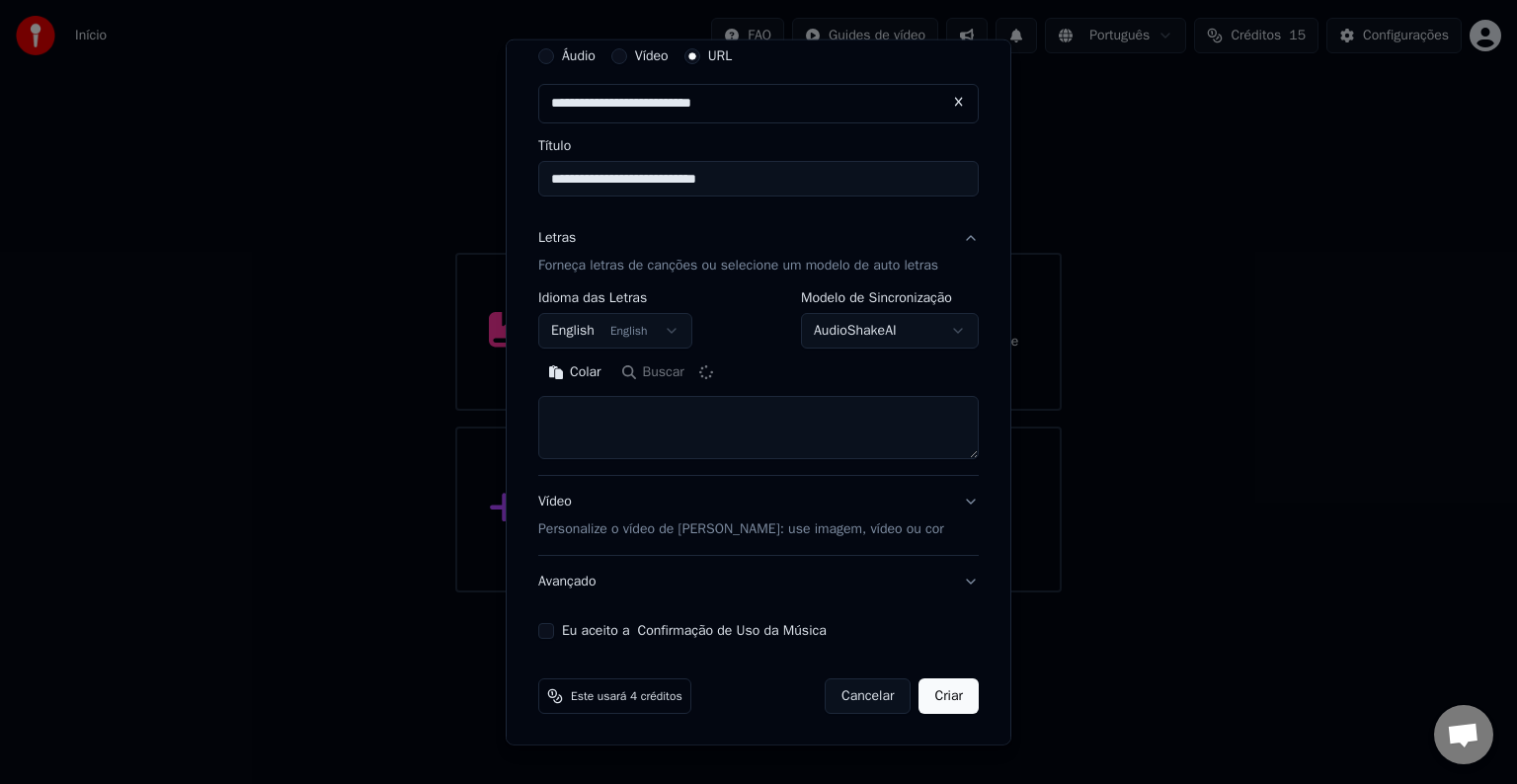 type on "**********" 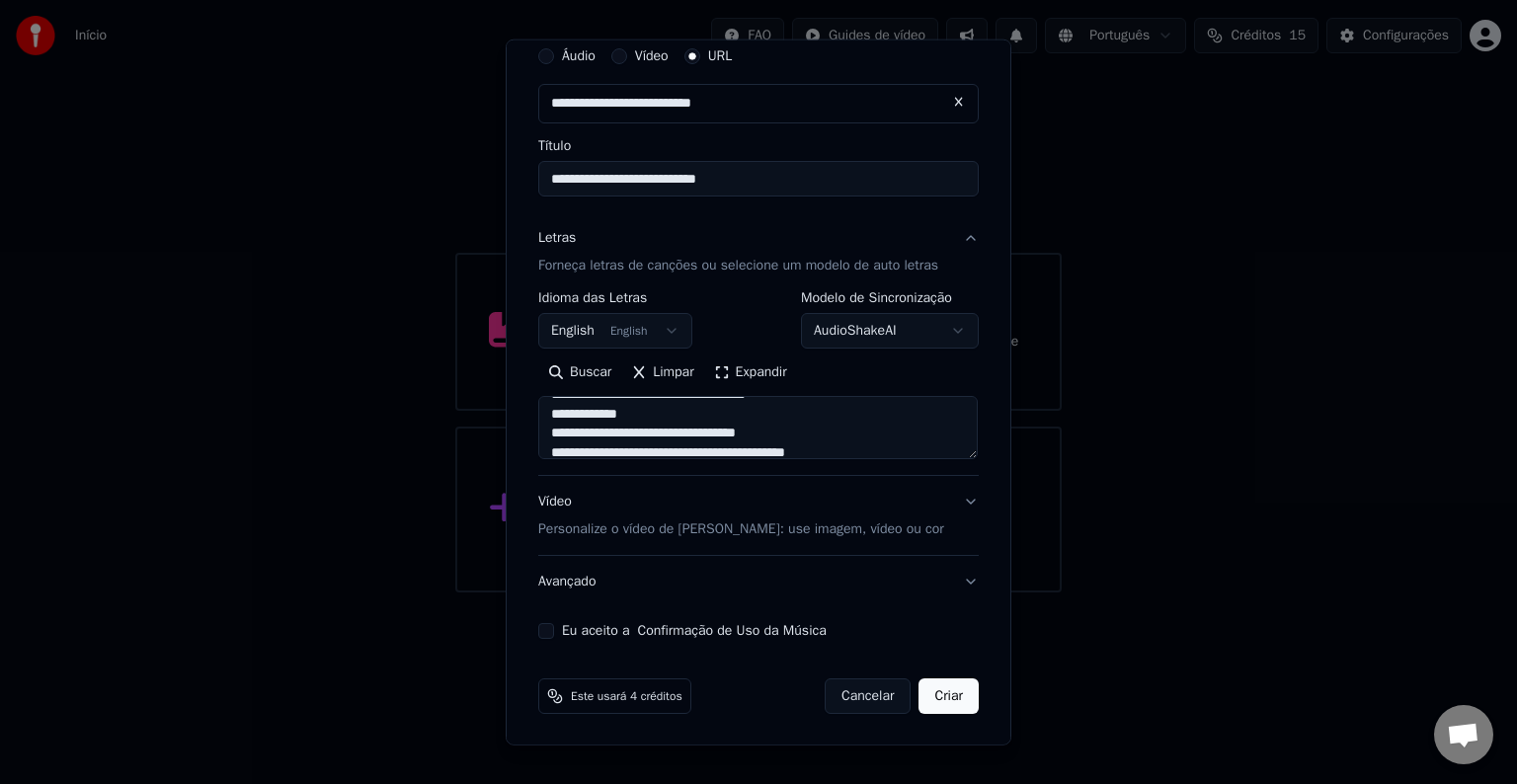 scroll, scrollTop: 999, scrollLeft: 0, axis: vertical 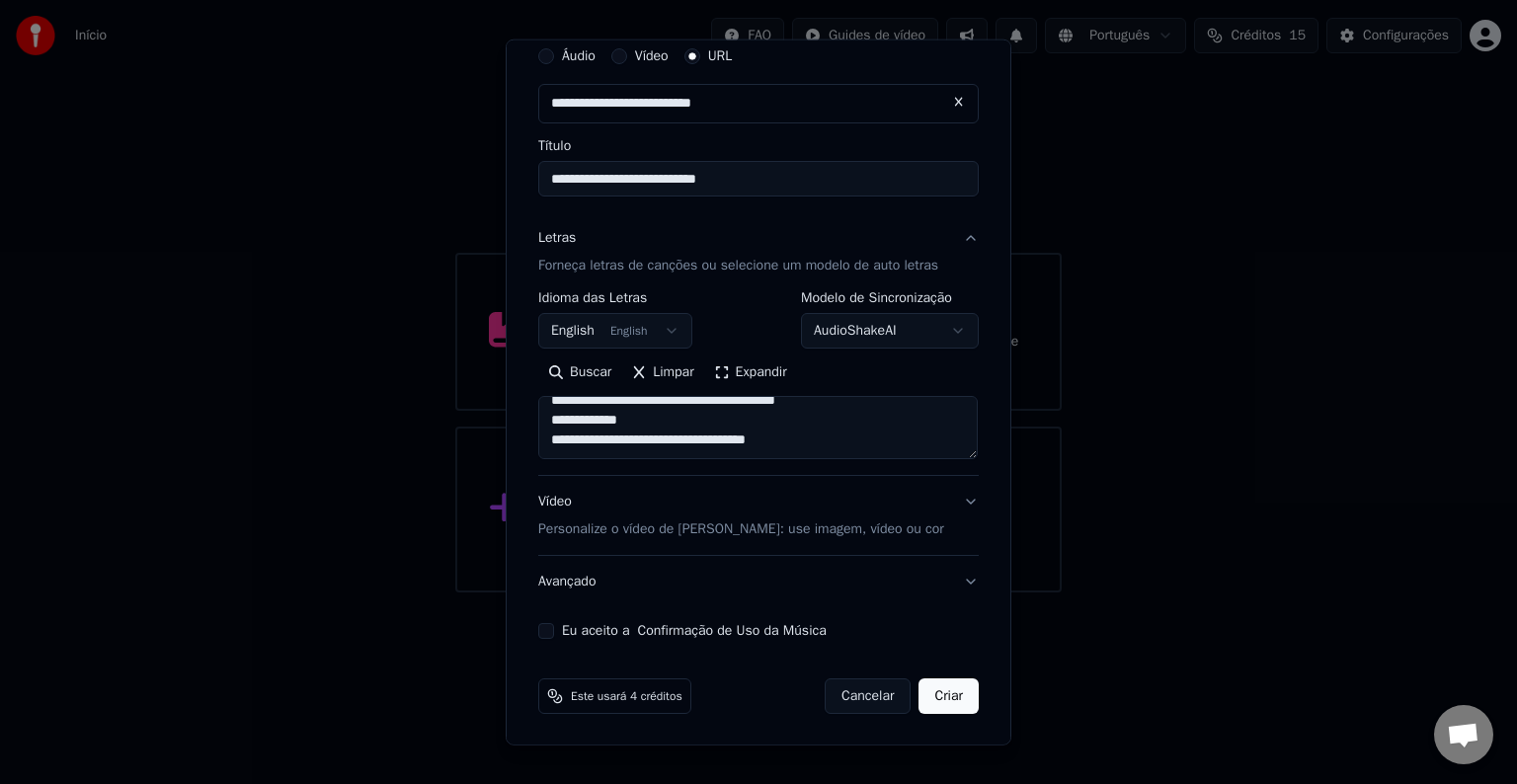 click on "Eu aceito a   Confirmação de Uso da Música" at bounding box center (546, 631) 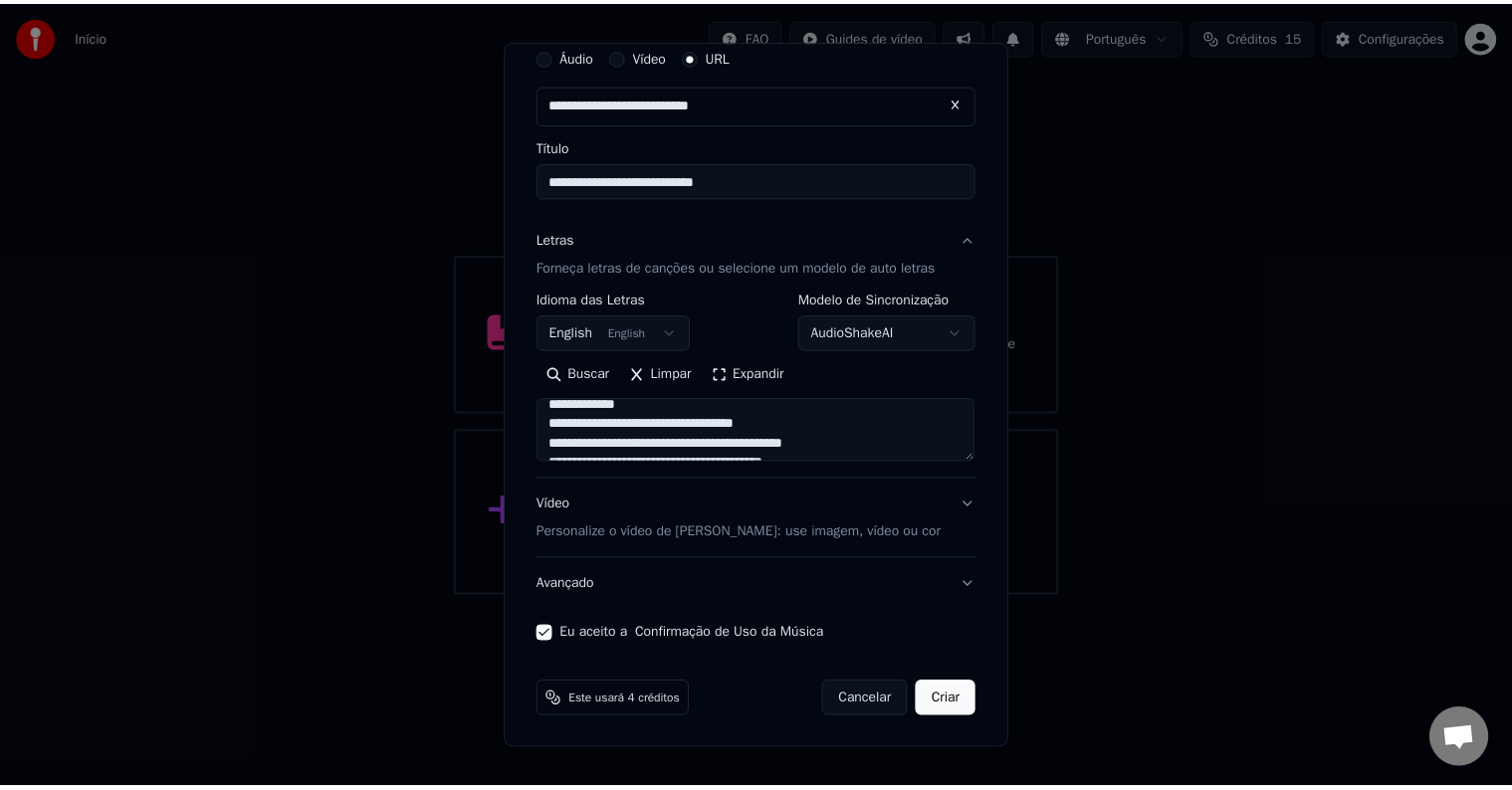 scroll, scrollTop: 1007, scrollLeft: 0, axis: vertical 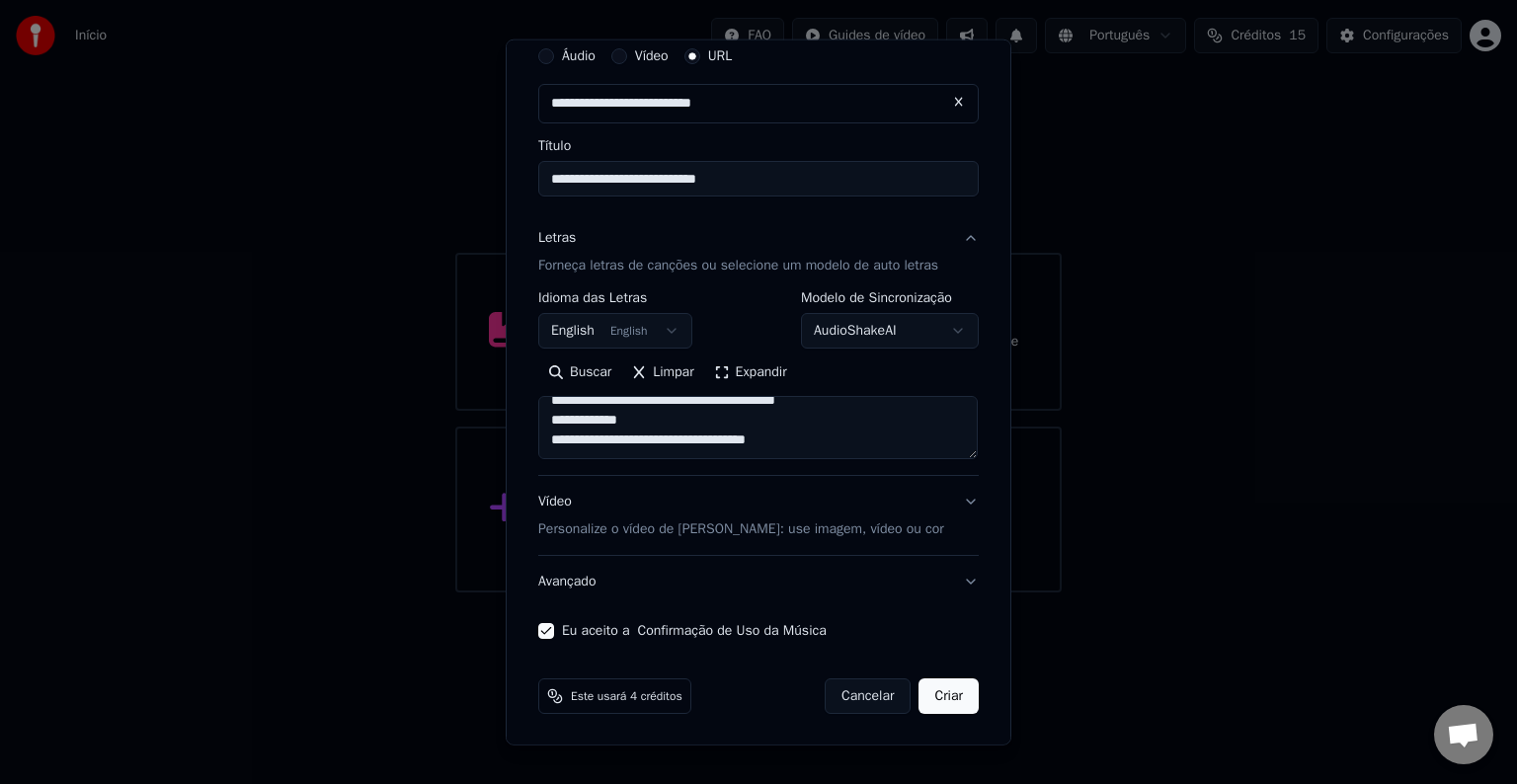 click on "Criar" at bounding box center (948, 696) 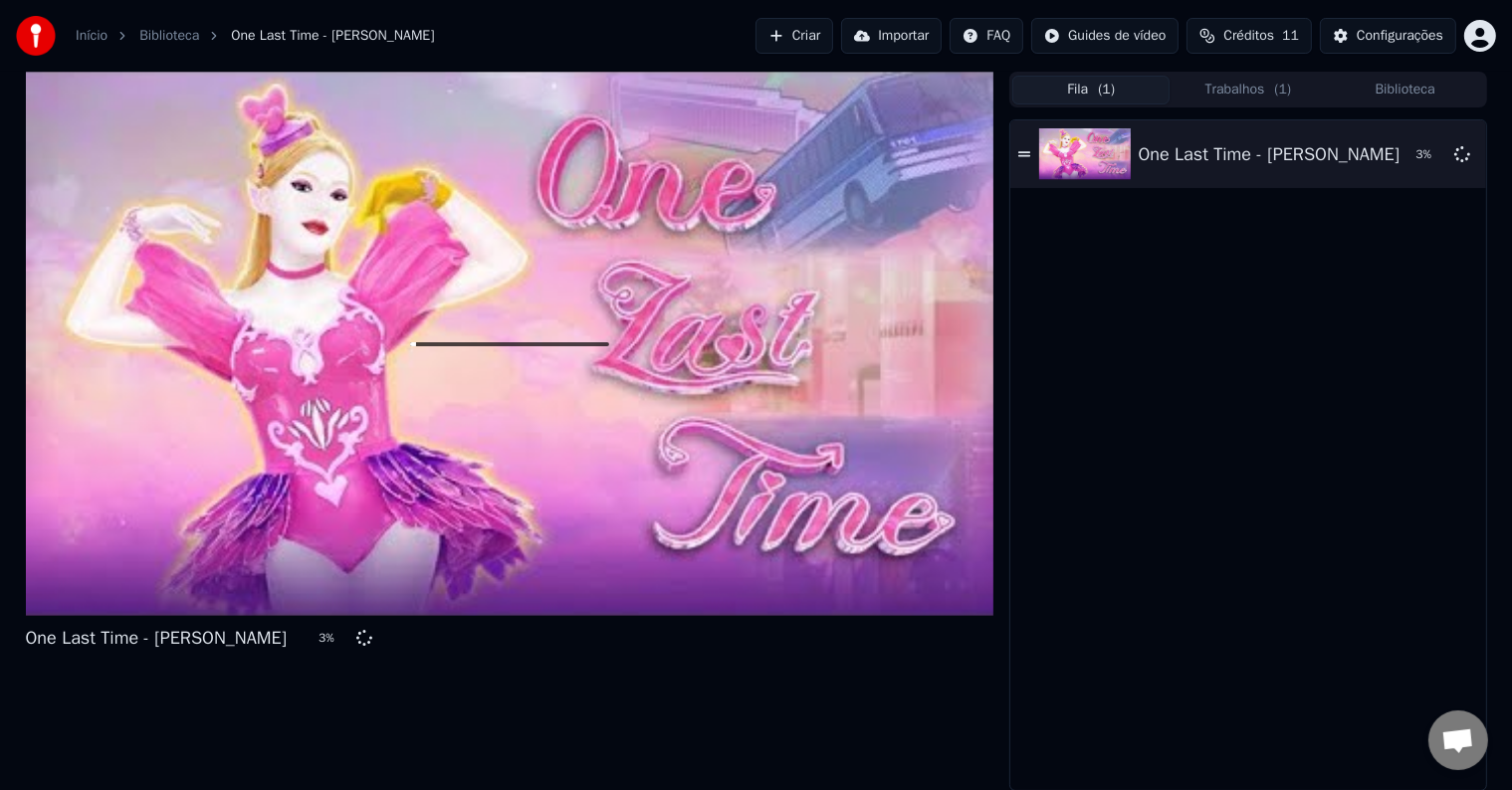 click on "( 1 )" at bounding box center (1106, 90) 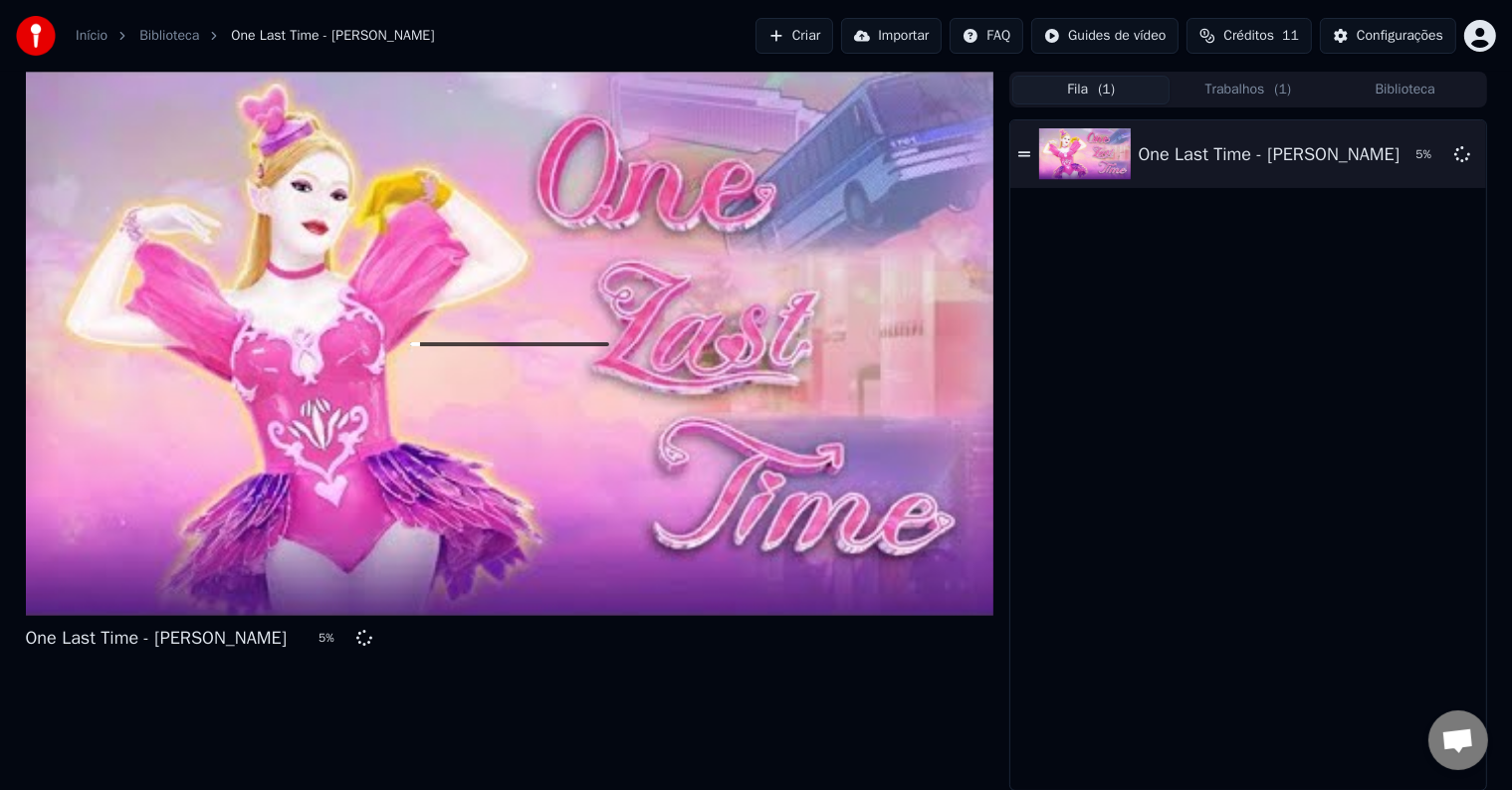 click on "( 1 )" at bounding box center (1282, 90) 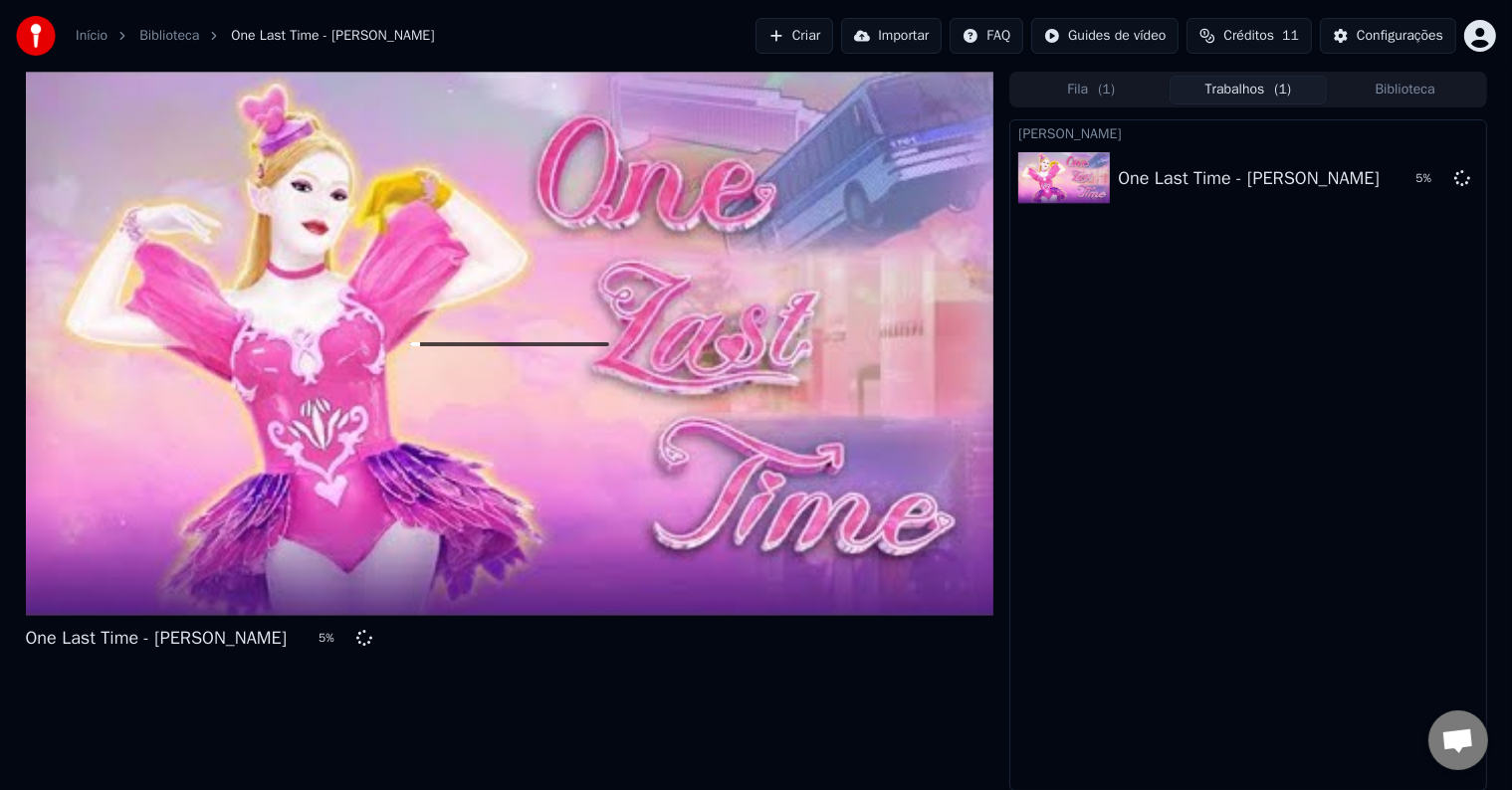click on "Biblioteca" at bounding box center (1405, 90) 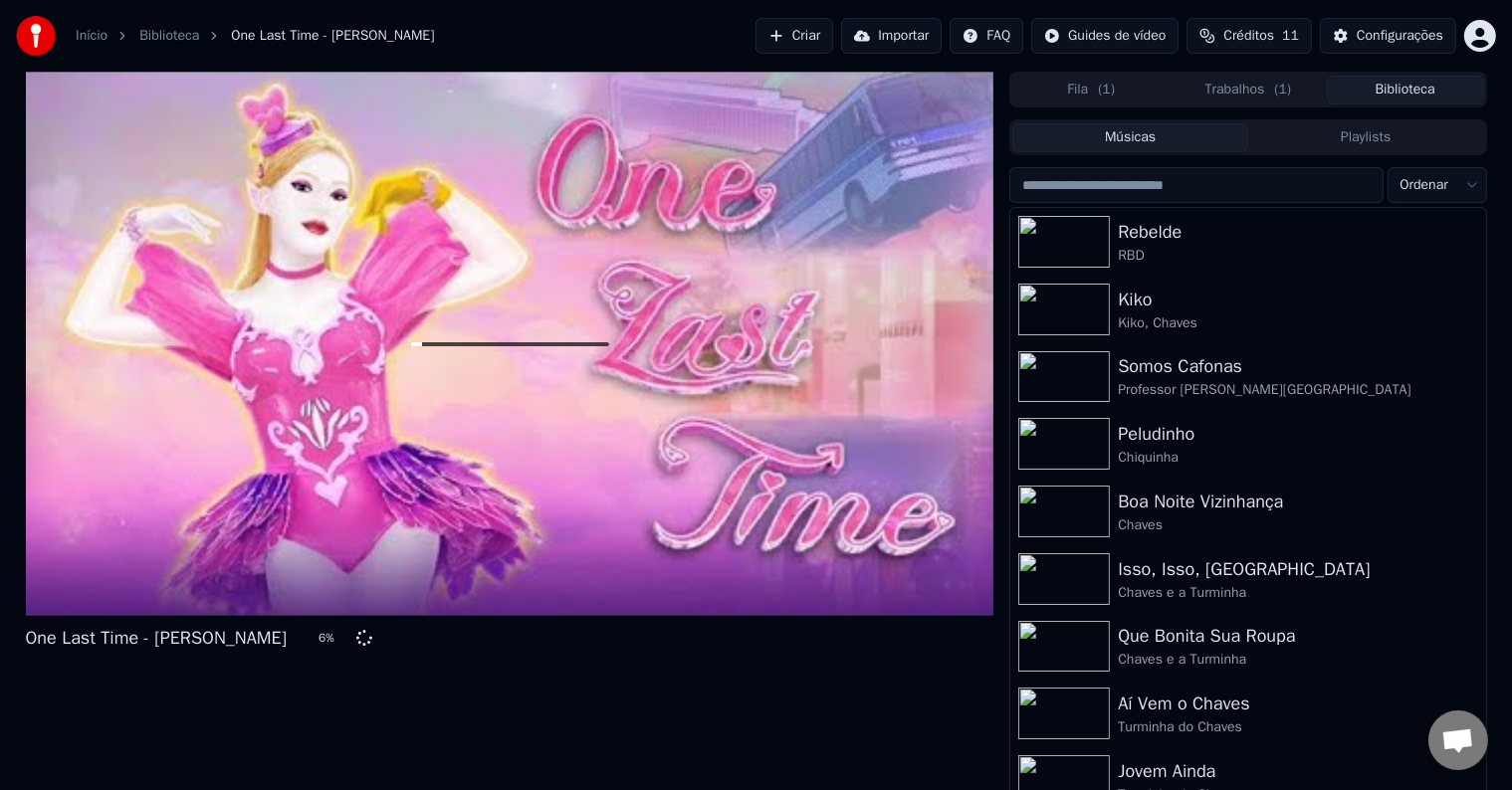click on "Trabalhos ( 1 )" at bounding box center [1248, 90] 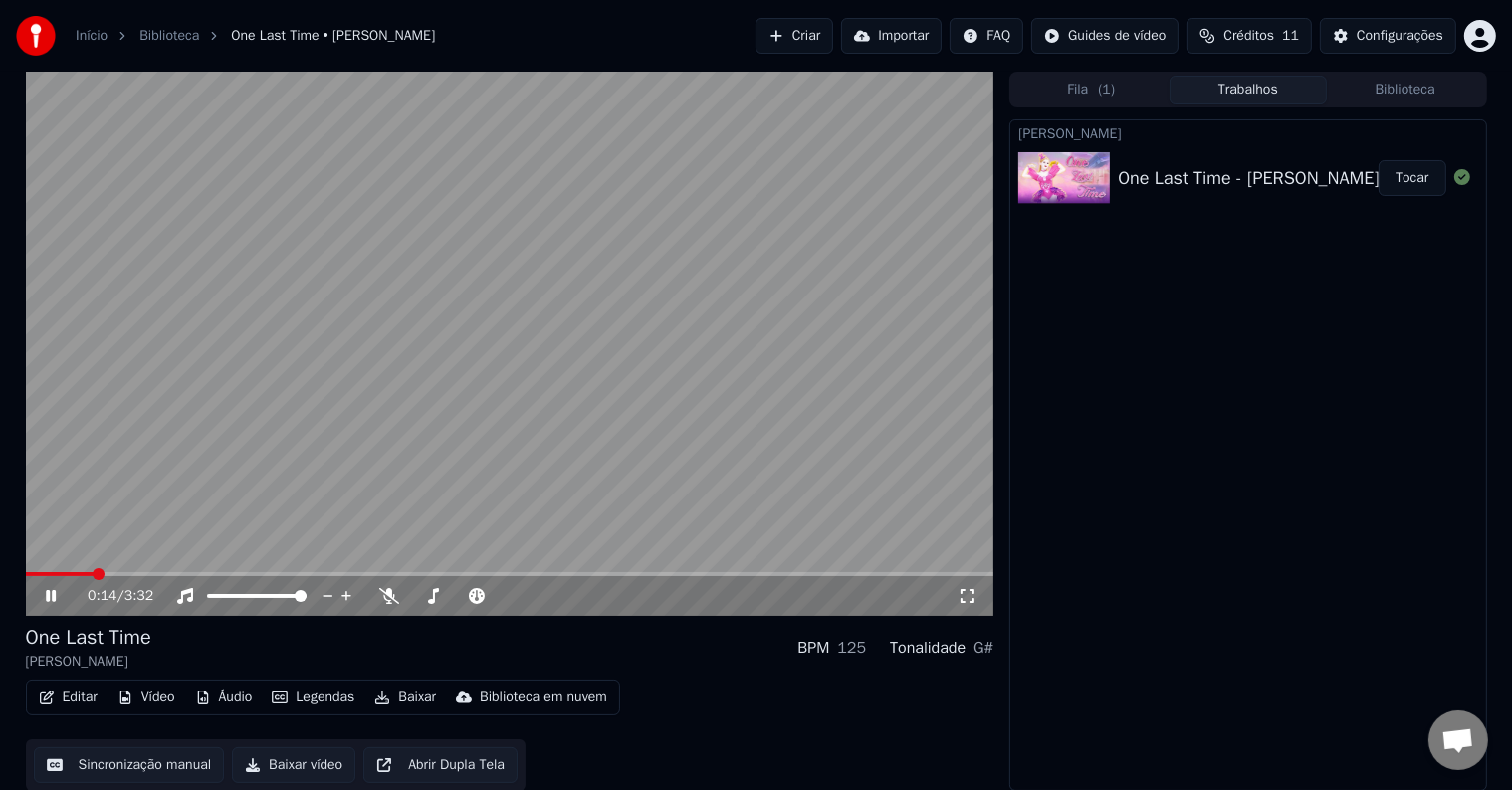 click at bounding box center (99, 574) 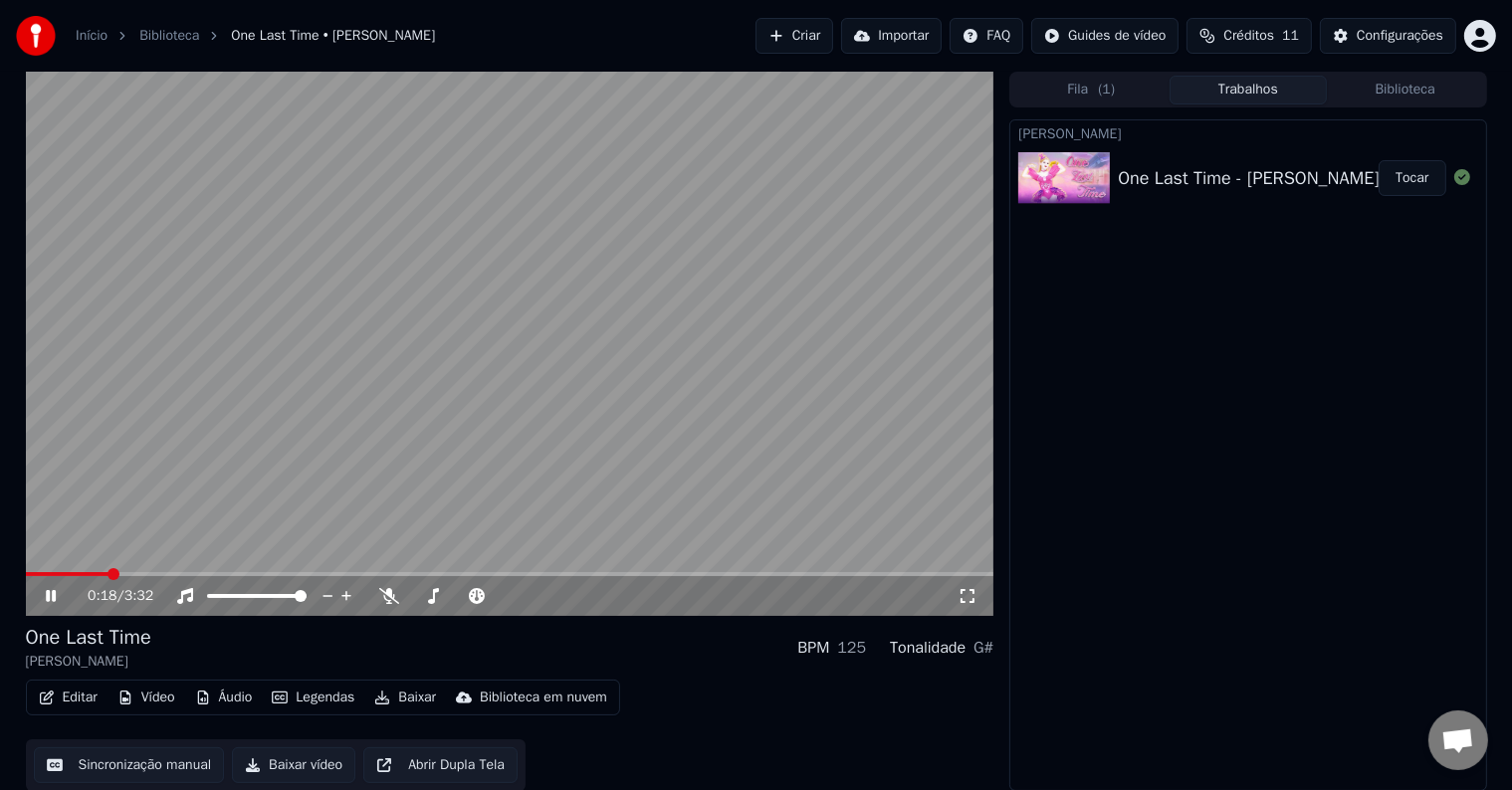 click 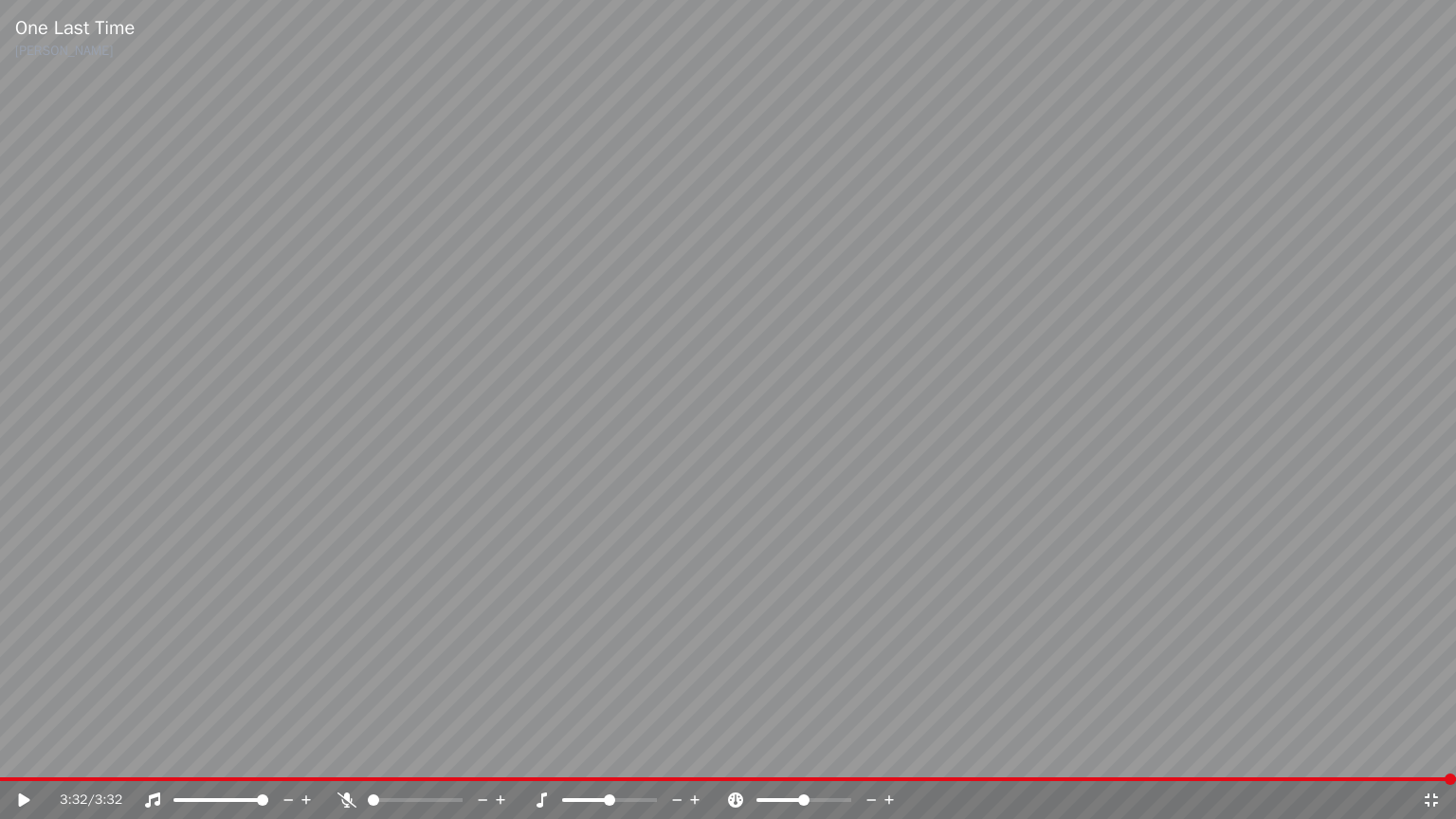 click at bounding box center (432, 800) 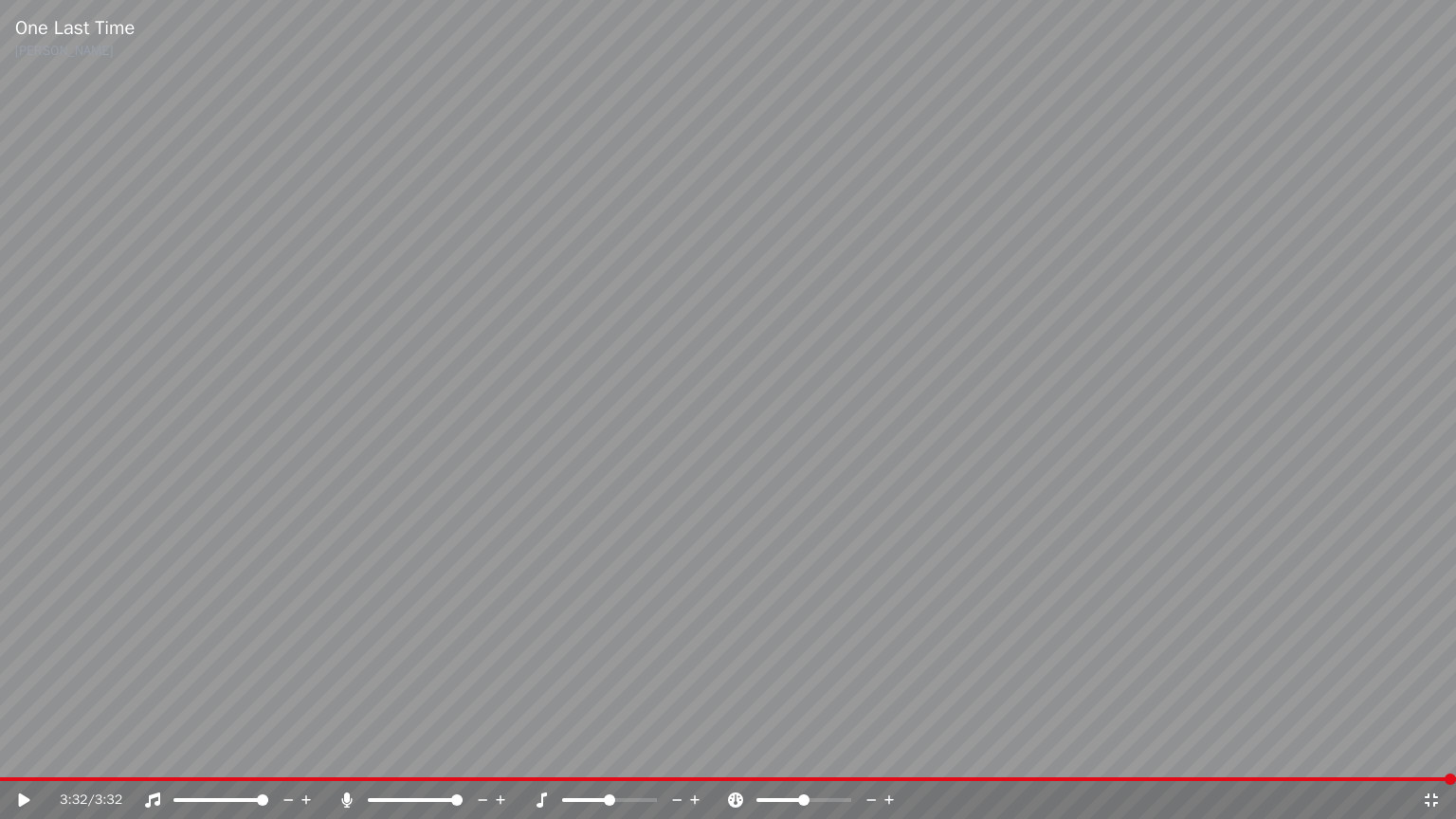 click at bounding box center [728, 410] 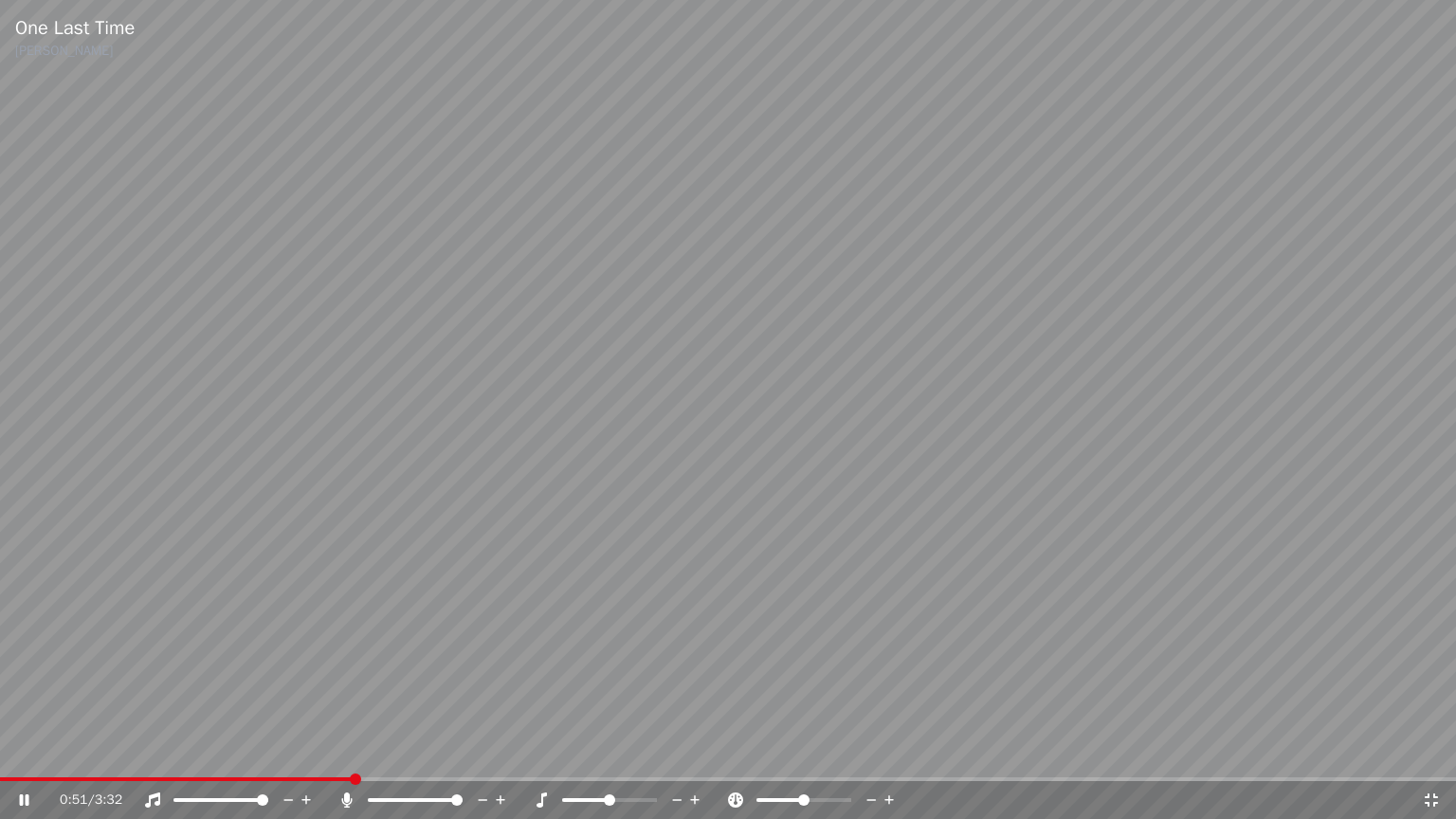 click on "0:51  /  3:32" at bounding box center [728, 800] 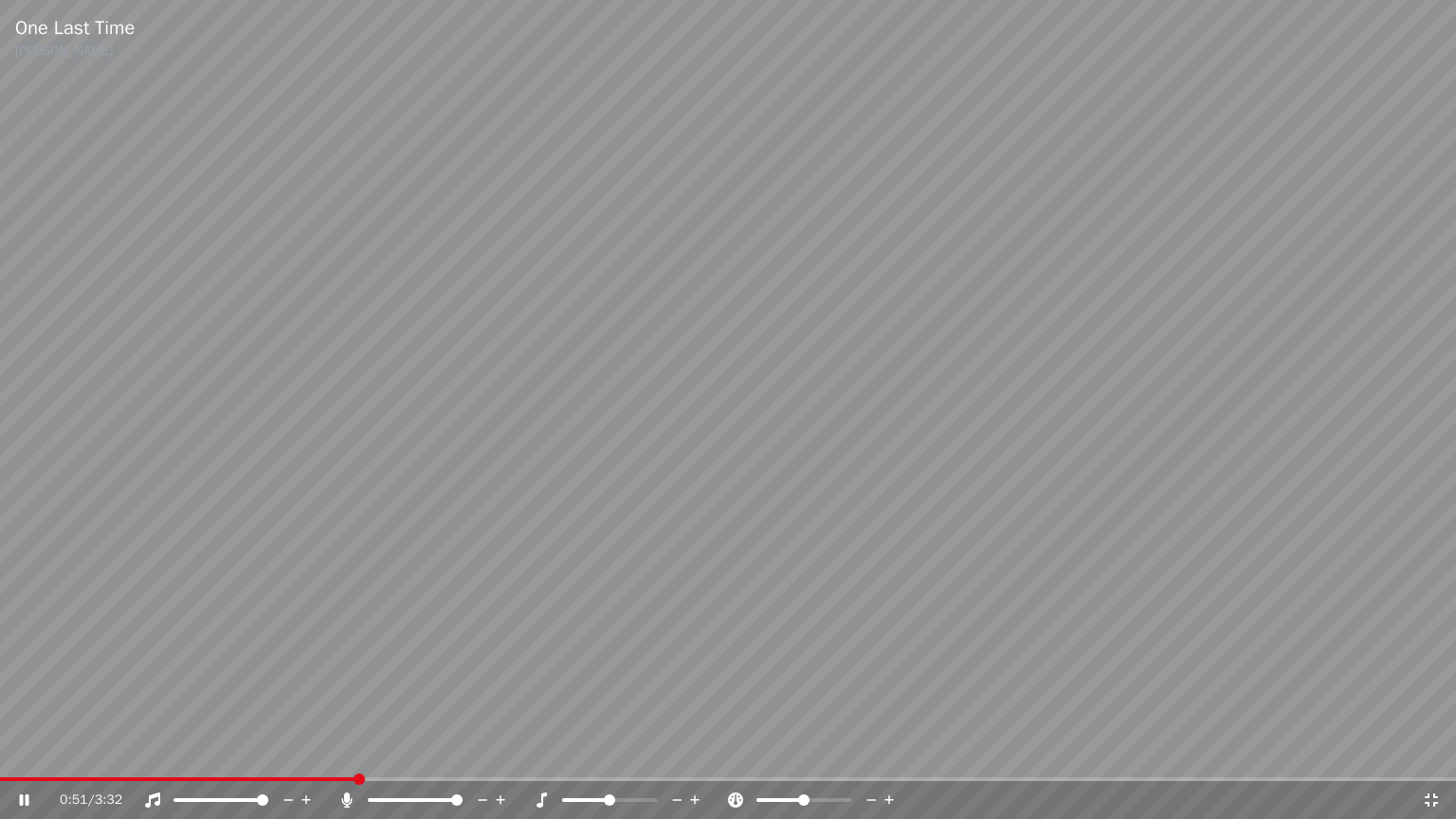 click 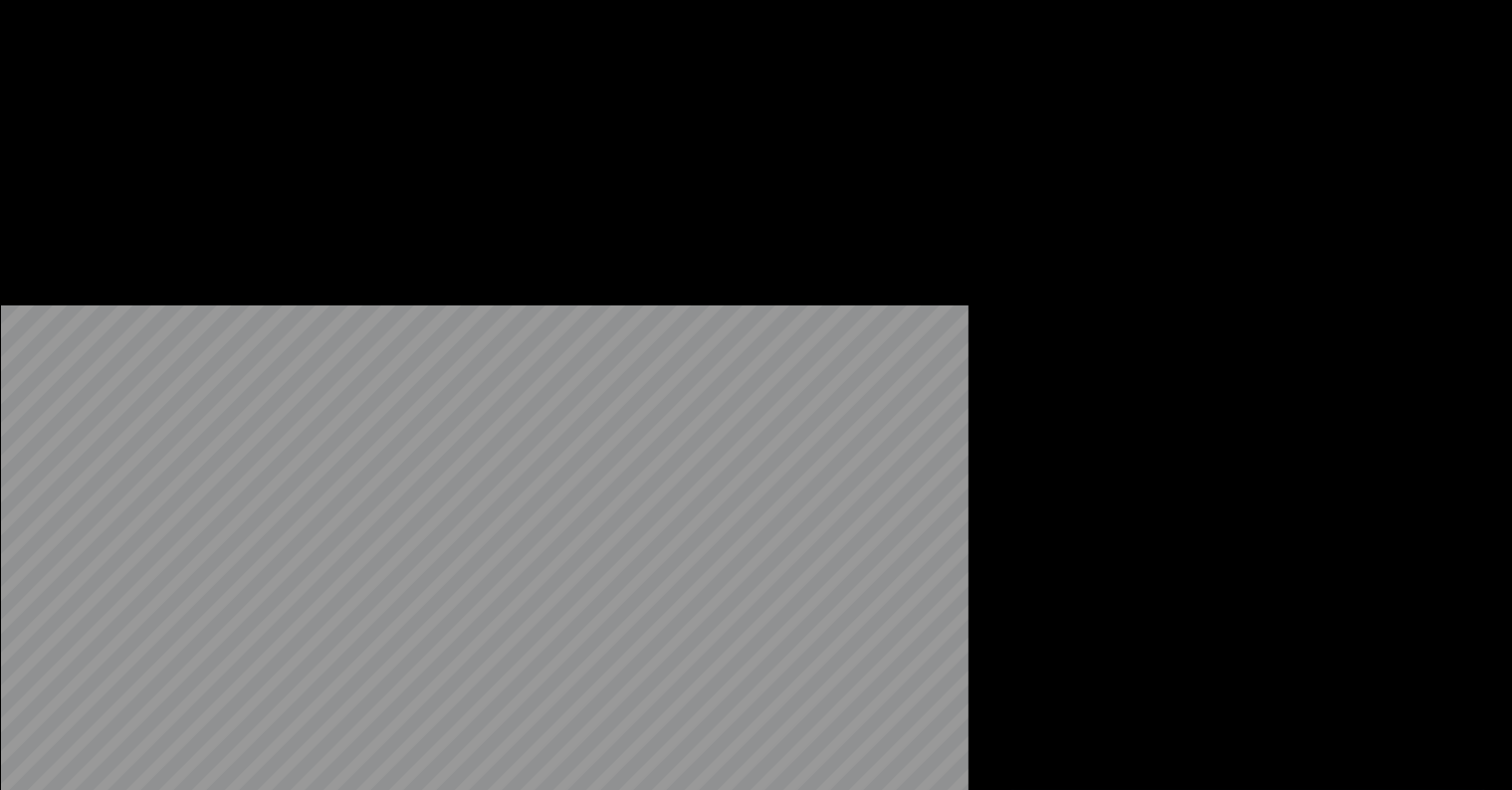 scroll, scrollTop: 1, scrollLeft: 0, axis: vertical 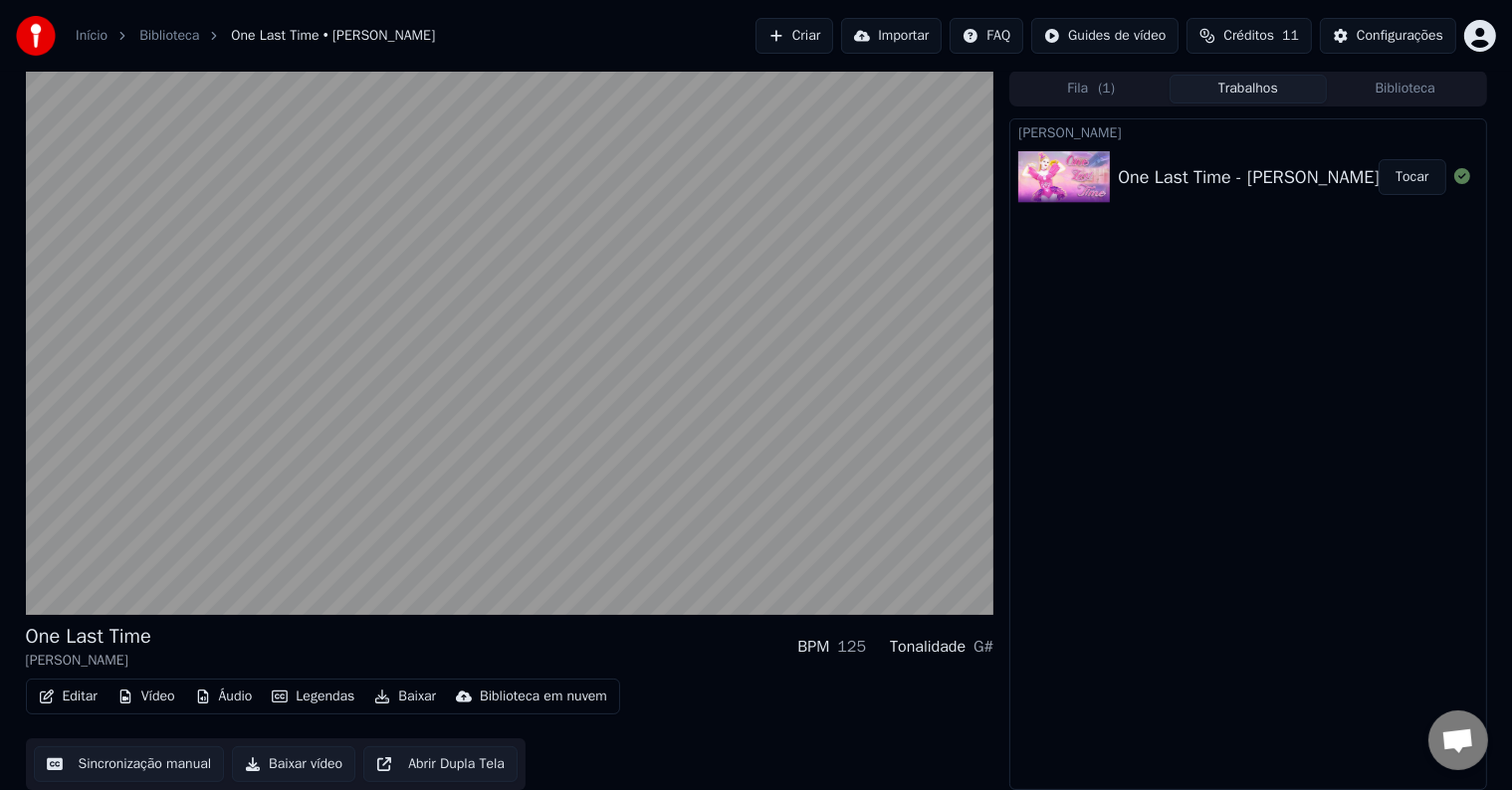 click on "Editar" at bounding box center [68, 696] 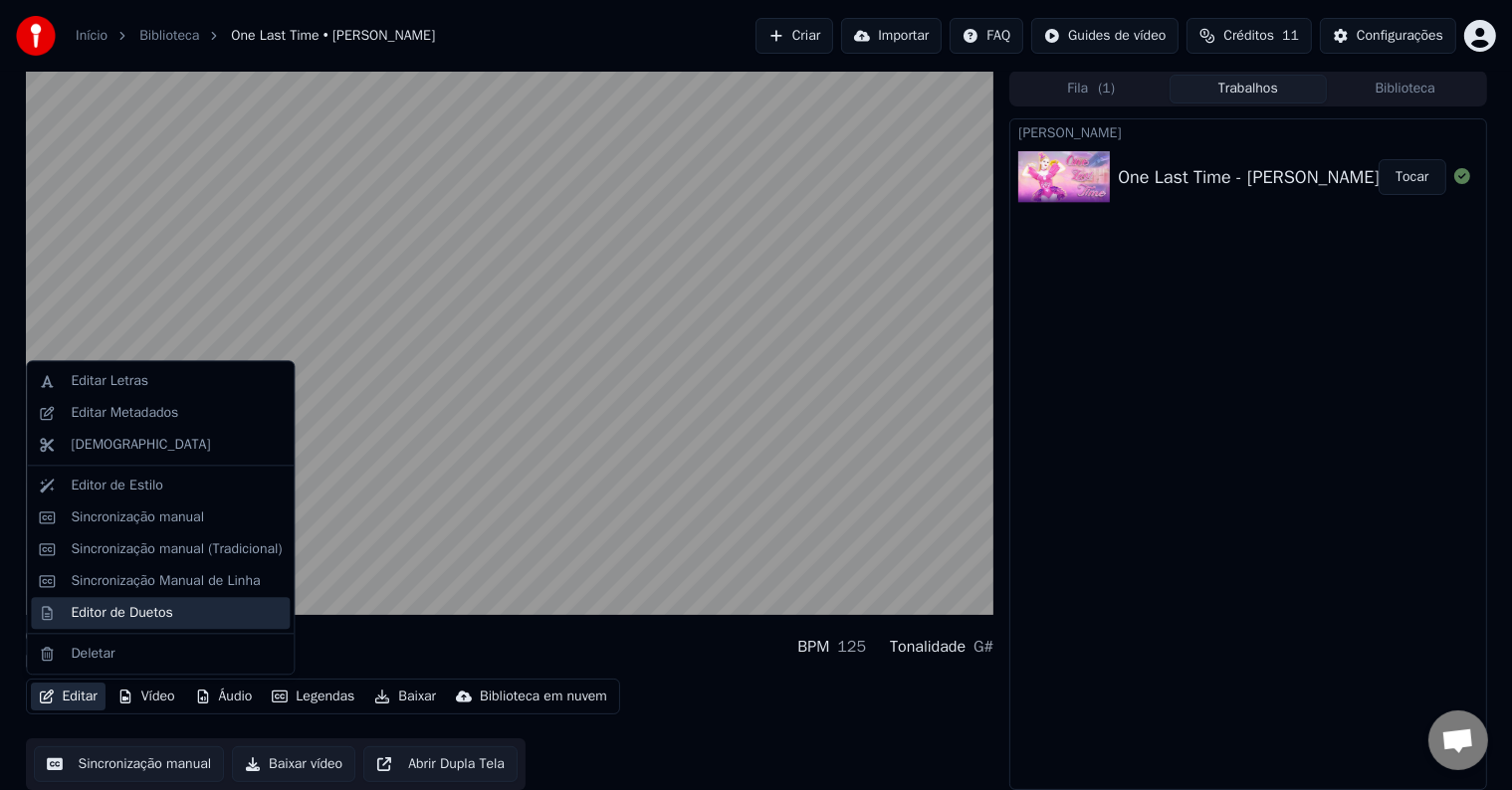 click on "Editor de Duetos" at bounding box center [176, 613] 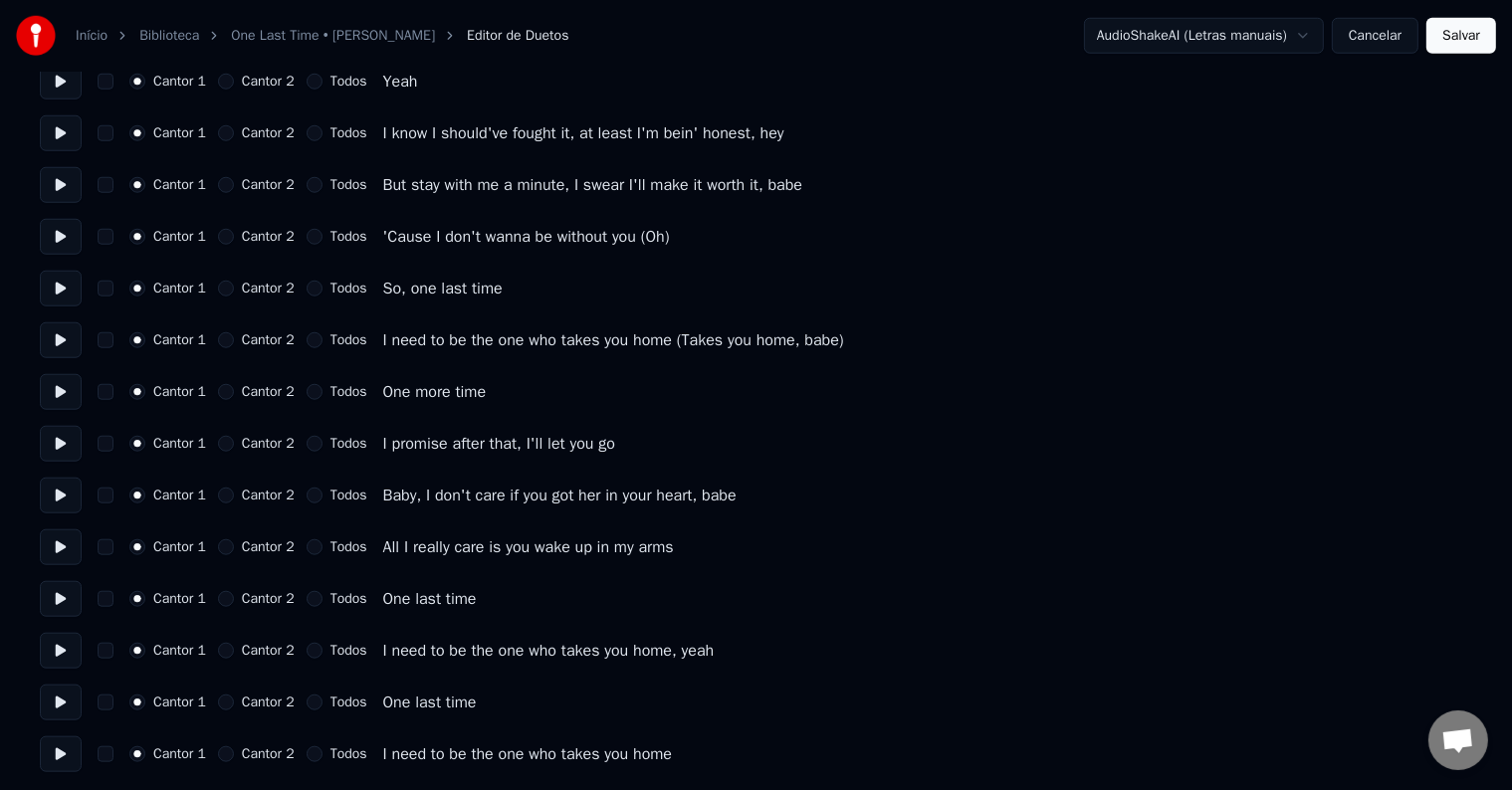 scroll, scrollTop: 1841, scrollLeft: 0, axis: vertical 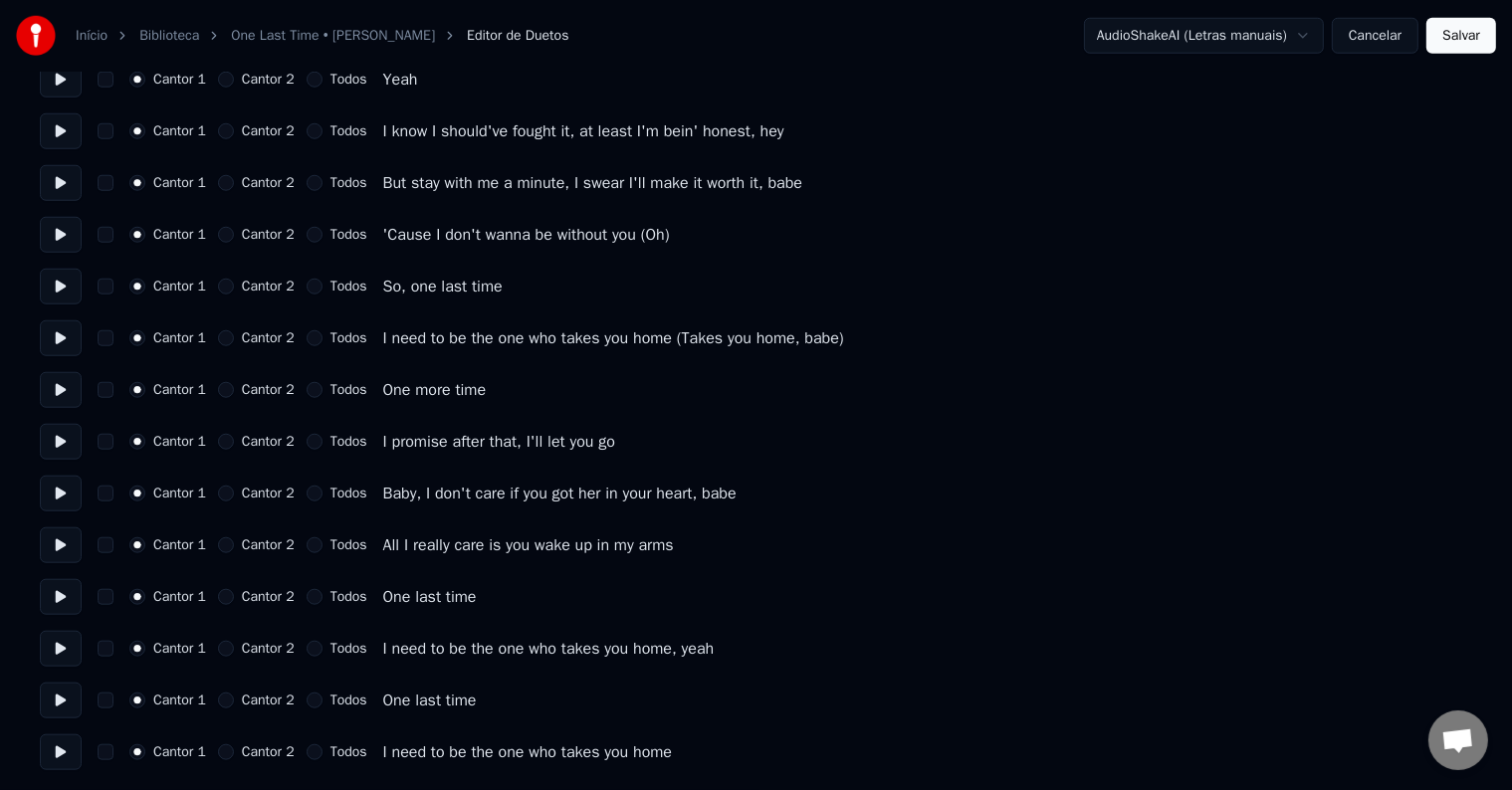 click on "One Last Time • [PERSON_NAME]" at bounding box center (332, 36) 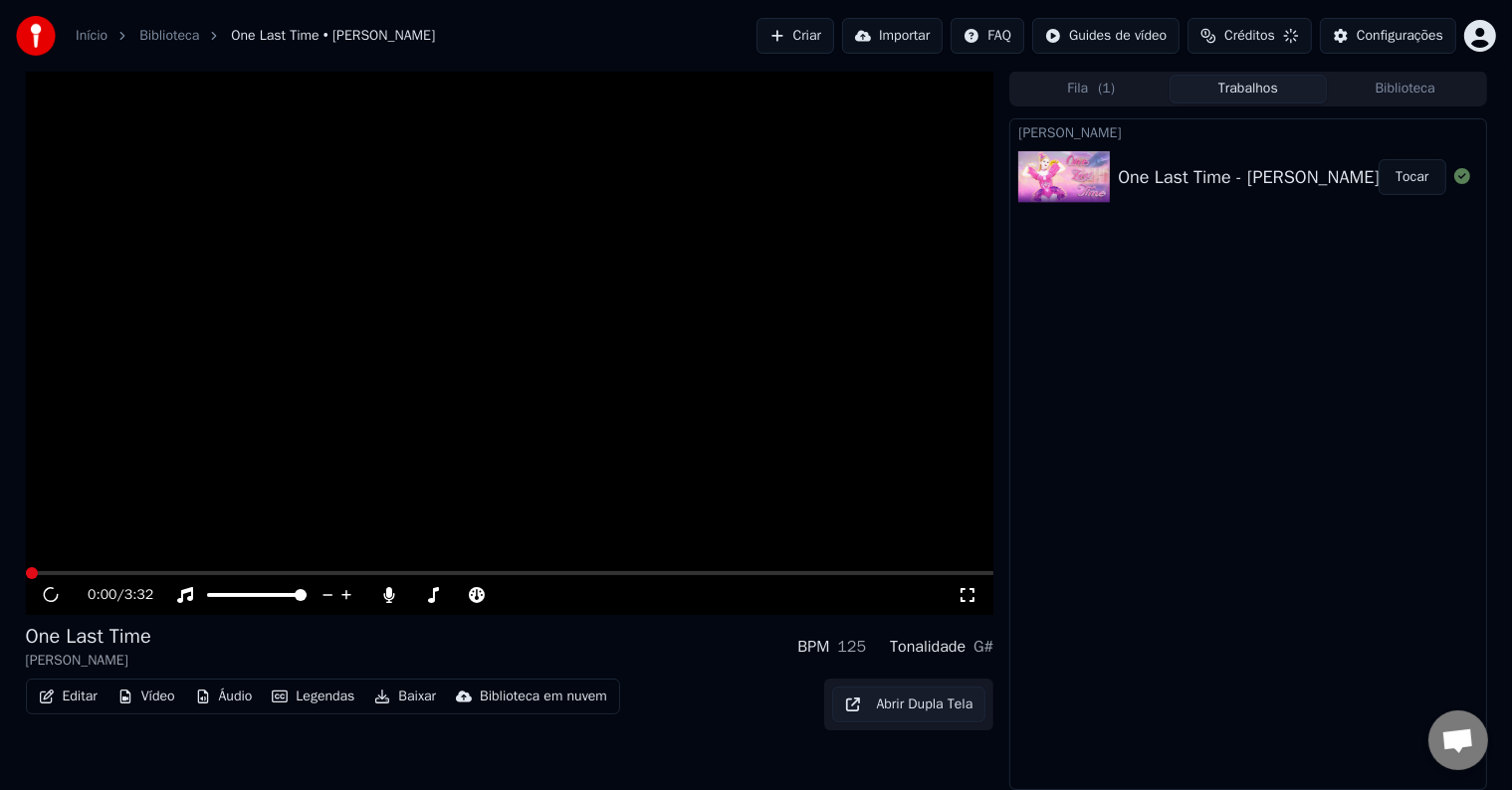 scroll, scrollTop: 1, scrollLeft: 0, axis: vertical 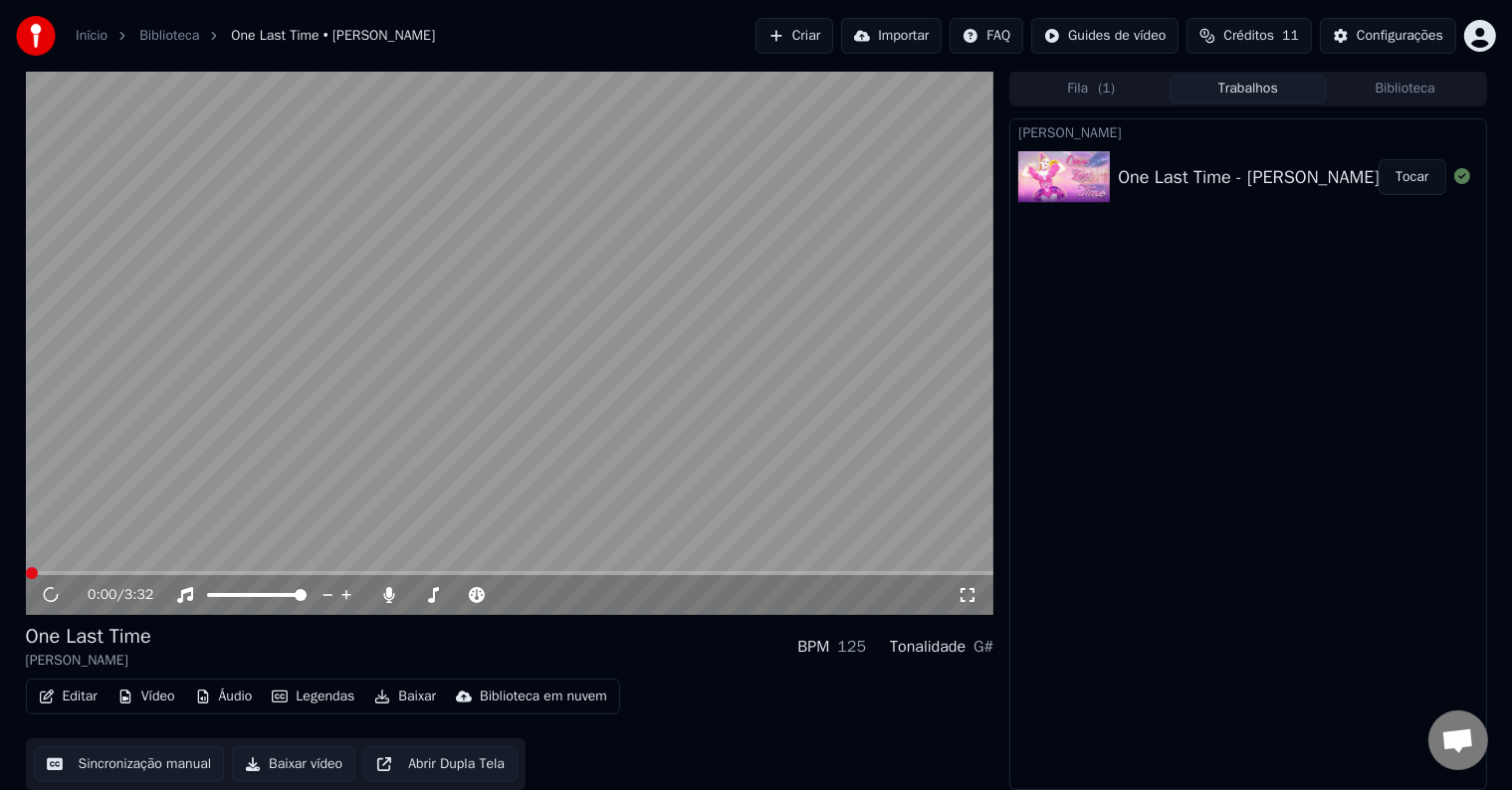 click on "Editar" at bounding box center [68, 696] 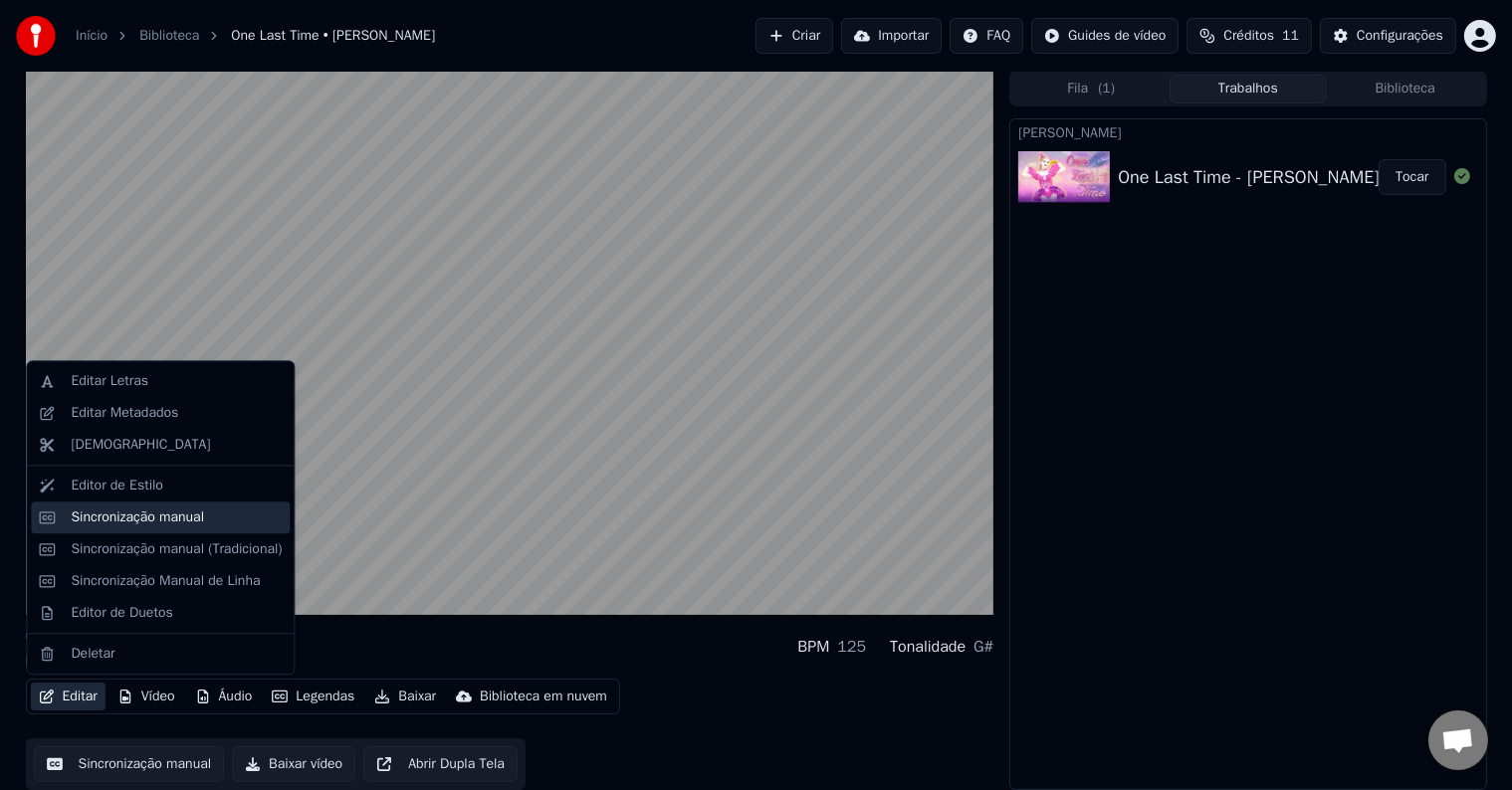 click on "Sincronização manual" at bounding box center (160, 517) 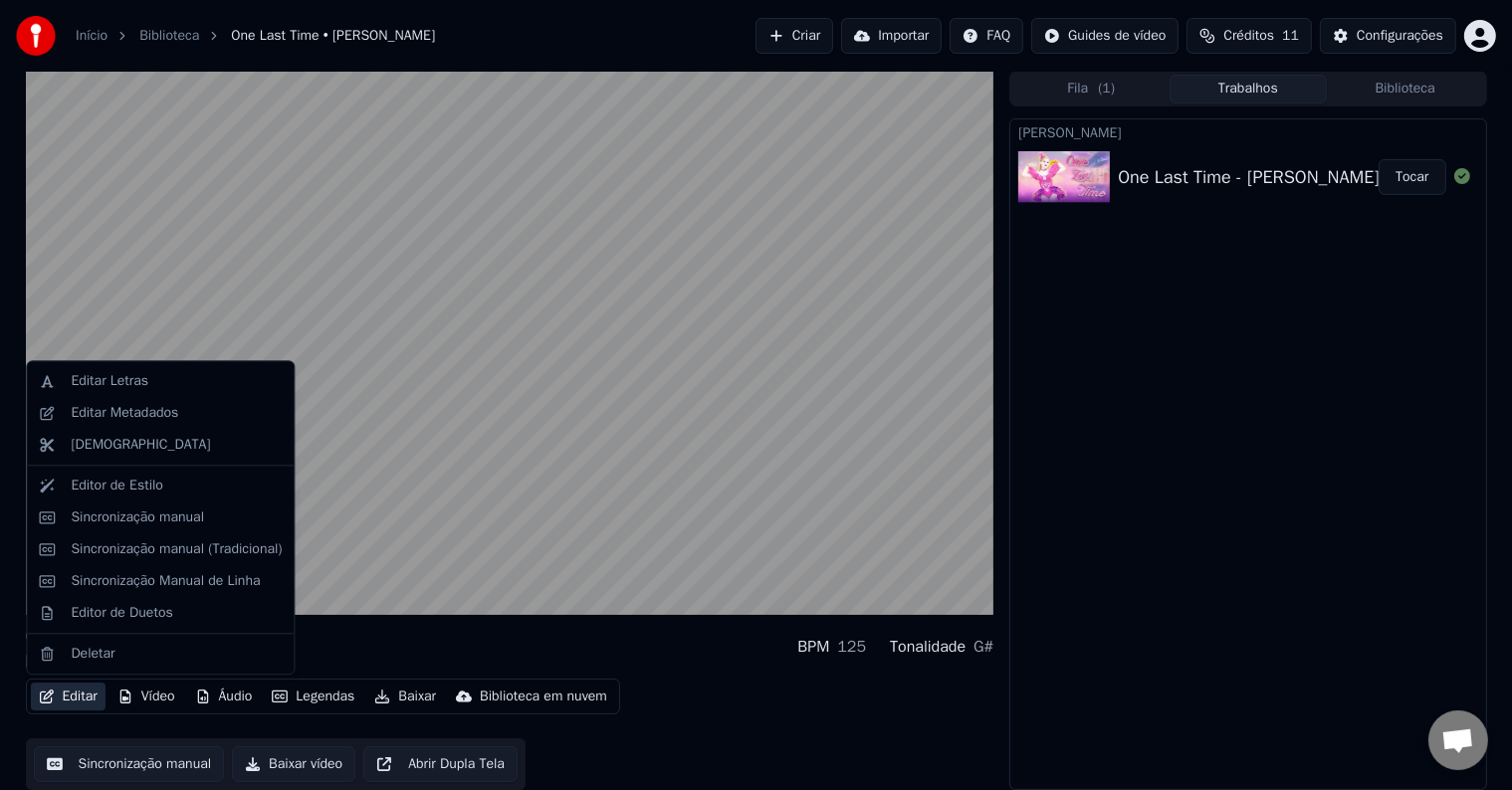 scroll, scrollTop: 0, scrollLeft: 0, axis: both 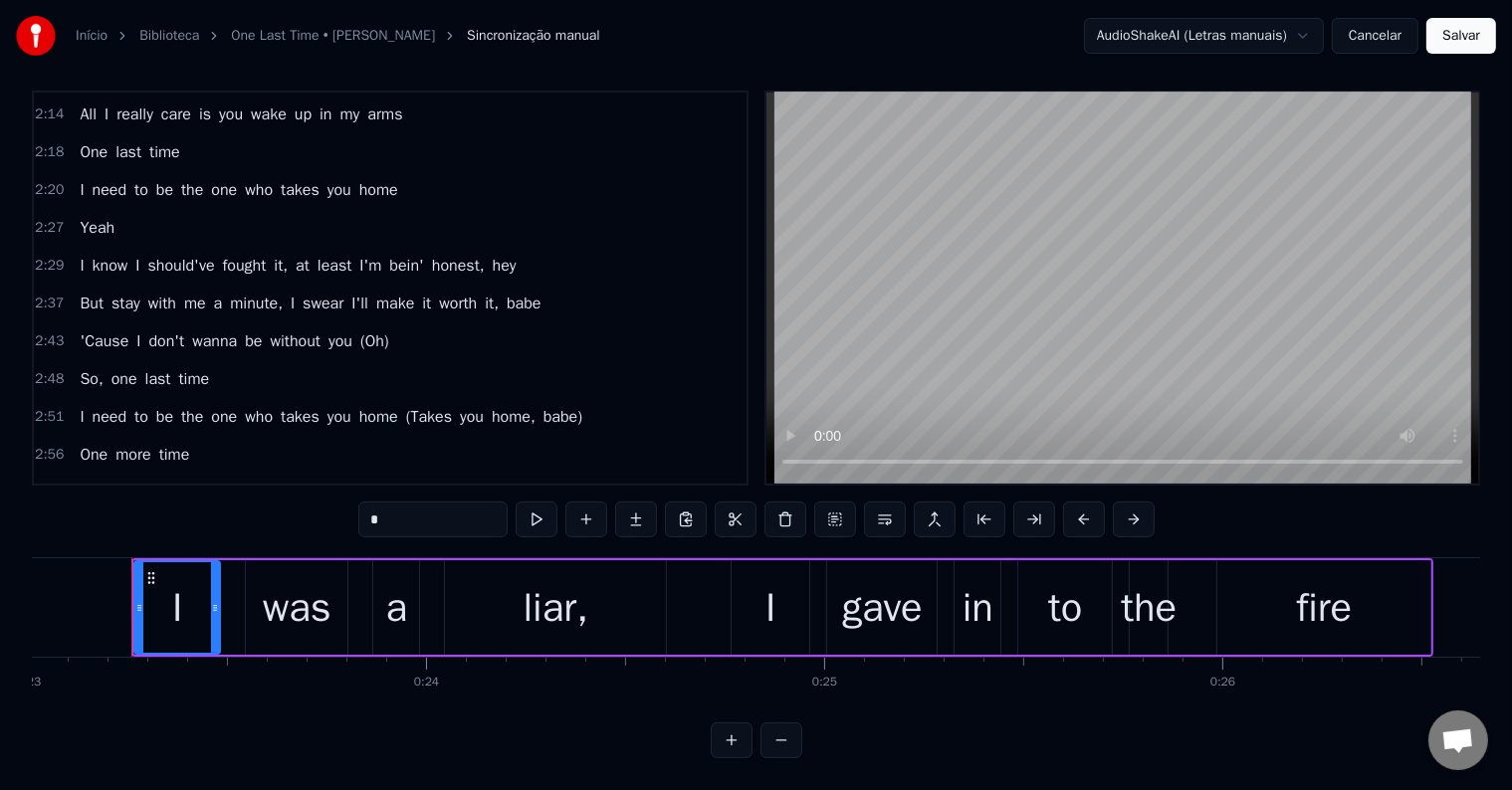 click on "I need to be the one who takes you home (Takes you home, babe)" at bounding box center (330, 417) 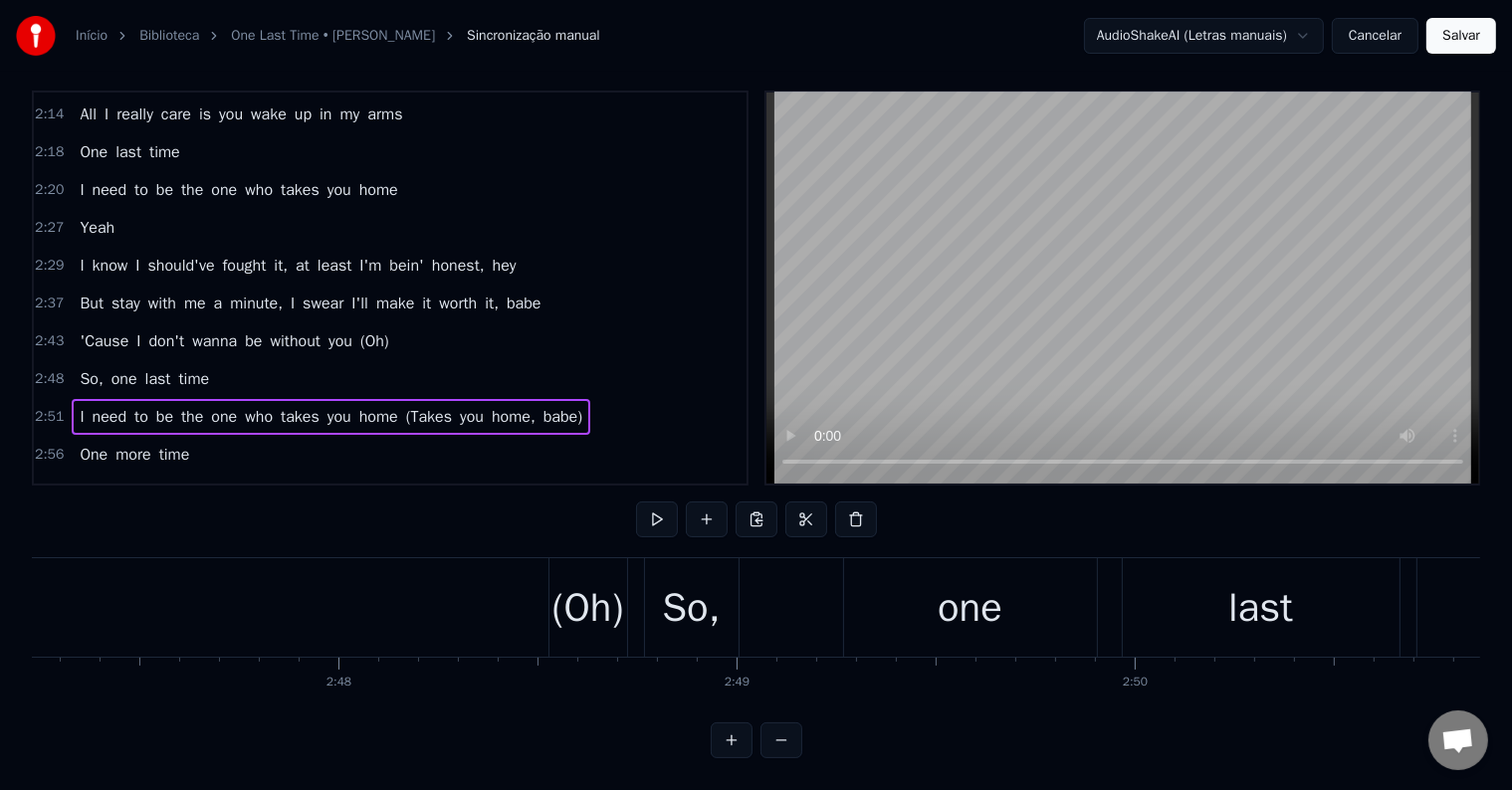 scroll, scrollTop: 0, scrollLeft: 68242, axis: horizontal 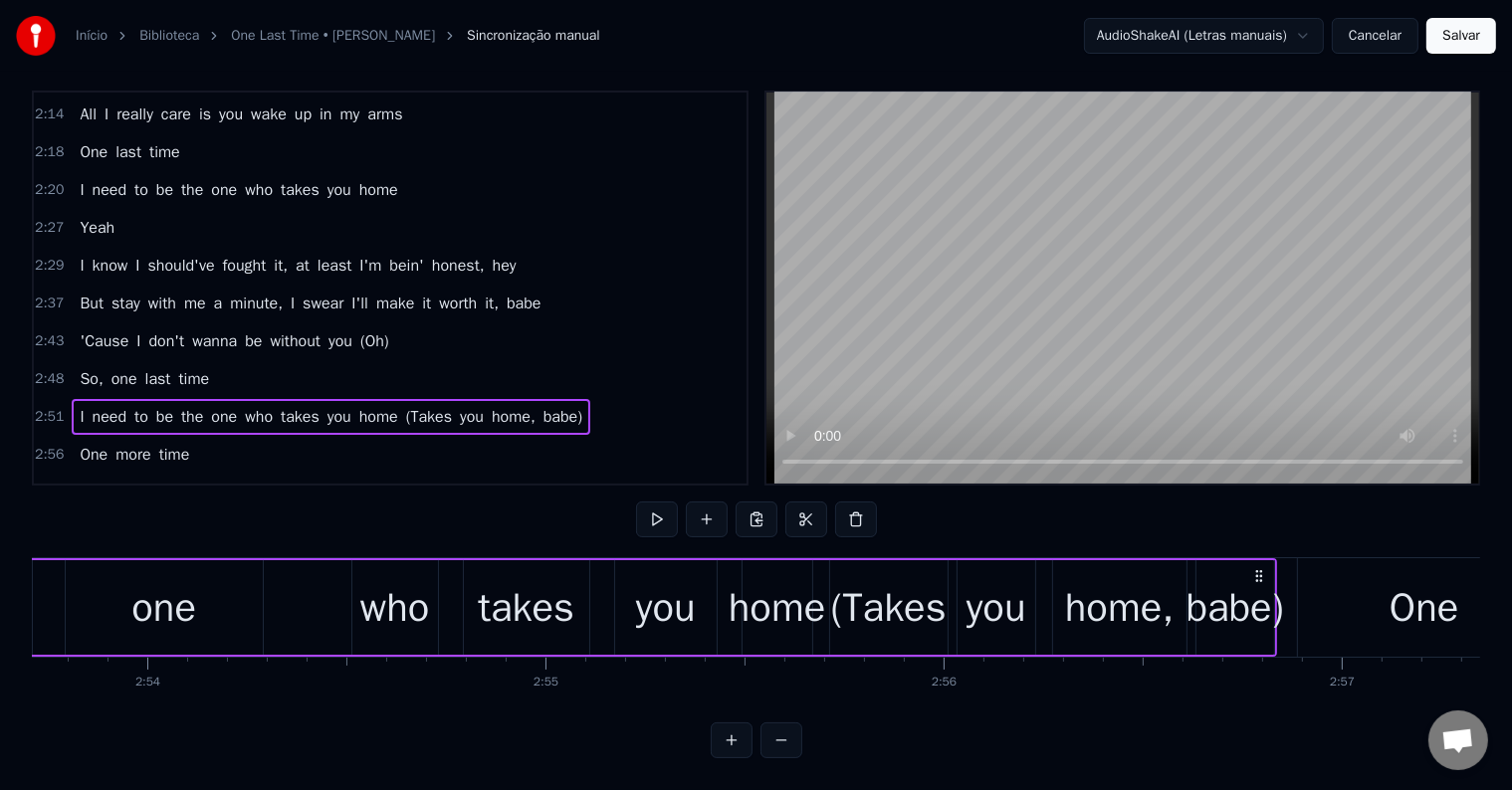 click on "0 0:01 0:02 0:03 0:04 0:05 0:06 0:07 0:08 0:09 0:10 0:11 0:12 0:13 0:14 0:15 0:16 0:17 0:18 0:19 0:20 0:21 0:22 0:23 0:24 0:25 0:26 0:27 0:28 0:29 0:30 0:31 0:32 0:33 0:34 0:35 0:36 0:37 0:38 0:39 0:40 0:41 0:42 0:43 0:44 0:45 0:46 0:47 0:48 0:49 0:50 0:51 0:52 0:53 0:54 0:55 0:56 0:57 0:58 0:59 1:00 1:01 1:02 1:03 1:04 1:05 1:06 1:07 1:08 1:09 1:10 1:11 1:12 1:13 1:14 1:15 1:16 1:17 1:18 1:19 1:20 1:21 1:22 1:23 1:24 1:25 1:26 1:27 1:28 1:29 1:30 1:31 1:32 1:33 1:34 1:35 1:36 1:37 1:38 1:39 1:40 1:41 1:42 1:43 1:44 1:45 1:46 1:47 1:48 1:49 1:50 1:51 1:52 1:53 1:54 1:55 1:56 1:57 1:58 1:59 2:00 2:01 2:02 2:03 2:04 2:05 2:06 2:07 2:08 2:09 2:10 2:11 2:12 2:13 2:14 2:15 2:16 2:17 2:18 2:19 2:20 2:21 2:22 2:23 2:24 2:25 2:26 2:27 2:28 2:29 2:30 2:31 2:32 2:33 2:34 2:35 2:36 2:37 2:38 2:39 2:40 2:41 2:42 2:43 2:44 2:45 2:46 2:47 2:48 2:49 2:50 2:51 2:52 2:53 2:54 2:55 2:56 2:57 2:58 2:59 3:00 3:01 3:02 3:03 3:04 3:05 3:06 3:07 3:08 3:09 3:10 3:11 3:12 3:13 3:14 3:15 3:16 3:17 3:18 3:19 3:20 3:21 3:22 3:23 3:24" at bounding box center (-26914, 673) 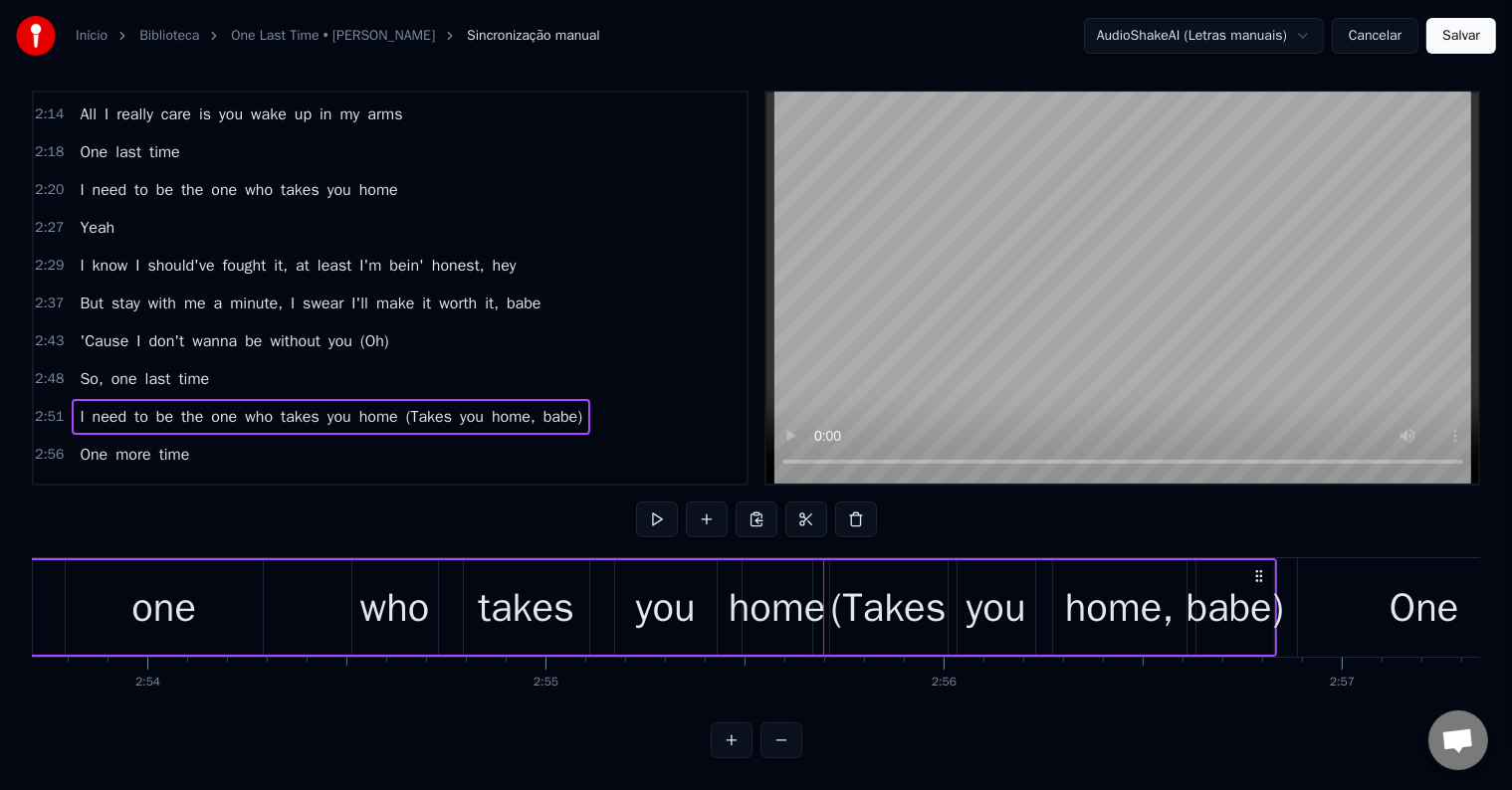 click on "I need to be the one who takes you home (Takes you home, babe)" at bounding box center [244, 607] 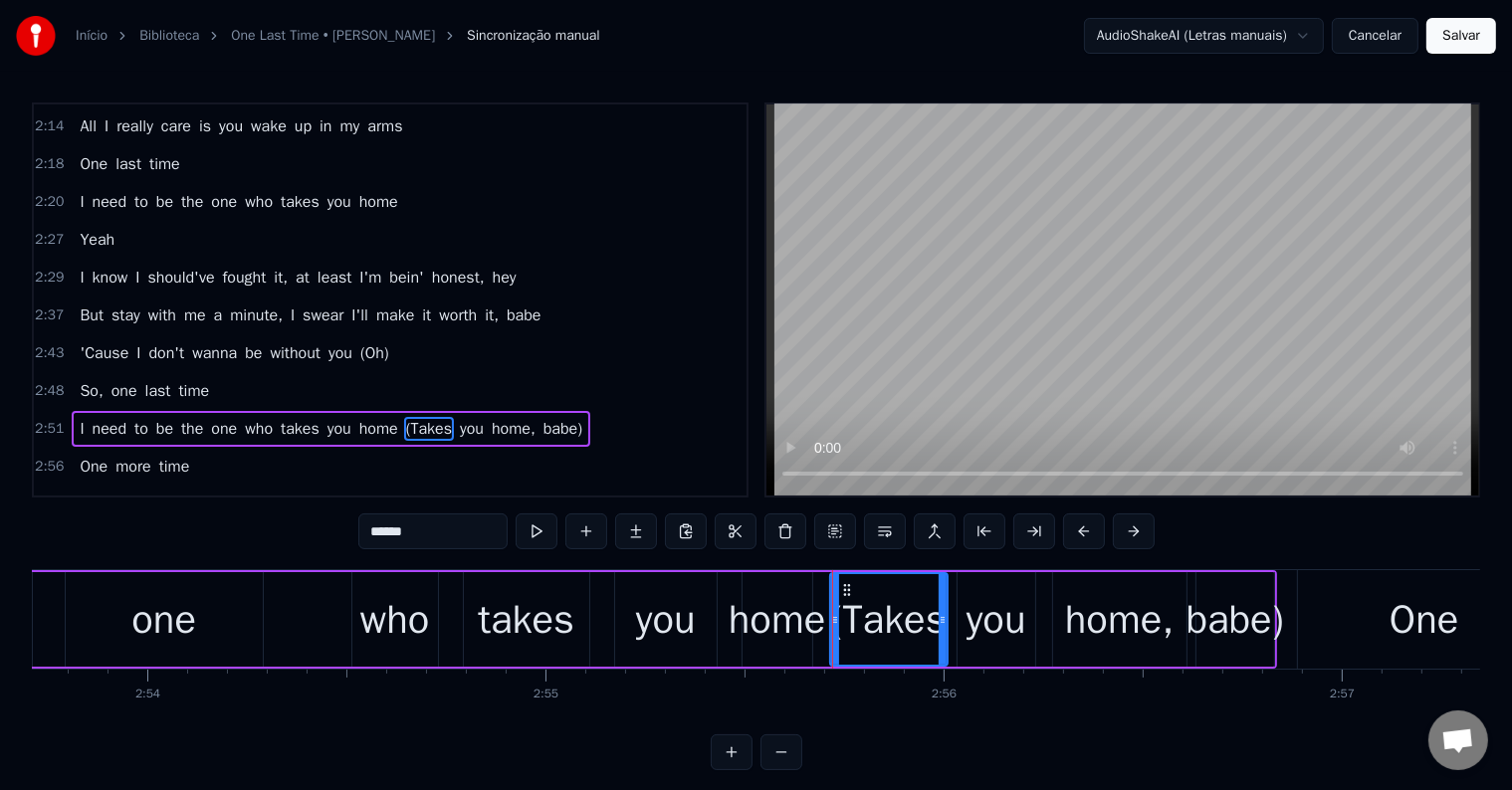 scroll, scrollTop: 0, scrollLeft: 0, axis: both 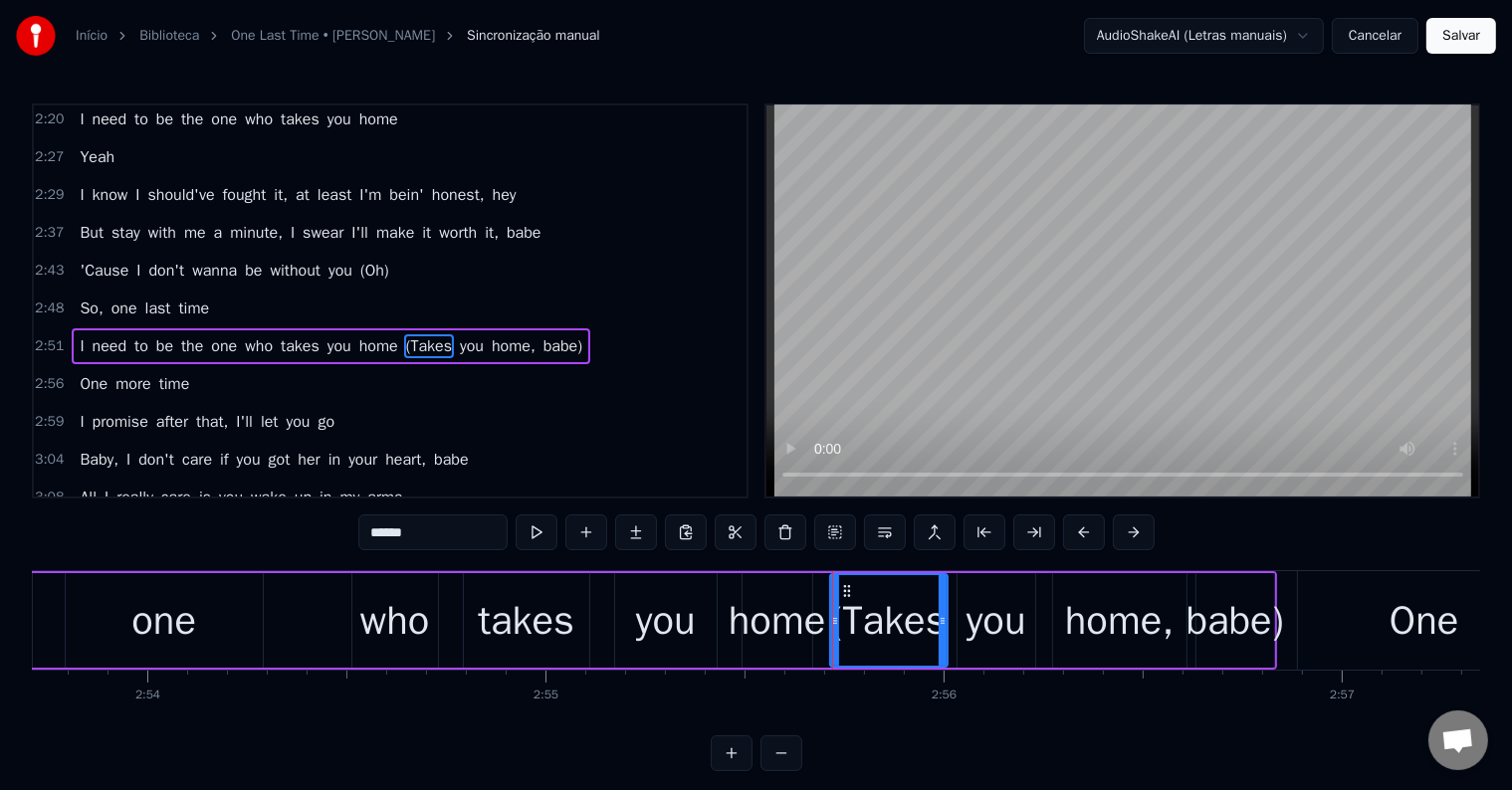 click on "(Takes" at bounding box center [889, 620] 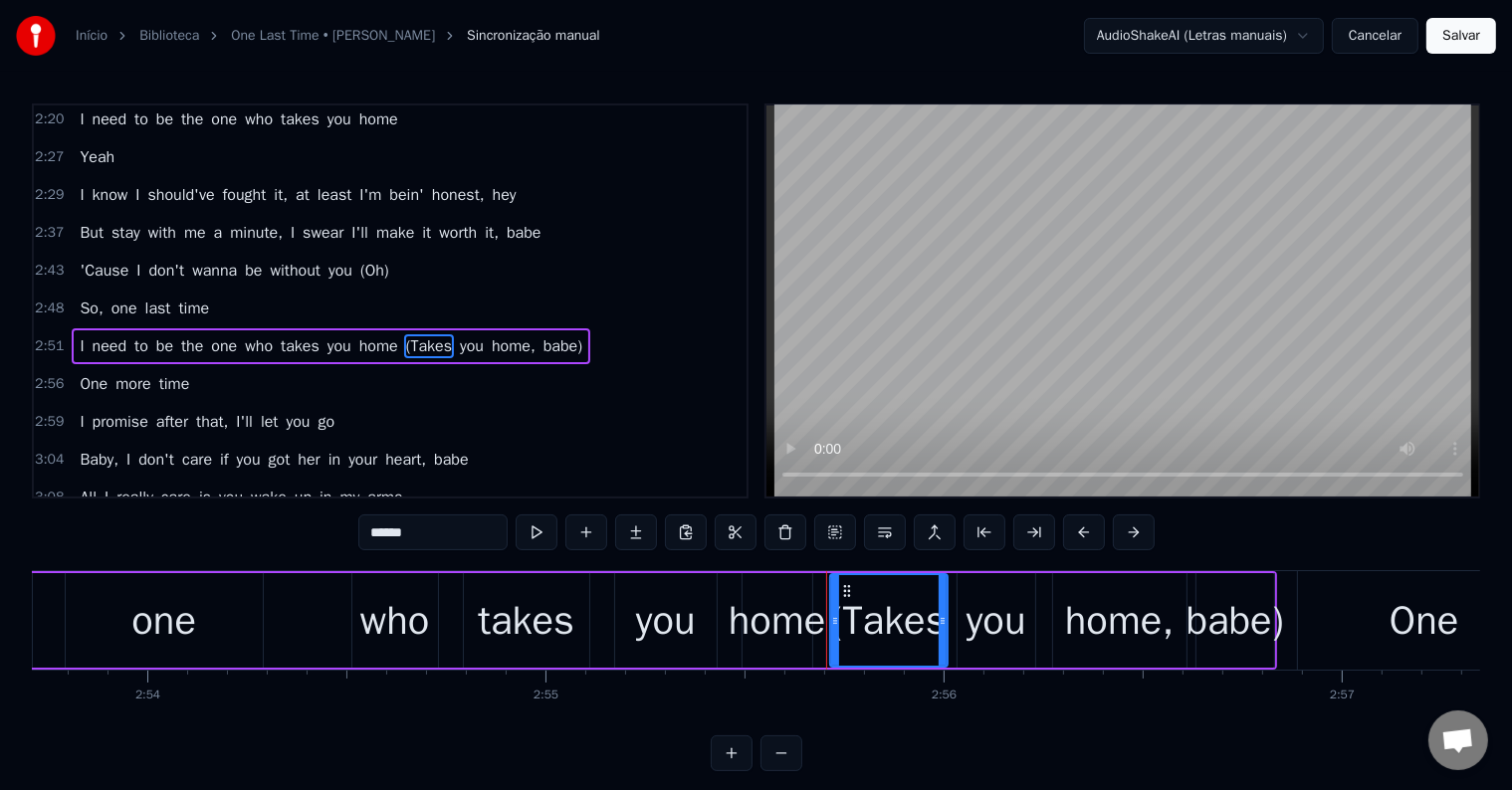 click on "(Takes" at bounding box center [889, 620] 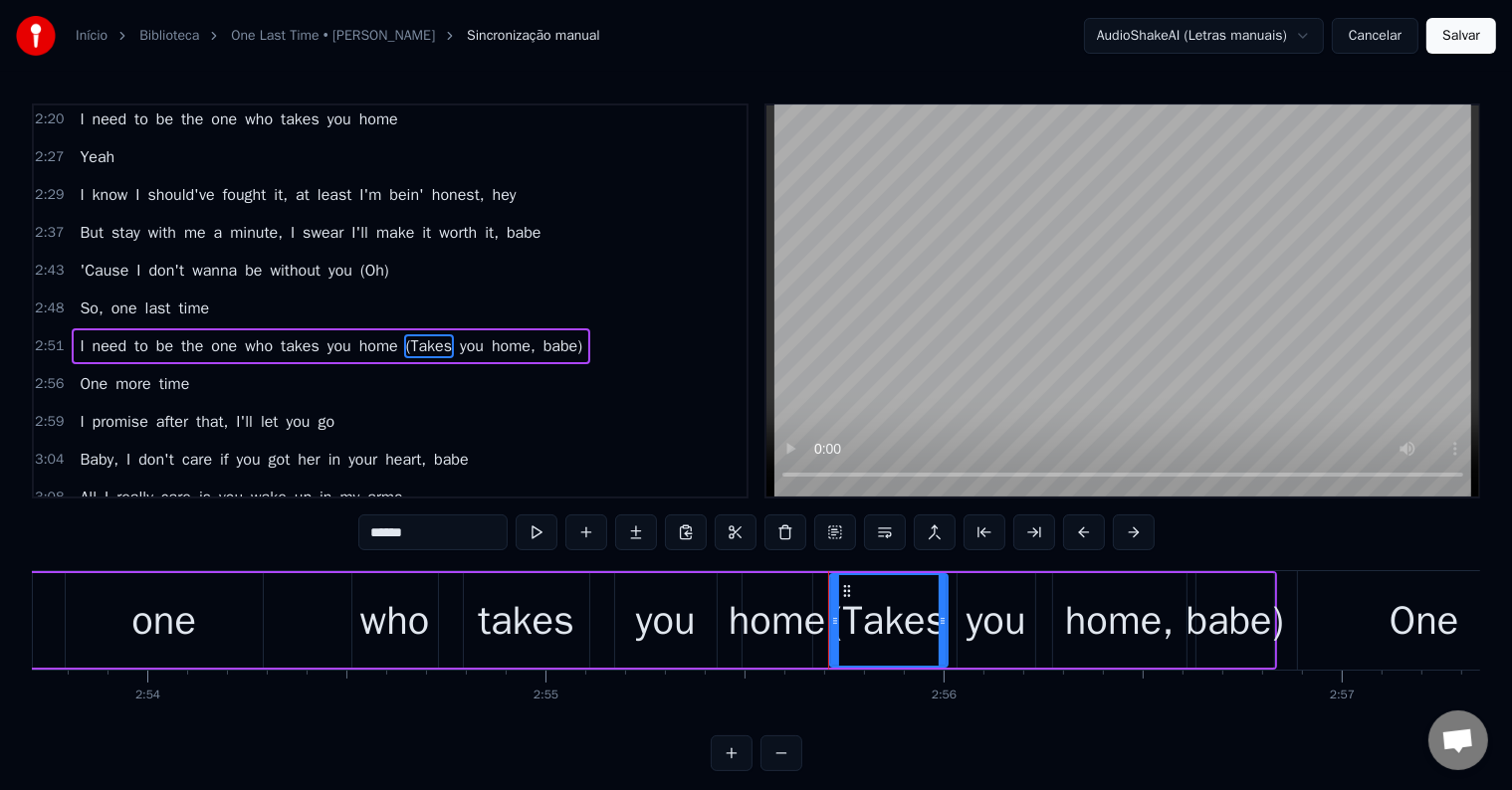 click at bounding box center (1123, 300) 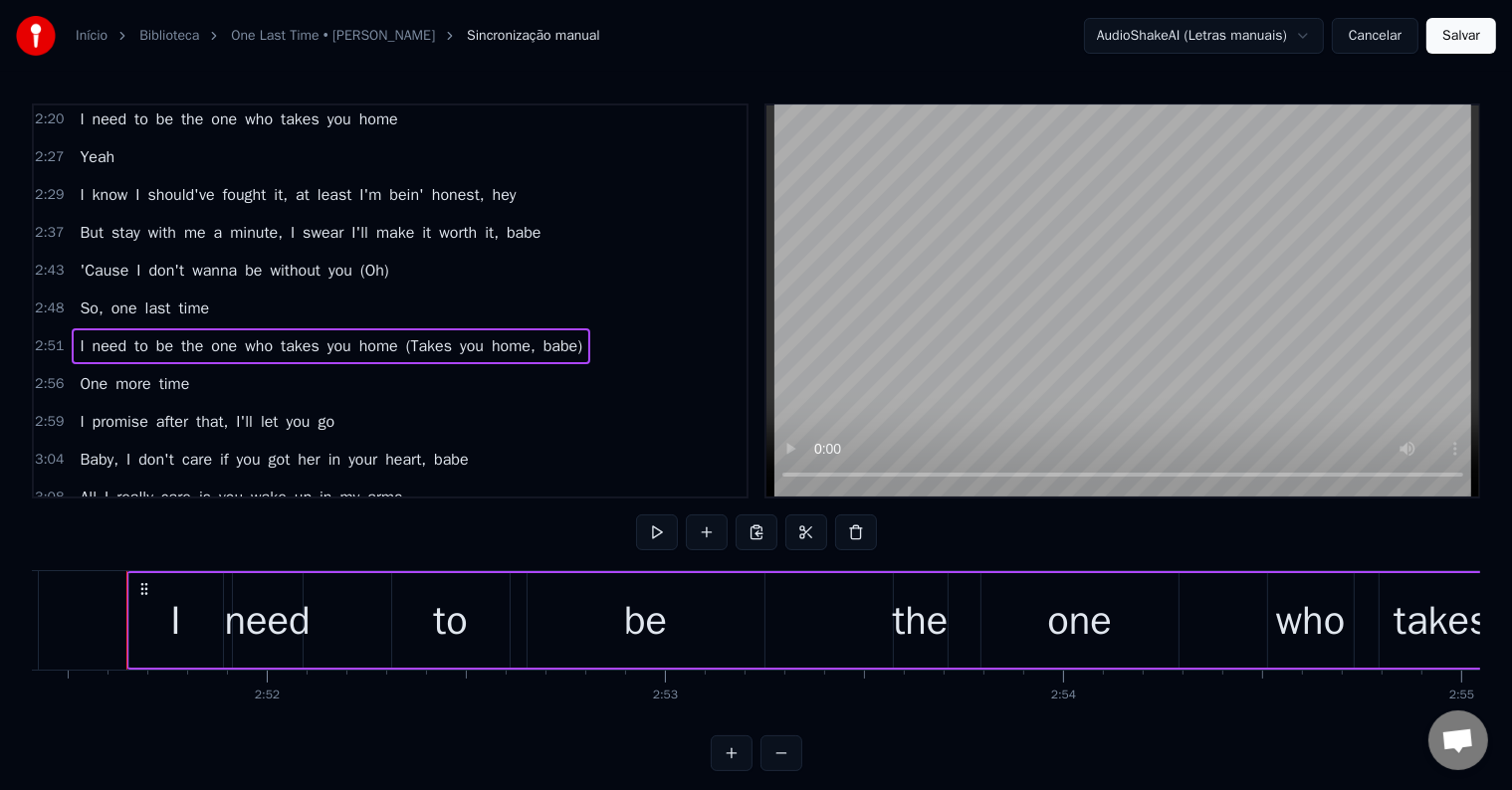 scroll, scrollTop: 0, scrollLeft: 68242, axis: horizontal 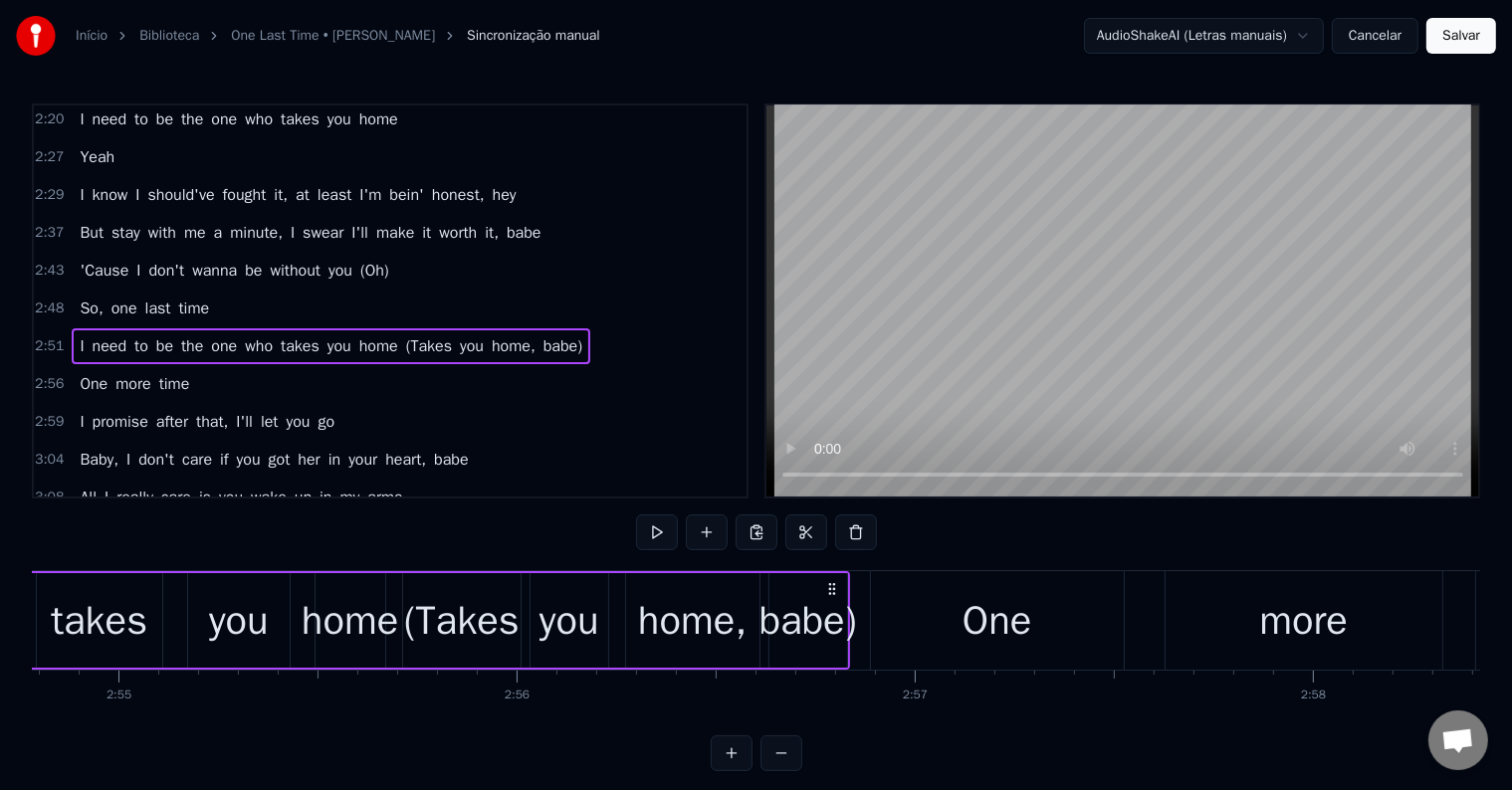 click on "I need to be the one who takes you home (Takes you home, babe)" at bounding box center [-183, 620] 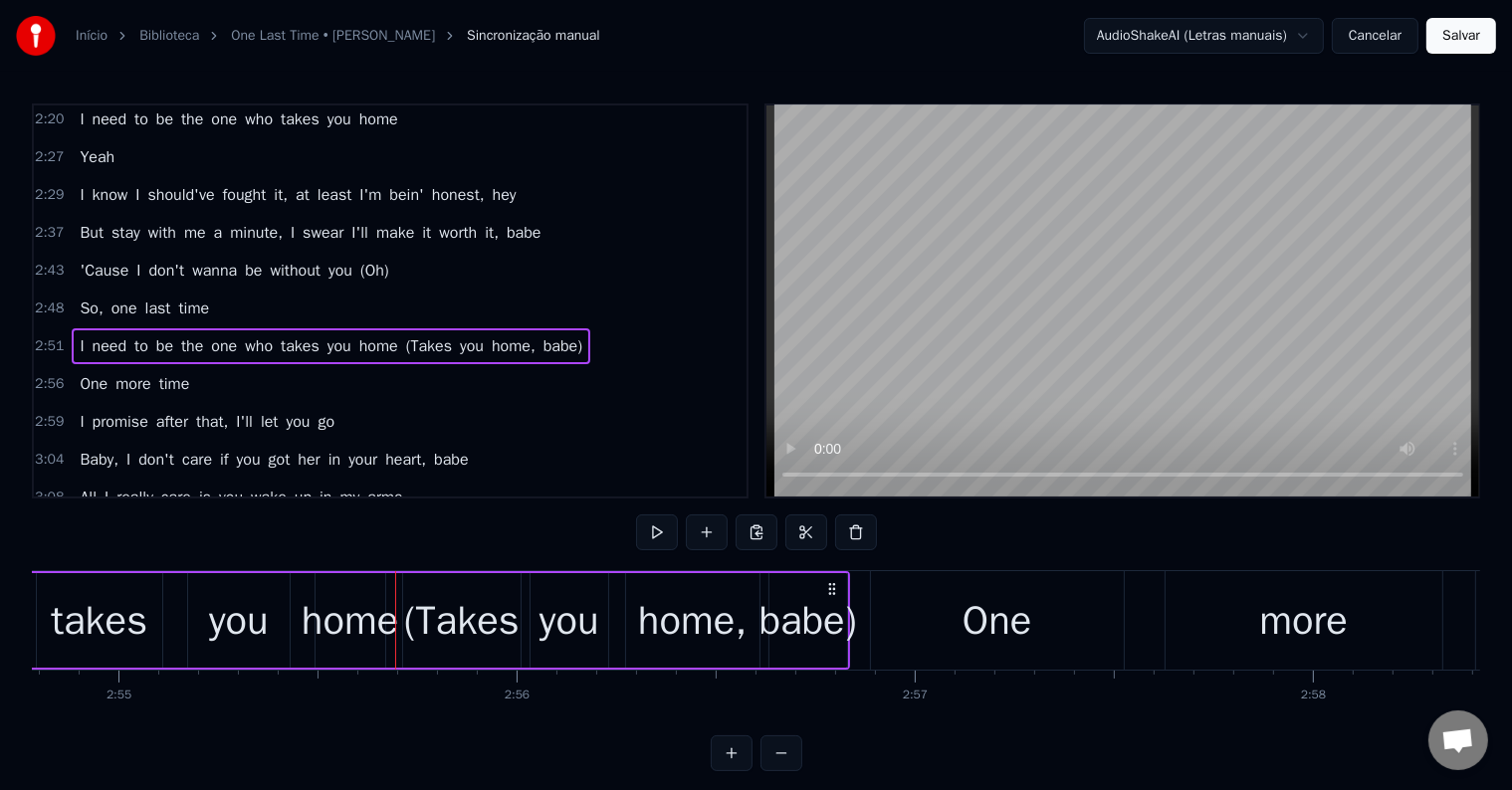 click on "I need to be the one who takes you home (Takes you home, babe)" at bounding box center [-183, 620] 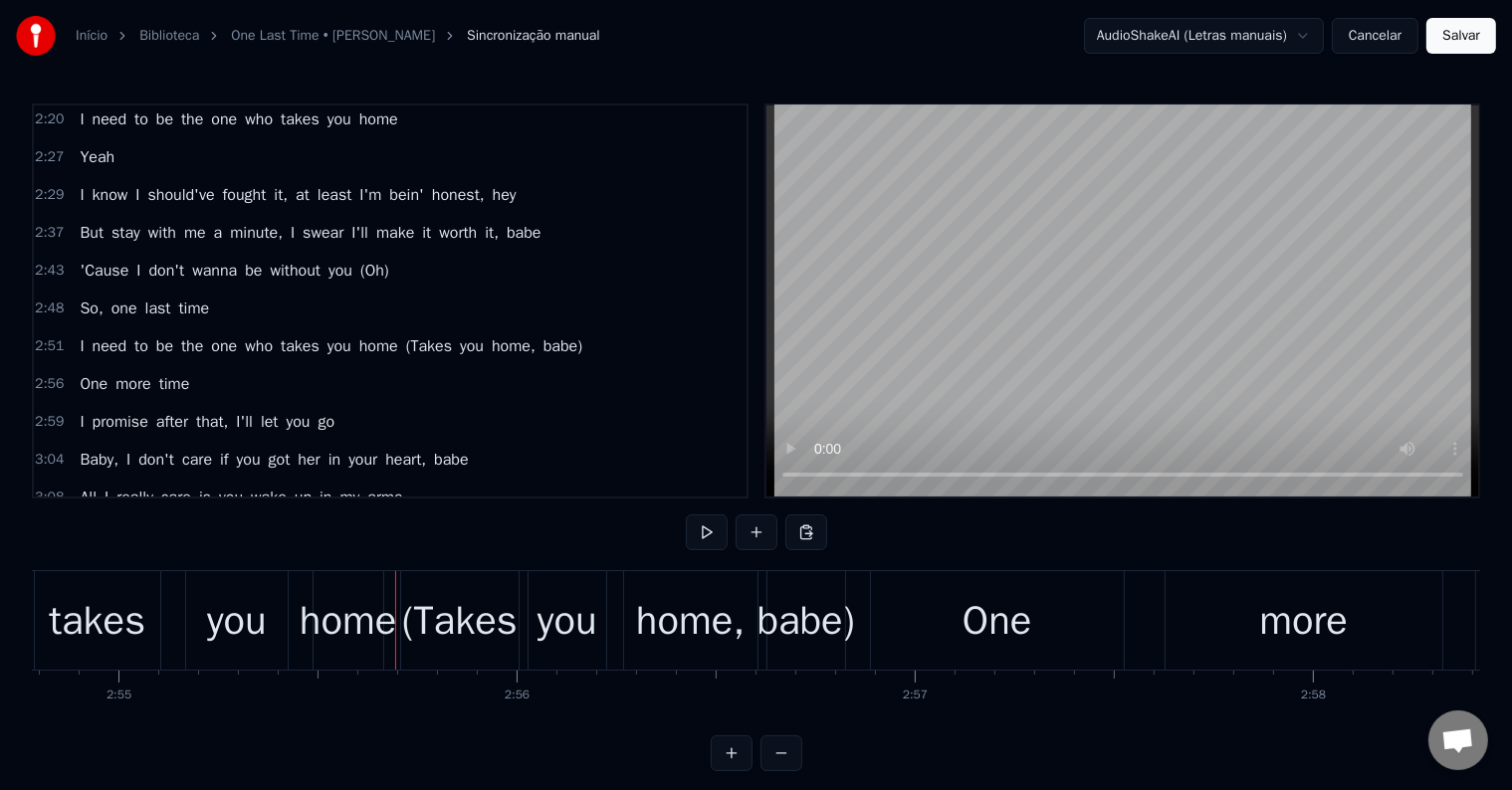 click on "I need to be the one who takes you home (Takes you home, babe)" at bounding box center [330, 346] 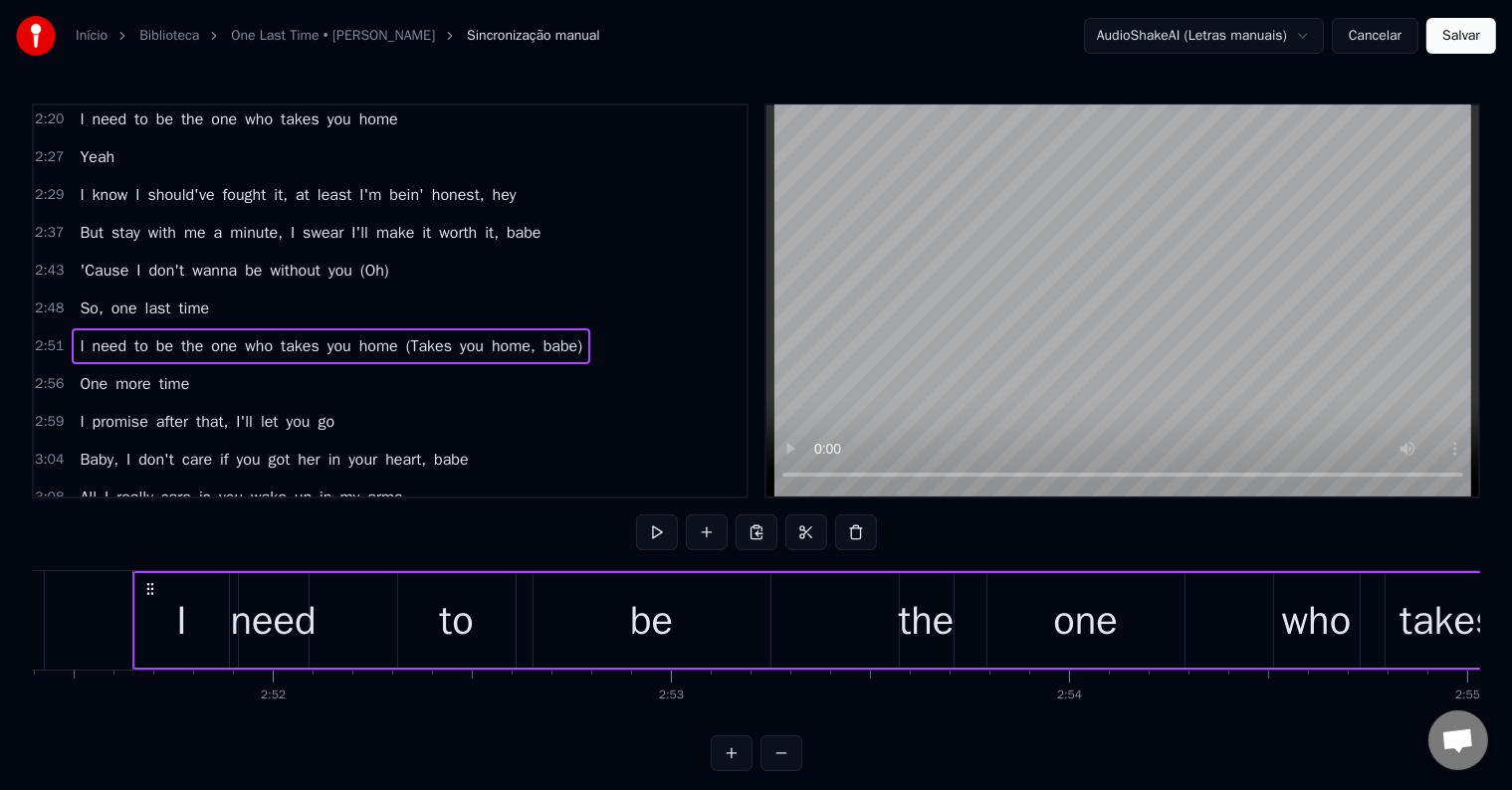 scroll, scrollTop: 0, scrollLeft: 68879, axis: horizontal 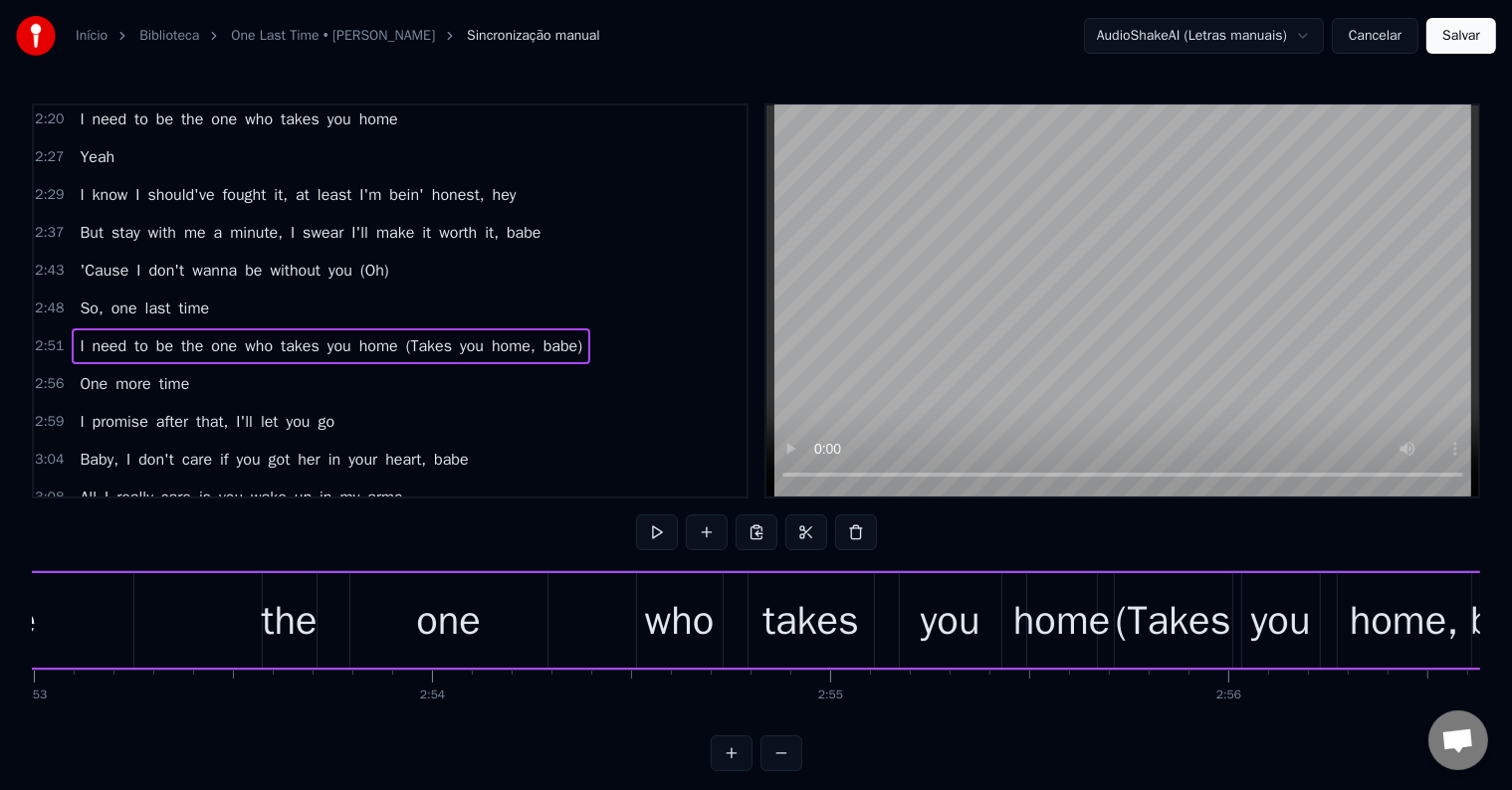 click on "I need to be the one who takes you home (Takes you home, babe)" at bounding box center [529, 620] 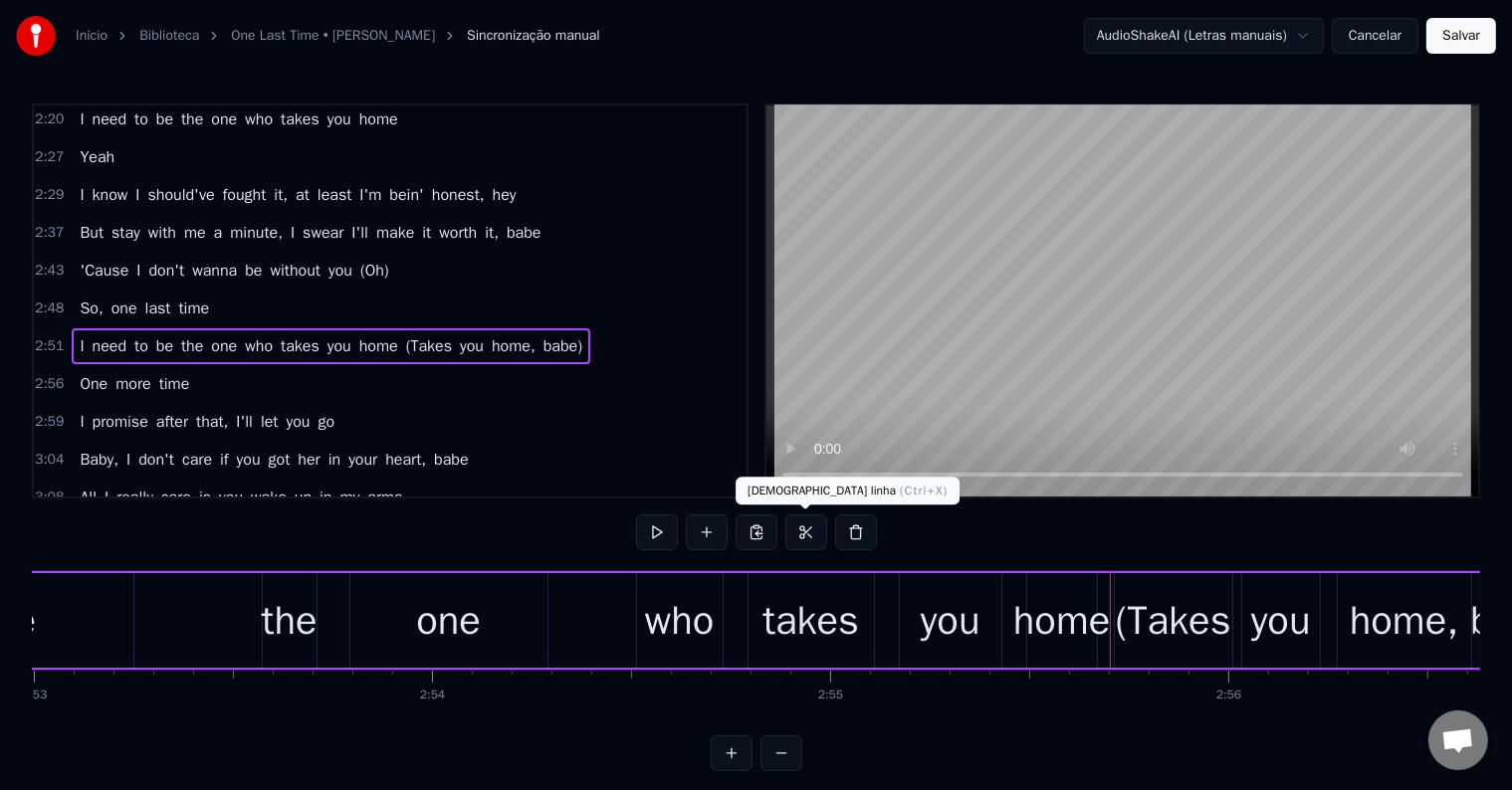 click at bounding box center (806, 532) 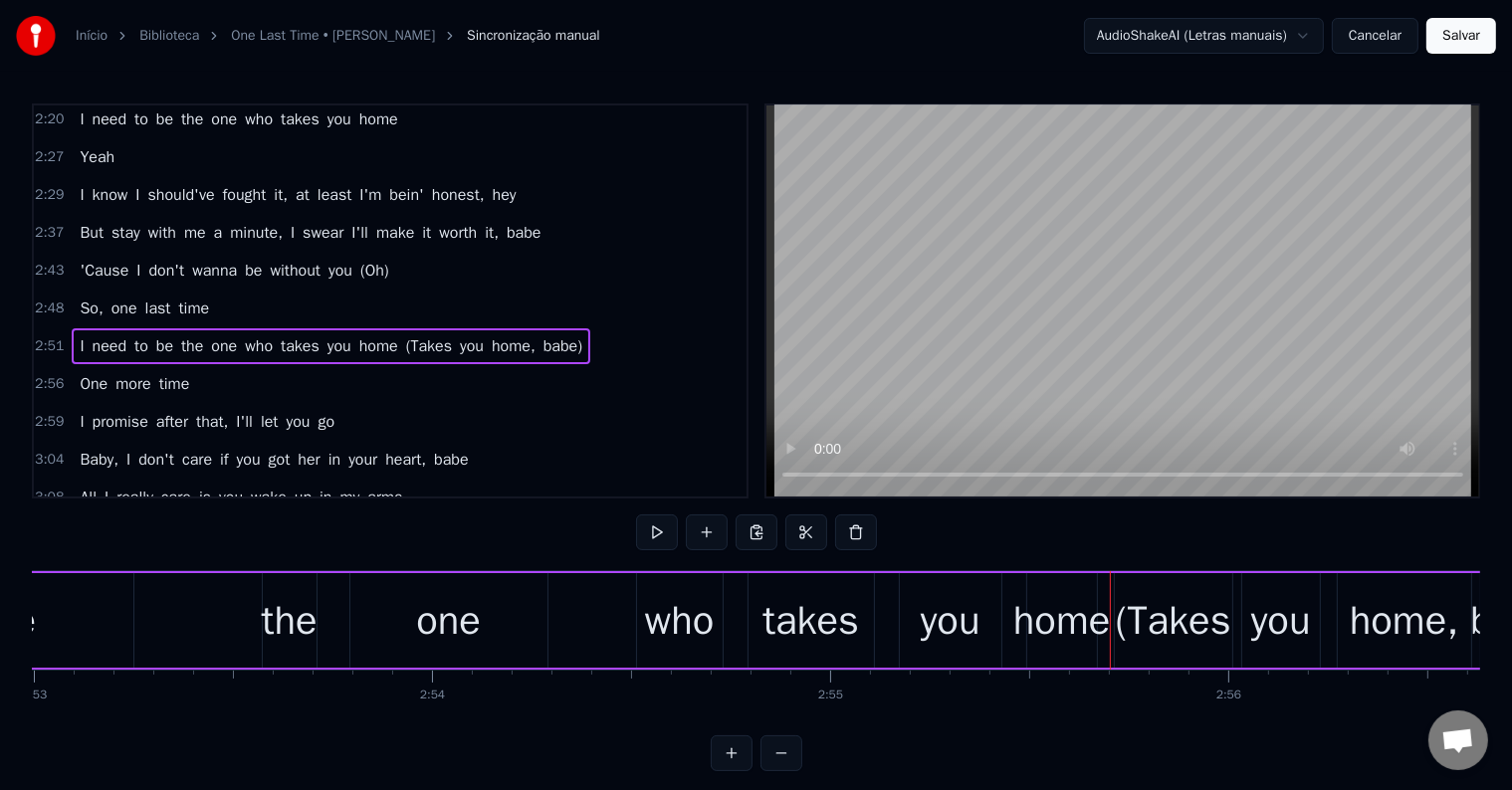 click on "(Takes" at bounding box center (1174, 621) 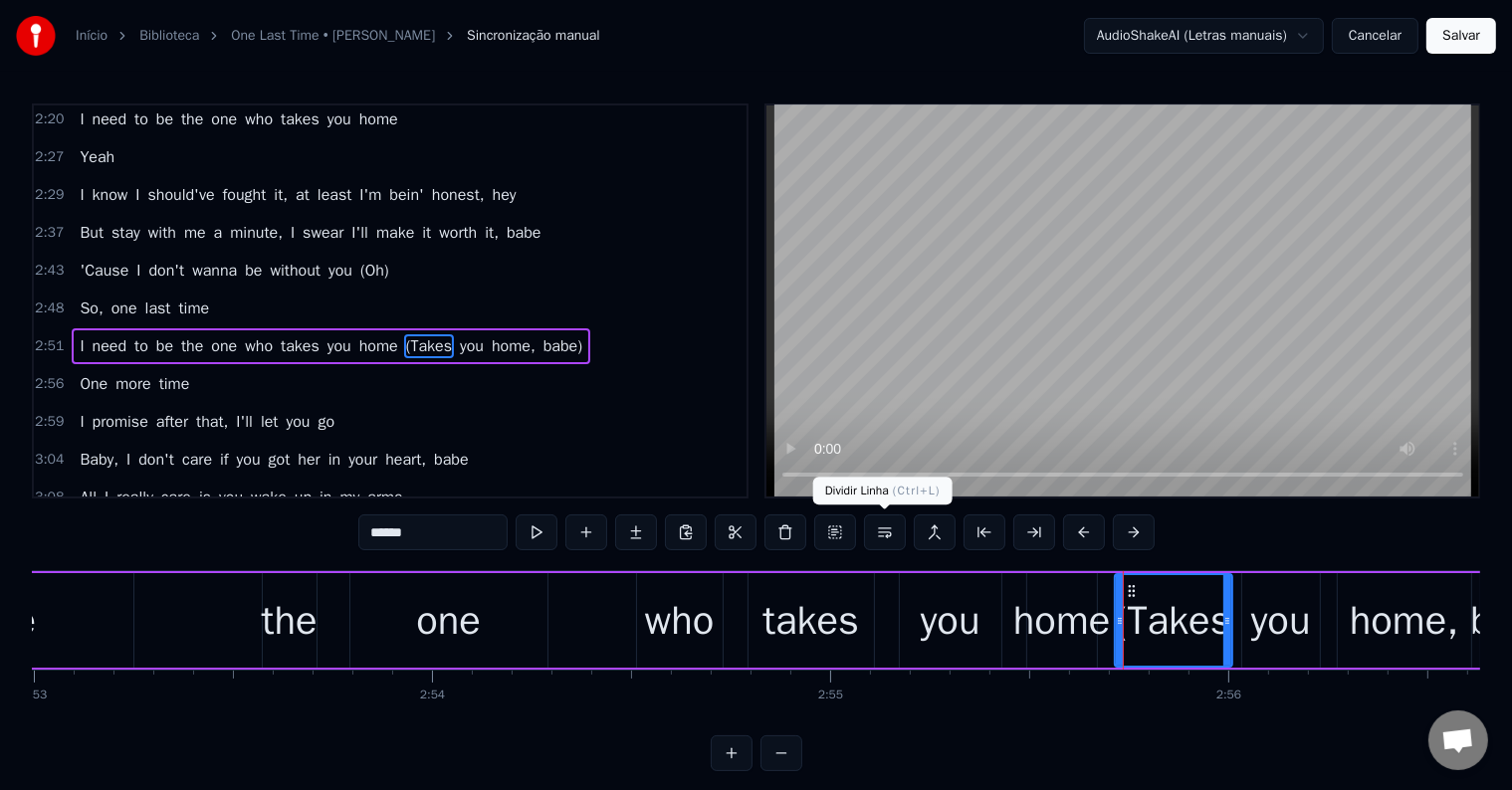 click at bounding box center (885, 532) 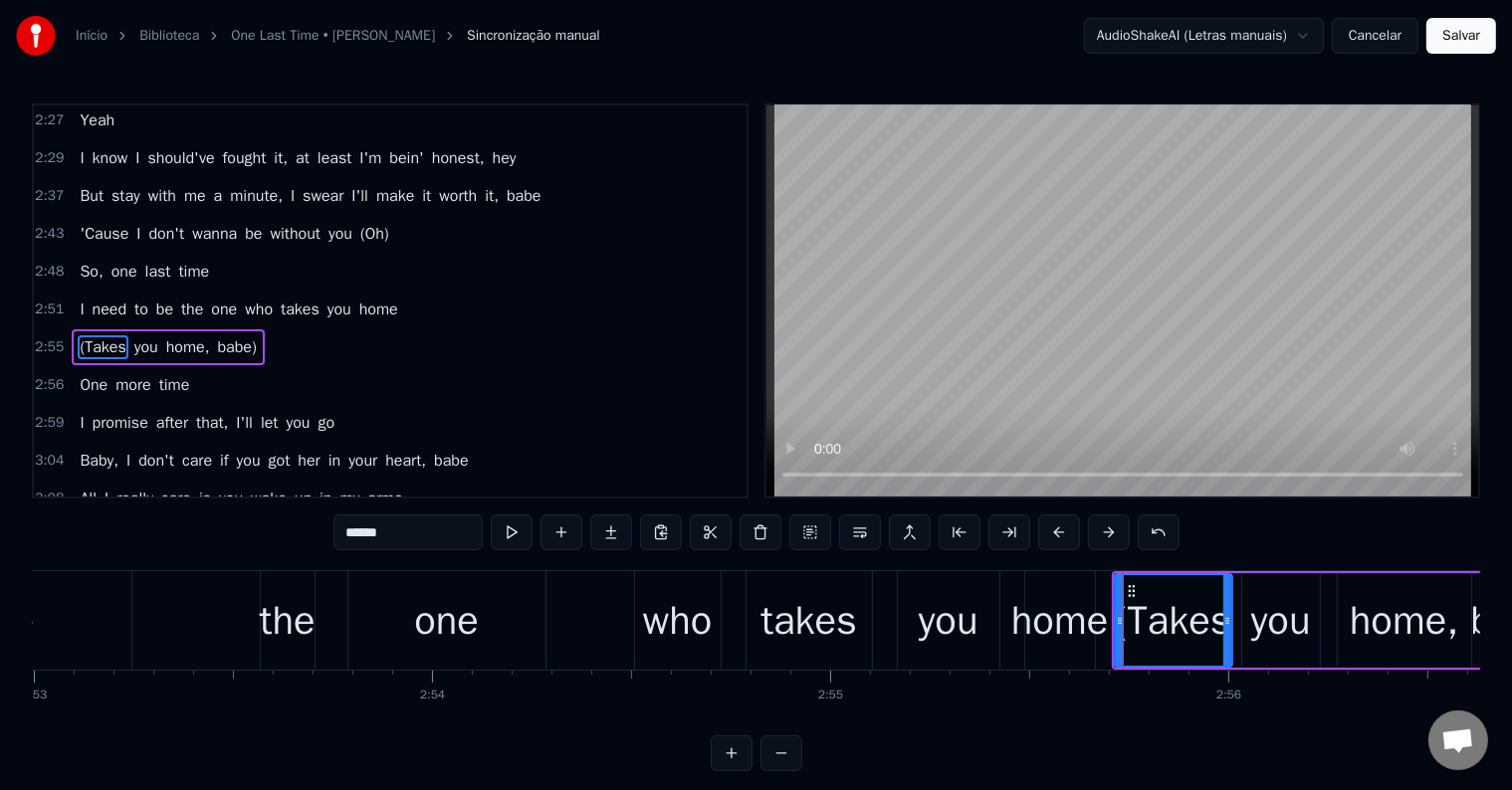 click on "I was a liar, I gave in to the fire I know I should've fought it, at least I'm bein' honest Feel like a failure 'cause I know that I failed you I should've done you better 'cause you don't want a liar And I know, and I know, and I know she gives you everything But, boy, I couldn't give it to you And I know, and I know, and I know that you got everything But I got nothin' here without you So, one last time I need to be the one who takes you home One more time I promise after that, I'll let you go Baby, I don't care if you got her in your heart All I really care is you wake up in my arms One last time I need to be the one who takes you home I don't deserve it, I know I don't deserve it But stay with me a minute, I swear I'll make it worth it Can't you forgive me? At least just temporarily I know that this is my fault, I should've been more careful And I know, and I know, and I know she gives you everything But, boy, I couldn't give it to you And I know, and I know, and I know that you got everything But I got I" at bounding box center [756, 645] 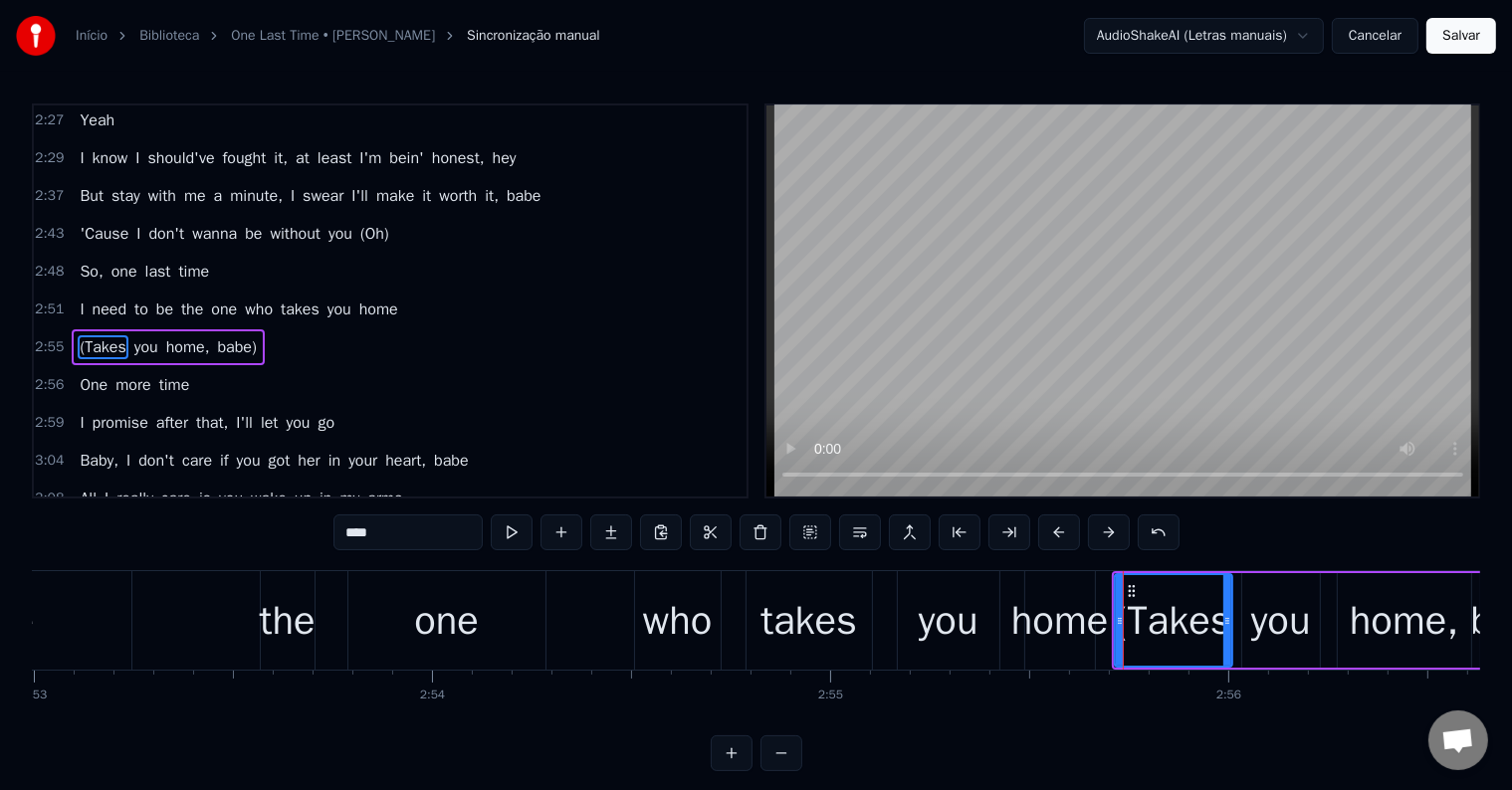 scroll, scrollTop: 1177, scrollLeft: 0, axis: vertical 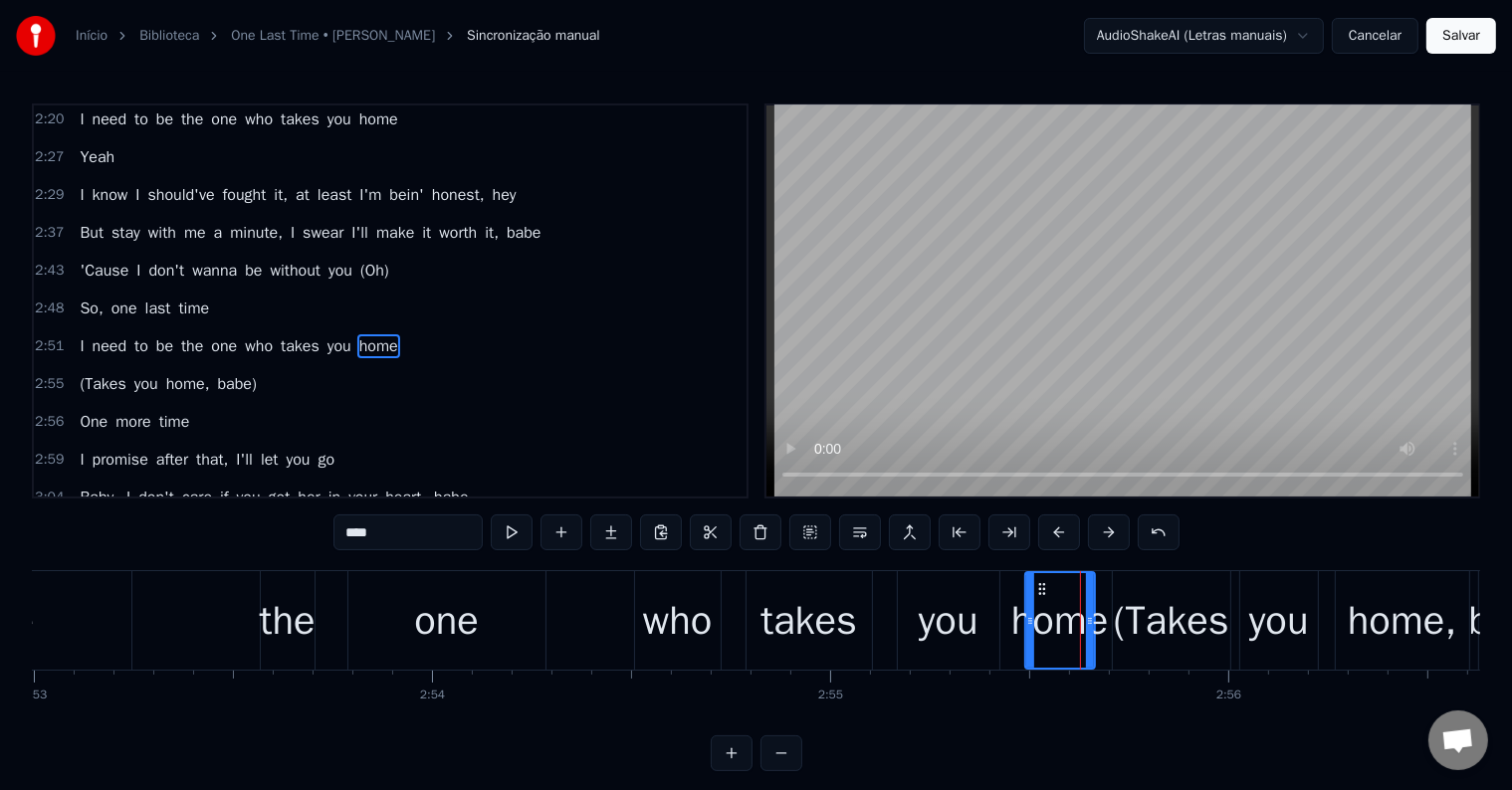 click on "0 0:01 0:02 0:03 0:04 0:05 0:06 0:07 0:08 0:09 0:10 0:11 0:12 0:13 0:14 0:15 0:16 0:17 0:18 0:19 0:20 0:21 0:22 0:23 0:24 0:25 0:26 0:27 0:28 0:29 0:30 0:31 0:32 0:33 0:34 0:35 0:36 0:37 0:38 0:39 0:40 0:41 0:42 0:43 0:44 0:45 0:46 0:47 0:48 0:49 0:50 0:51 0:52 0:53 0:54 0:55 0:56 0:57 0:58 0:59 1:00 1:01 1:02 1:03 1:04 1:05 1:06 1:07 1:08 1:09 1:10 1:11 1:12 1:13 1:14 1:15 1:16 1:17 1:18 1:19 1:20 1:21 1:22 1:23 1:24 1:25 1:26 1:27 1:28 1:29 1:30 1:31 1:32 1:33 1:34 1:35 1:36 1:37 1:38 1:39 1:40 1:41 1:42 1:43 1:44 1:45 1:46 1:47 1:48 1:49 1:50 1:51 1:52 1:53 1:54 1:55 1:56 1:57 1:58 1:59 2:00 2:01 2:02 2:03 2:04 2:05 2:06 2:07 2:08 2:09 2:10 2:11 2:12 2:13 2:14 2:15 2:16 2:17 2:18 2:19 2:20 2:21 2:22 2:23 2:24 2:25 2:26 2:27 2:28 2:29 2:30 2:31 2:32 2:33 2:34 2:35 2:36 2:37 2:38 2:39 2:40 2:41 2:42 2:43 2:44 2:45 2:46 2:47 2:48 2:49 2:50 2:51 2:52 2:53 2:54 2:55 2:56 2:57 2:58 2:59 3:00 3:01 3:02 3:03 3:04 3:05 3:06 3:07 3:08 3:09 3:10 3:11 3:12 3:13 3:14 3:15 3:16 3:17 3:18 3:19 3:20 3:21 3:22 3:23 3:24" at bounding box center [-26630, 686] 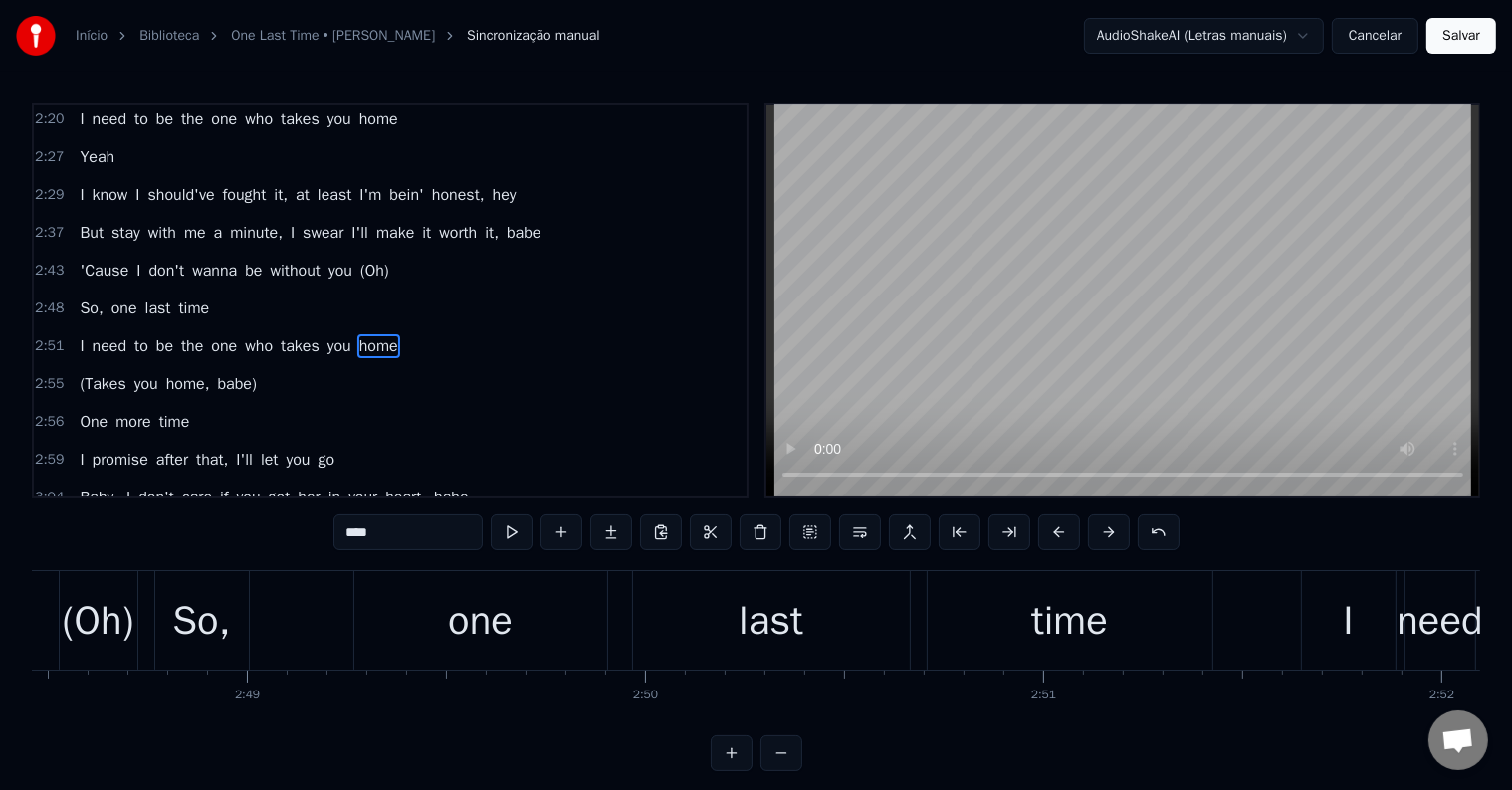 scroll, scrollTop: 0, scrollLeft: 66837, axis: horizontal 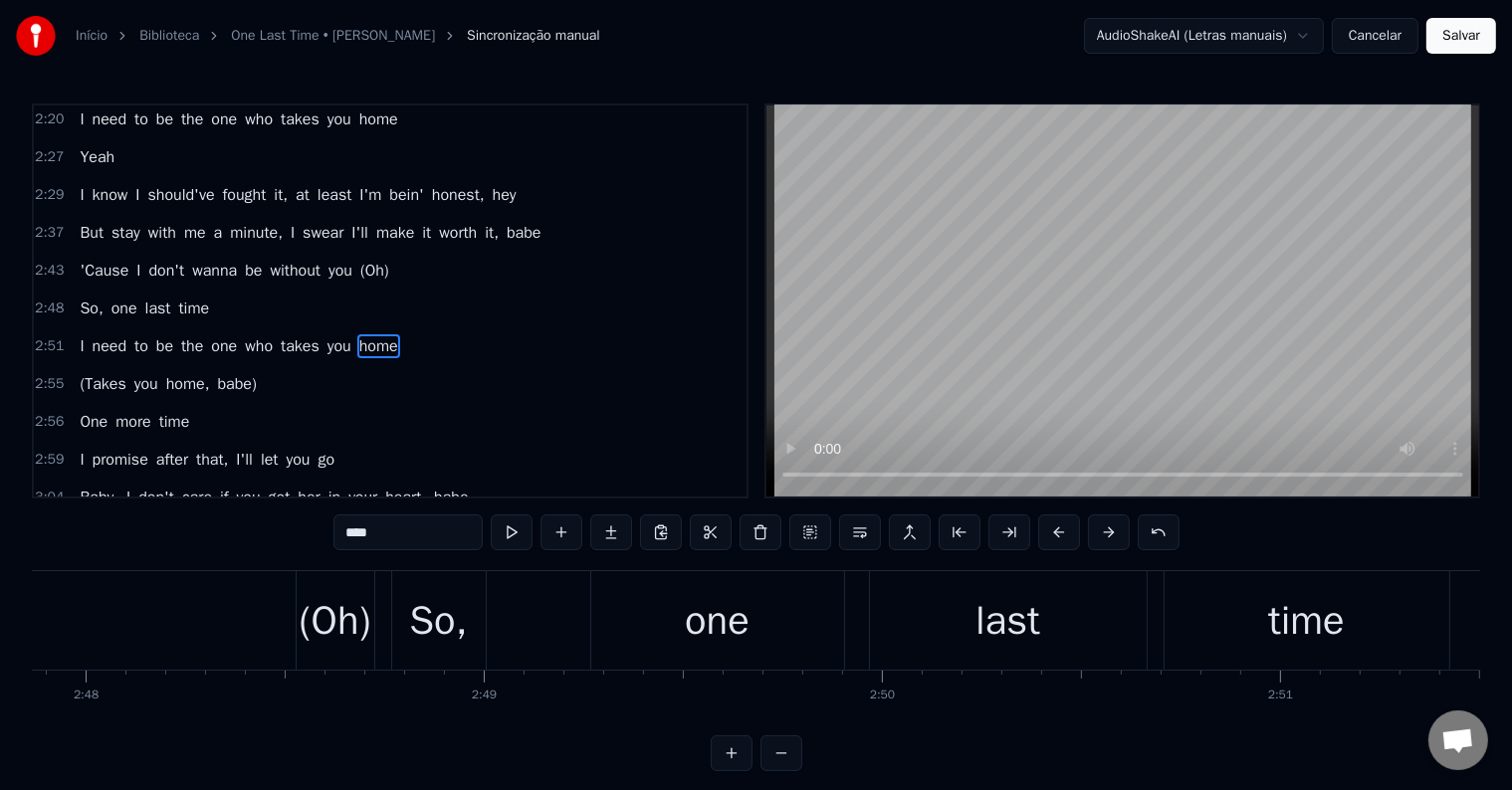 click on "(Oh)" at bounding box center [335, 621] 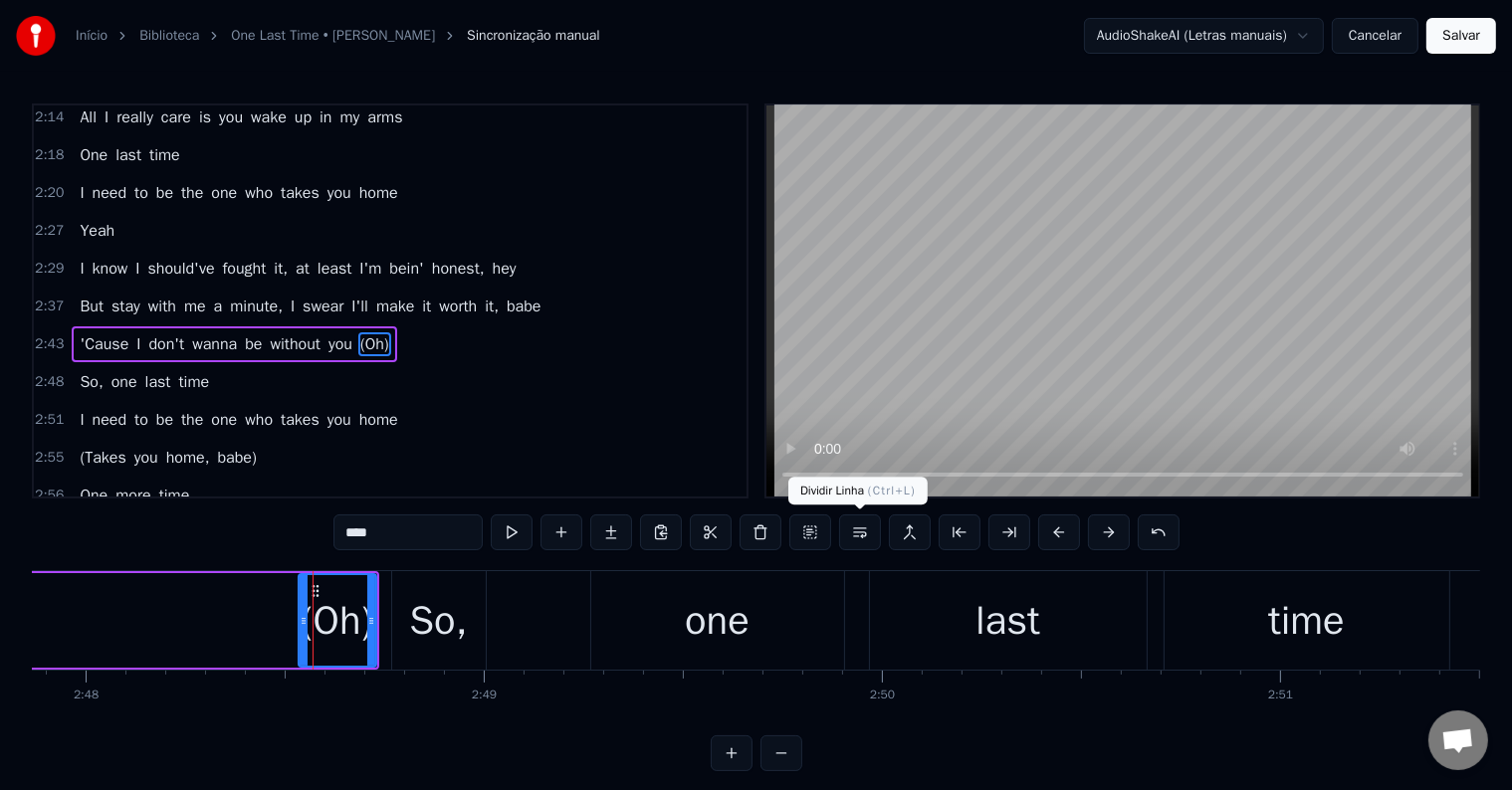 click at bounding box center (860, 532) 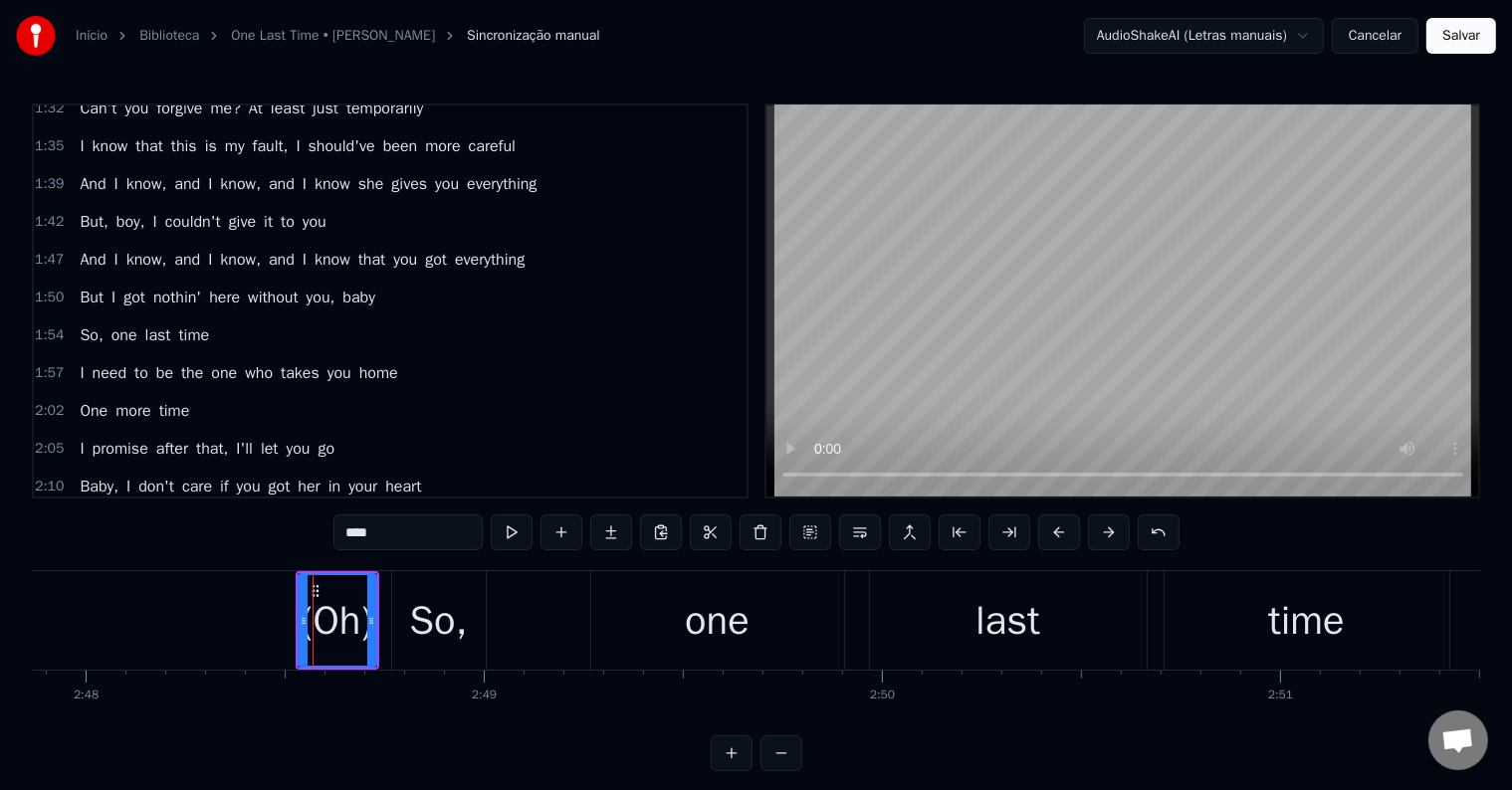 scroll, scrollTop: 1365, scrollLeft: 0, axis: vertical 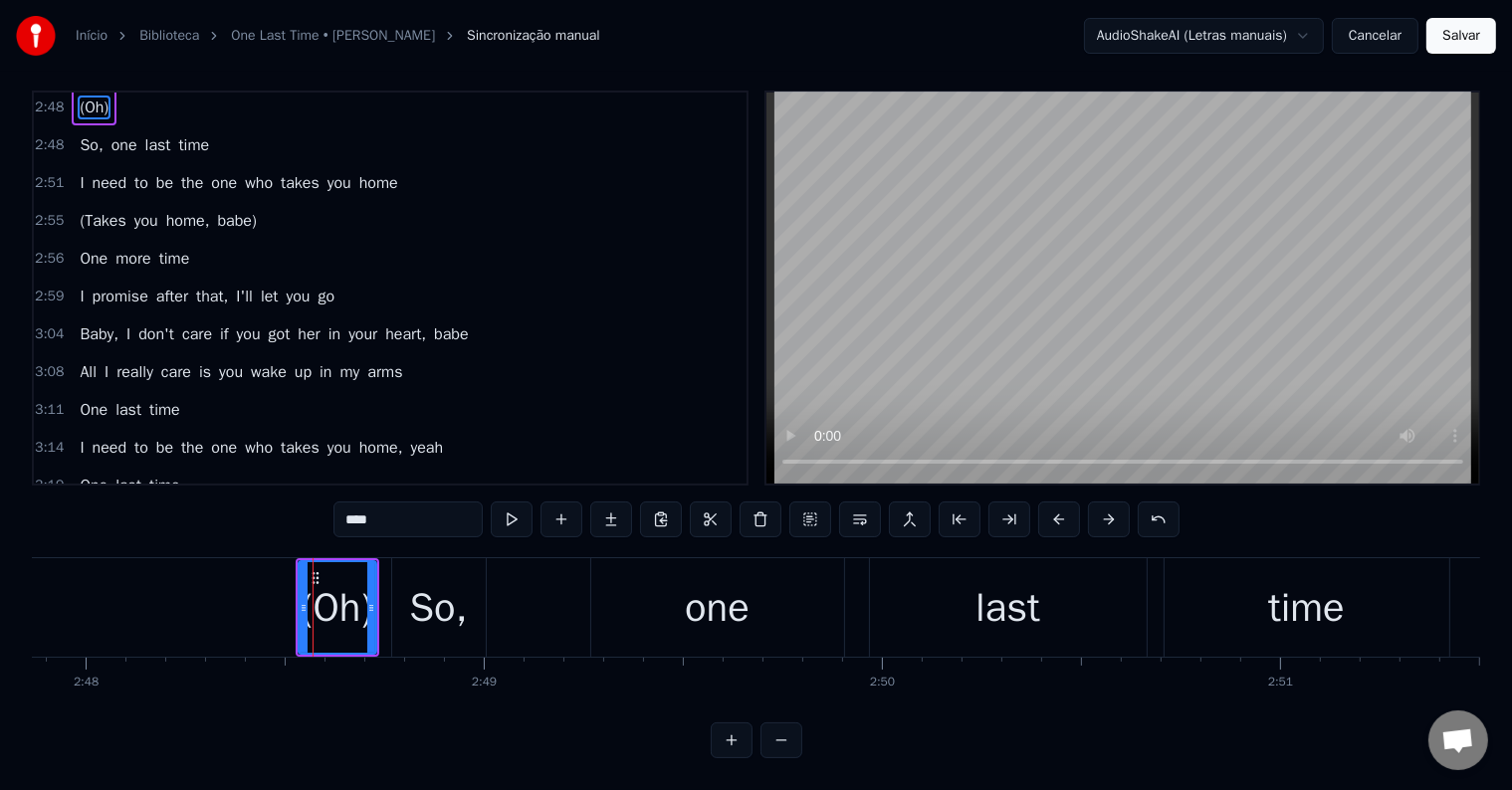click on "Salvar" at bounding box center (1461, 36) 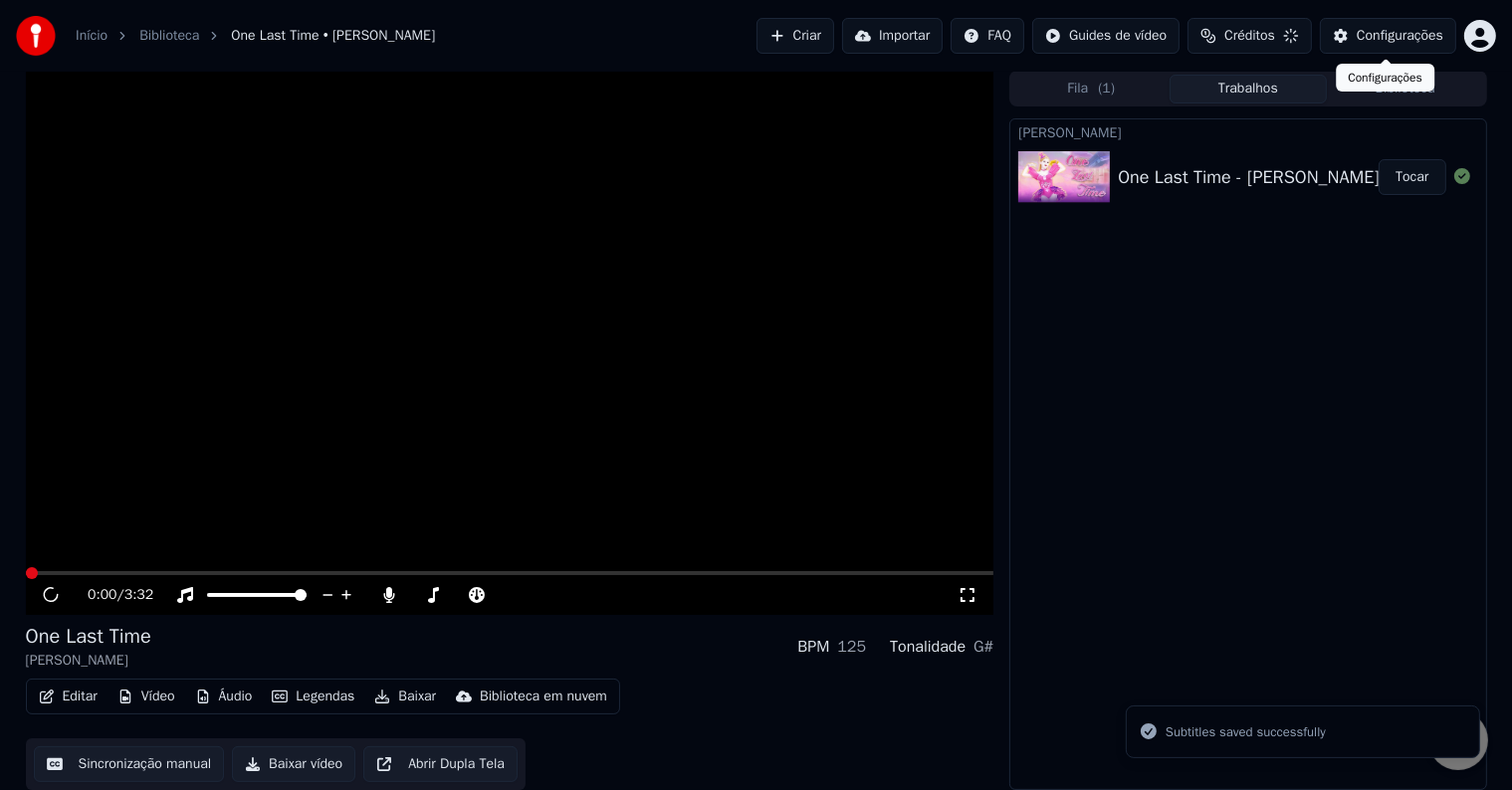 scroll, scrollTop: 1, scrollLeft: 0, axis: vertical 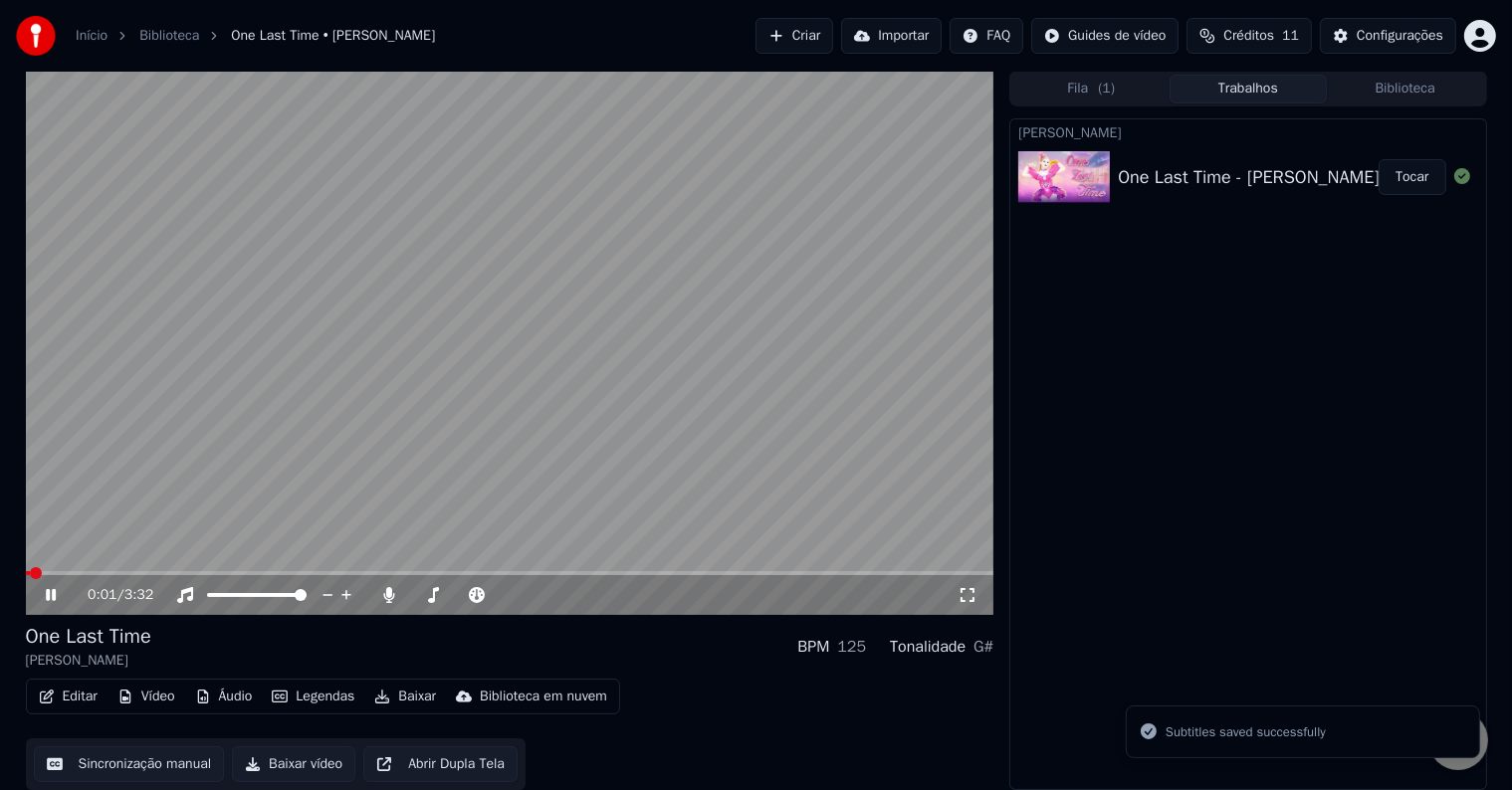 click on "Editar" at bounding box center [68, 696] 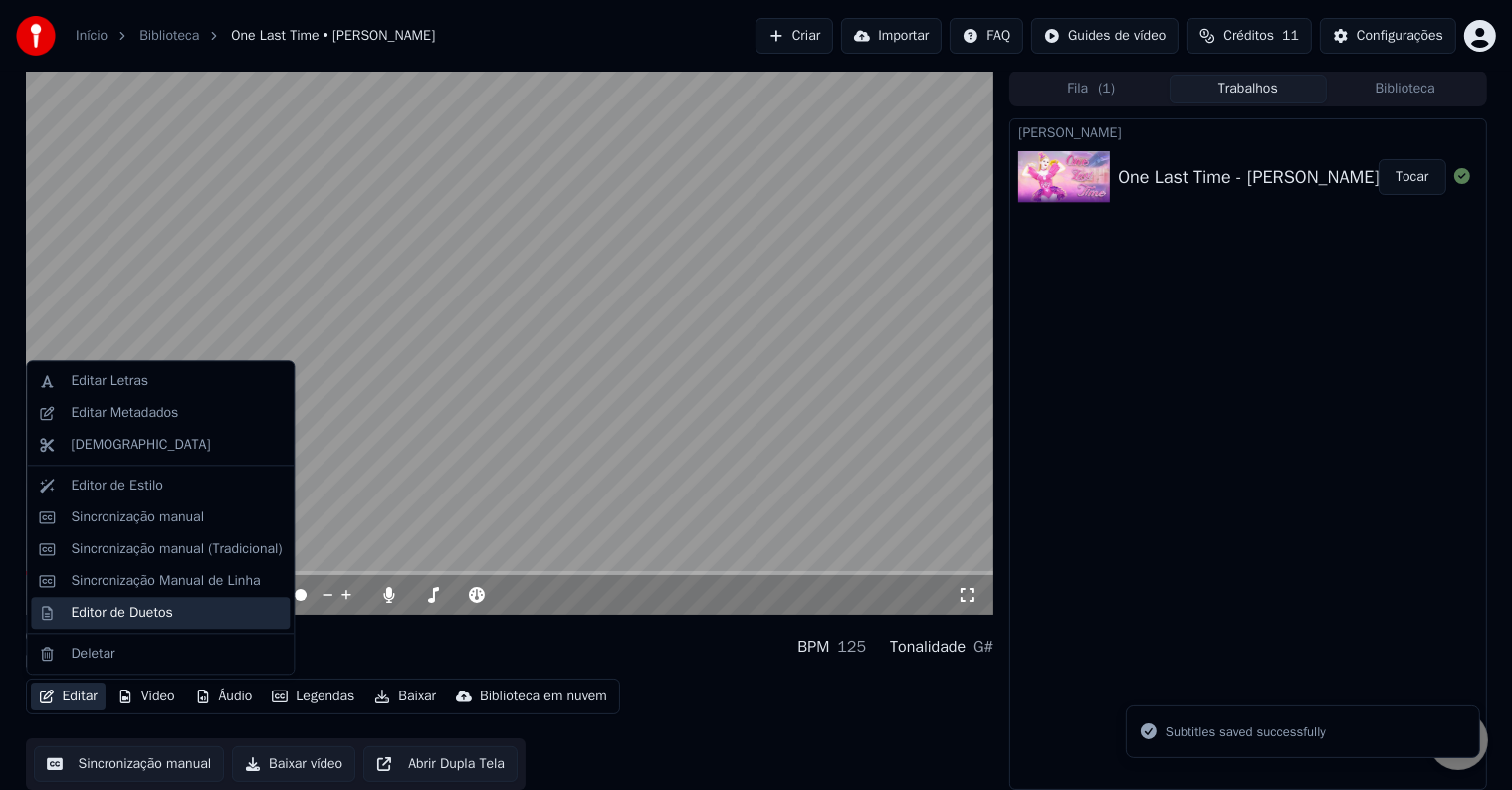 click on "Editor de Duetos" at bounding box center [160, 613] 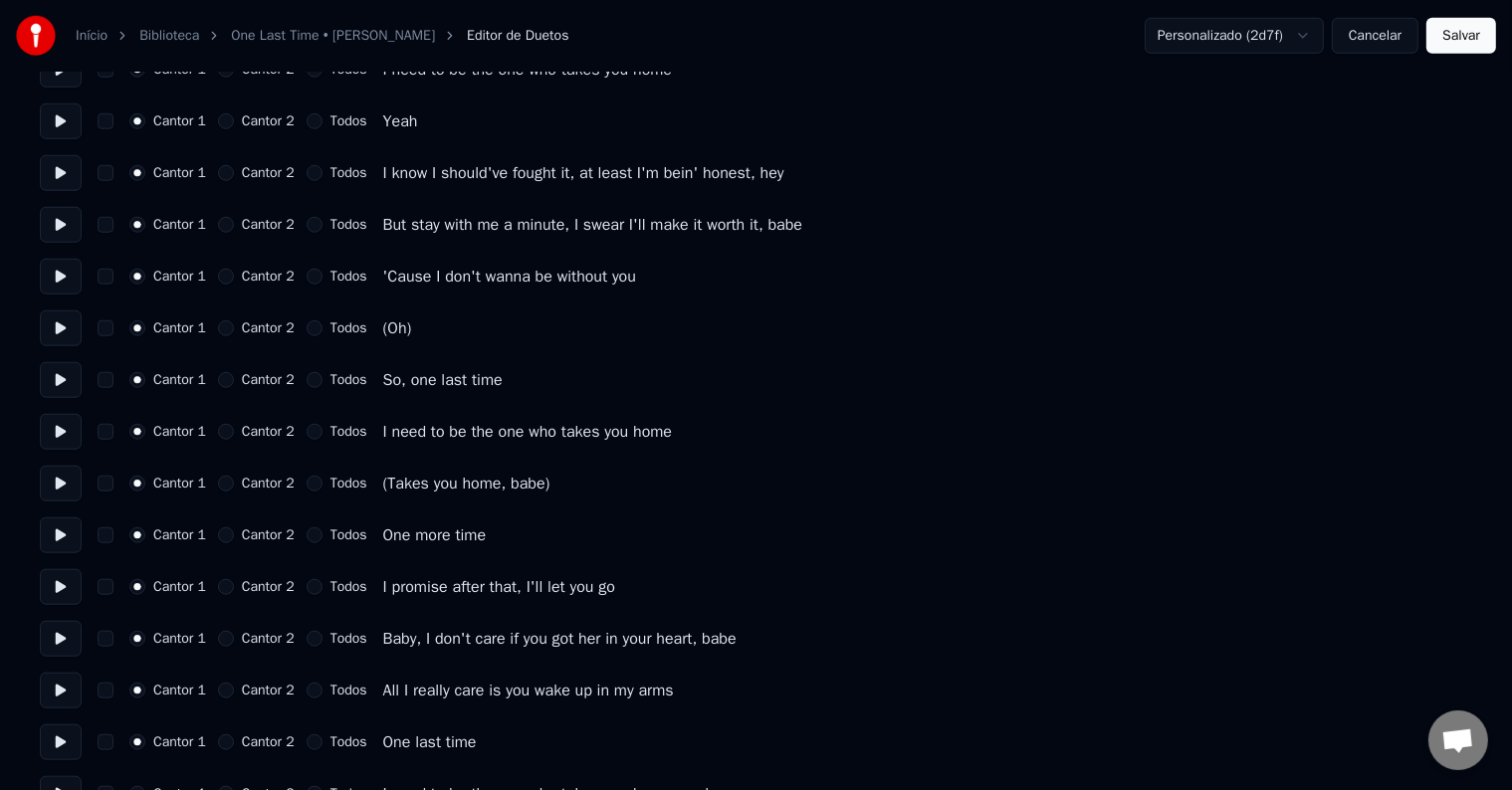 scroll, scrollTop: 1745, scrollLeft: 0, axis: vertical 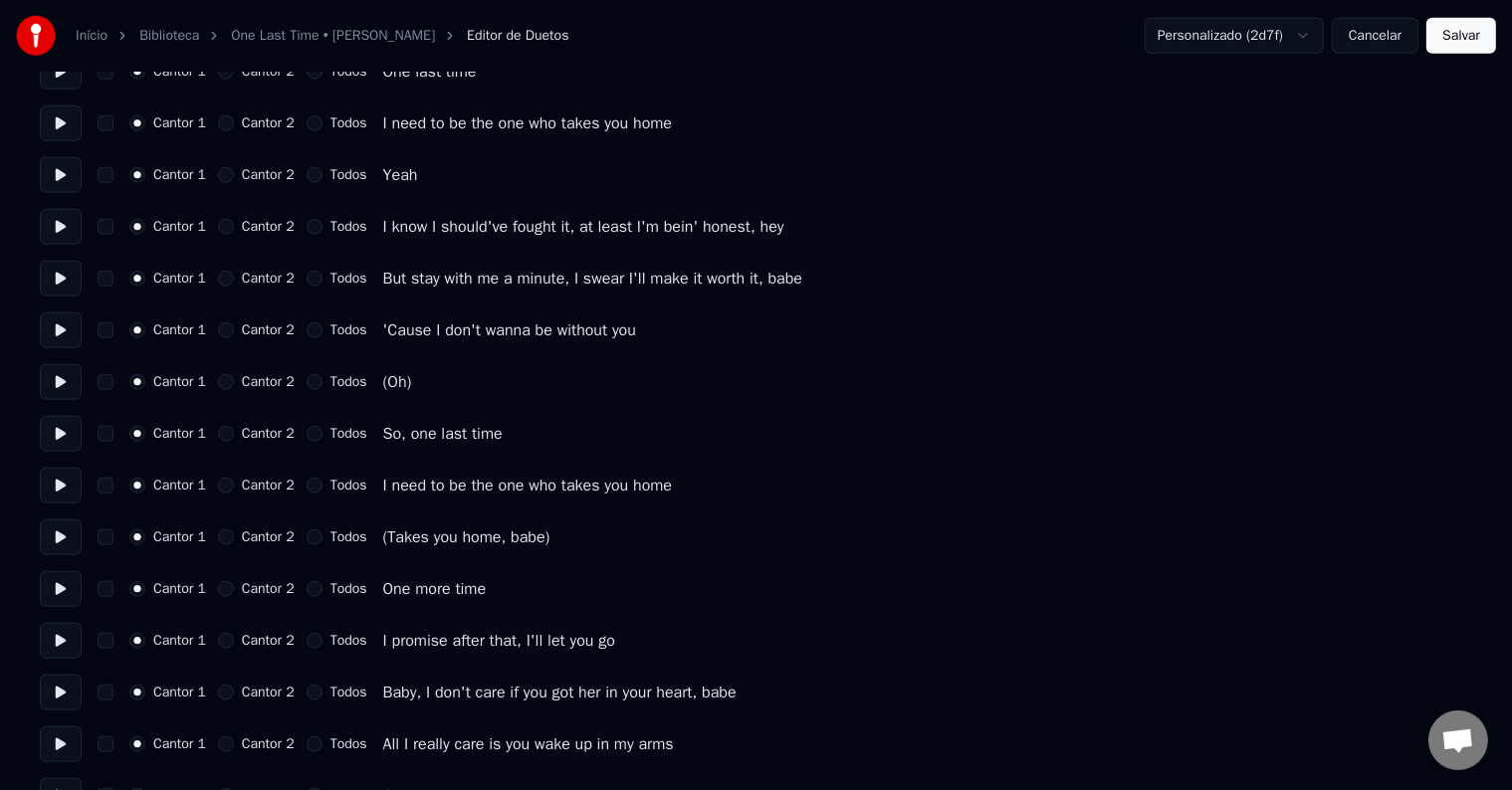 click on "Todos" at bounding box center (348, 382) 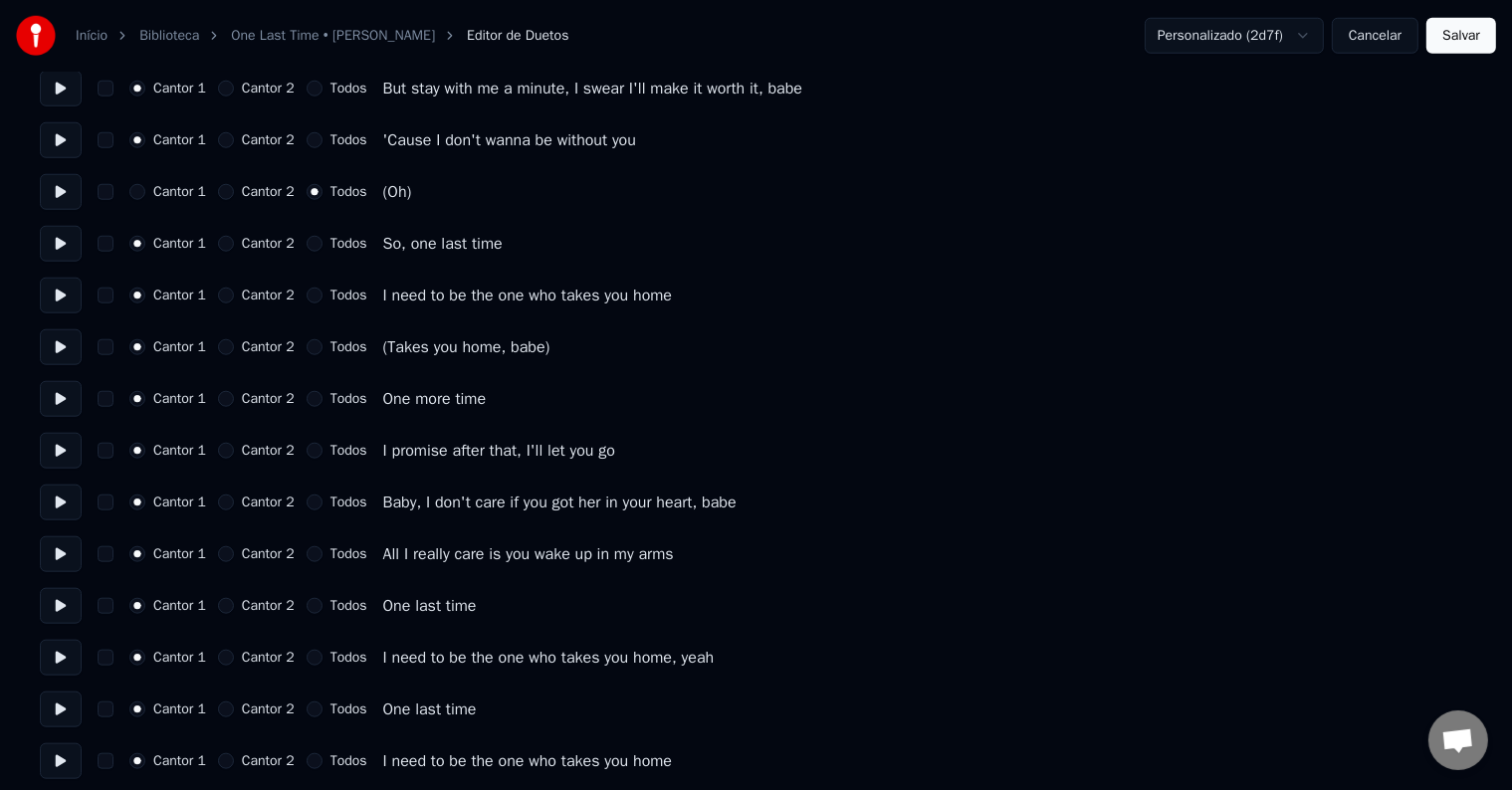 scroll, scrollTop: 1944, scrollLeft: 0, axis: vertical 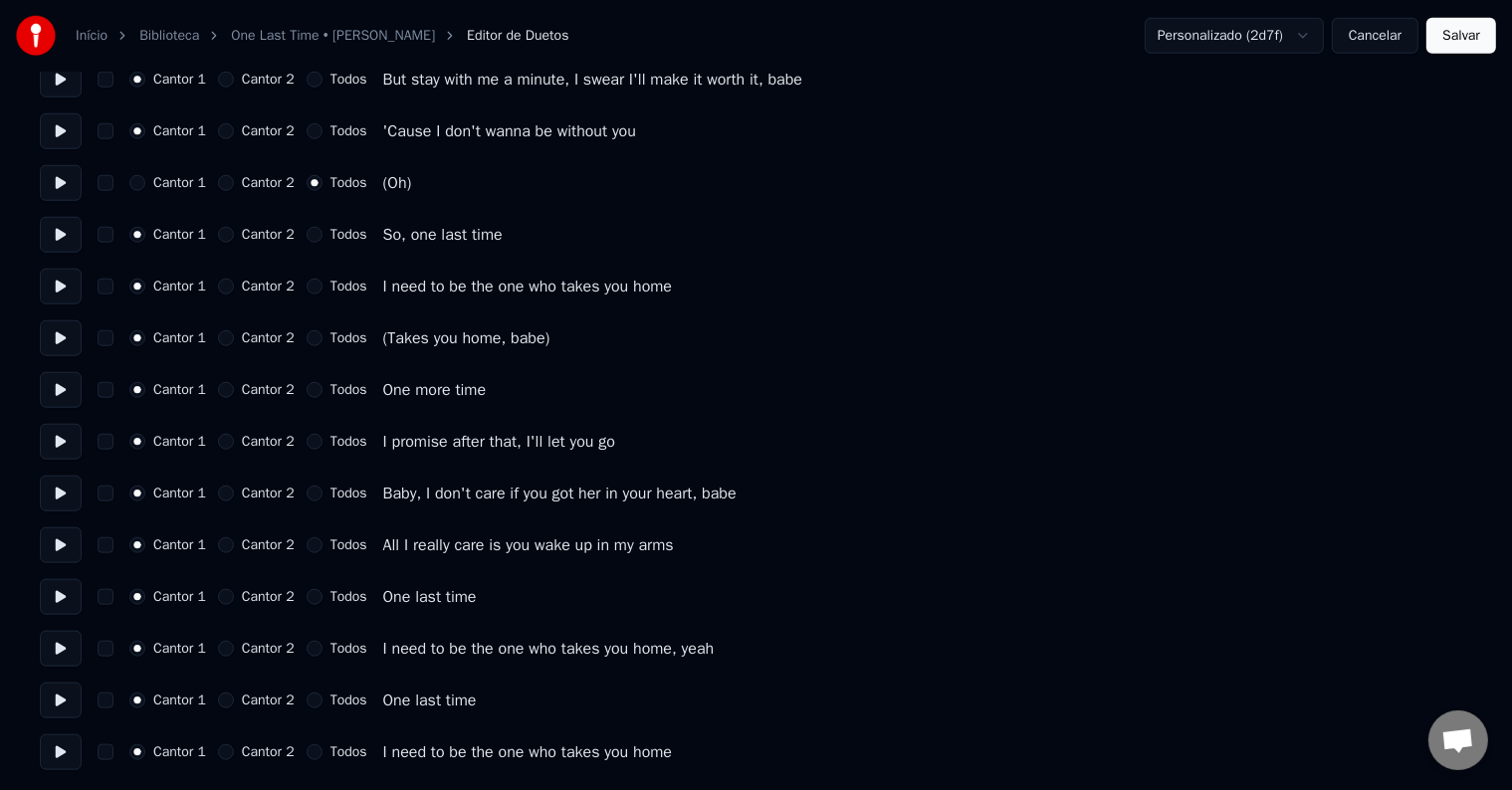 click on "Todos" at bounding box center [348, 338] 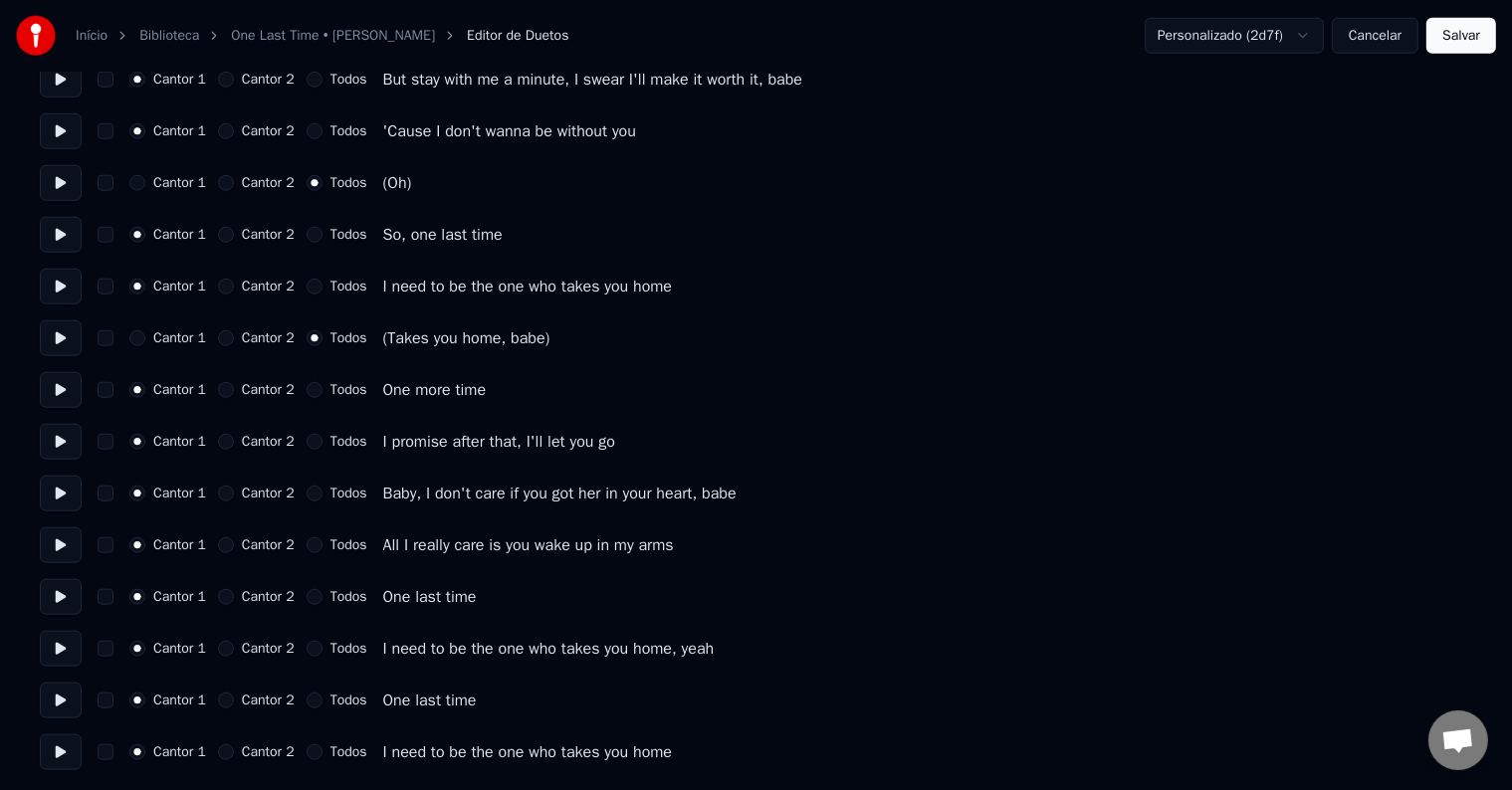 click on "Salvar" at bounding box center [1461, 36] 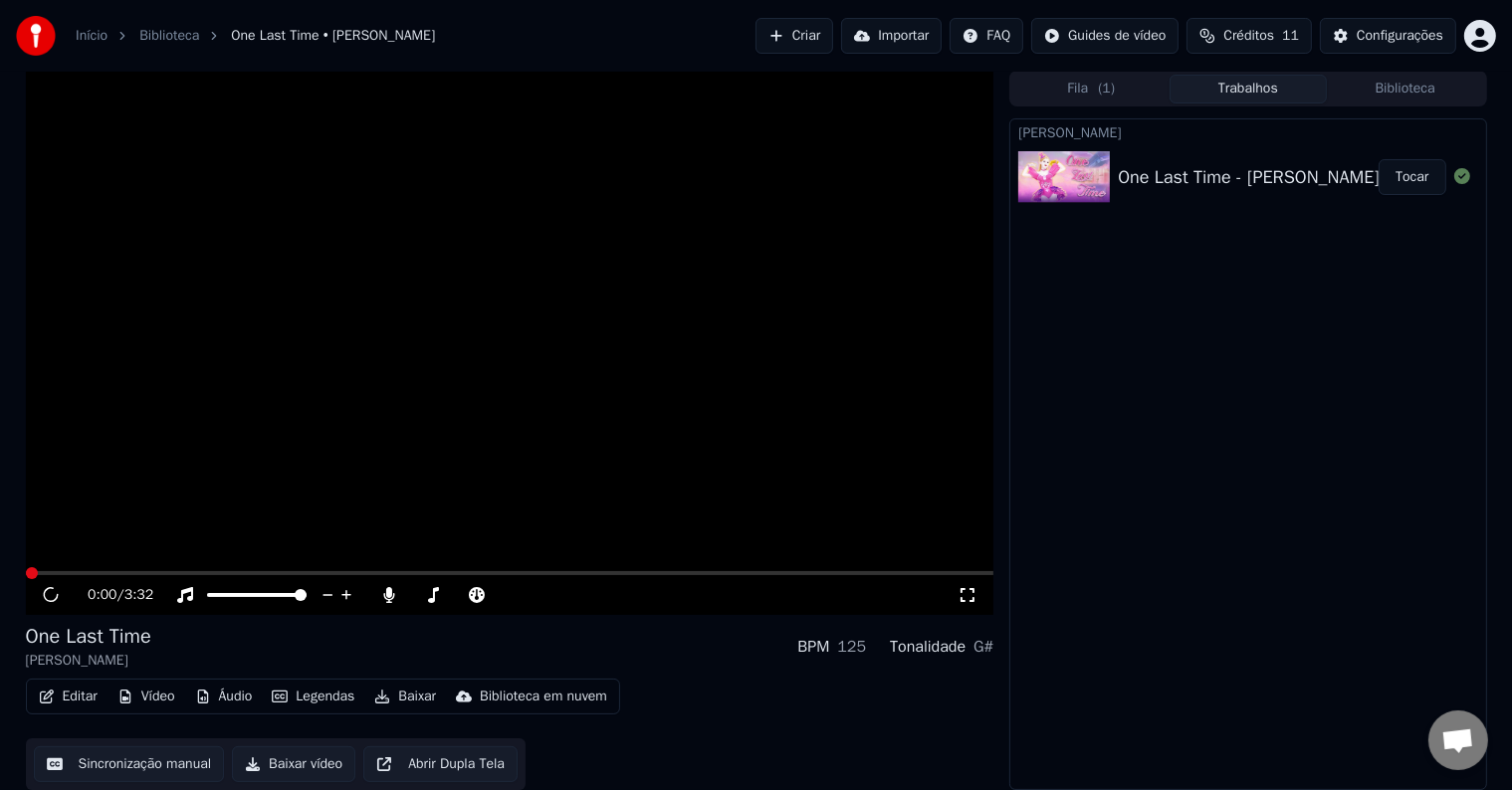 scroll, scrollTop: 1, scrollLeft: 0, axis: vertical 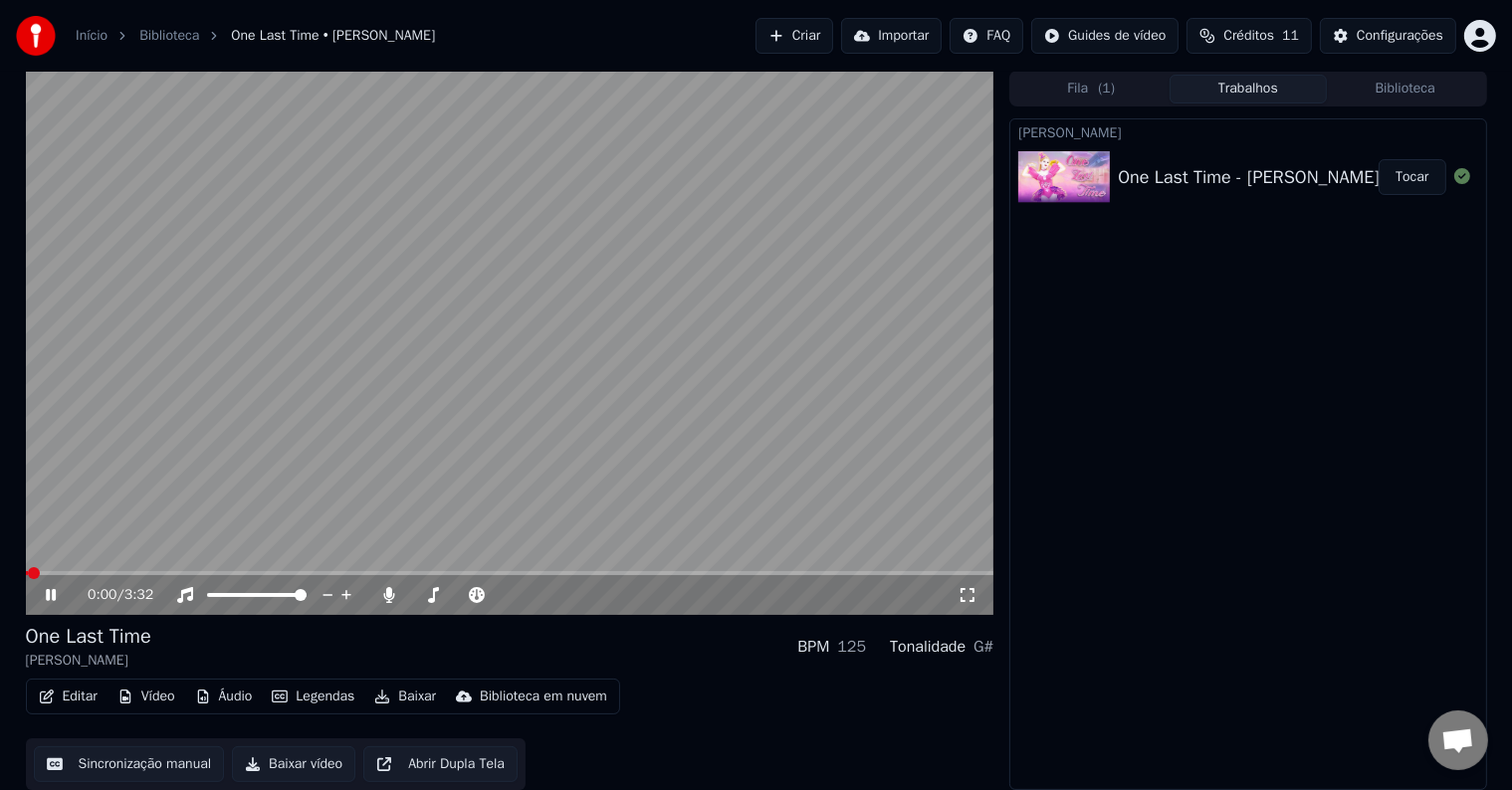 click 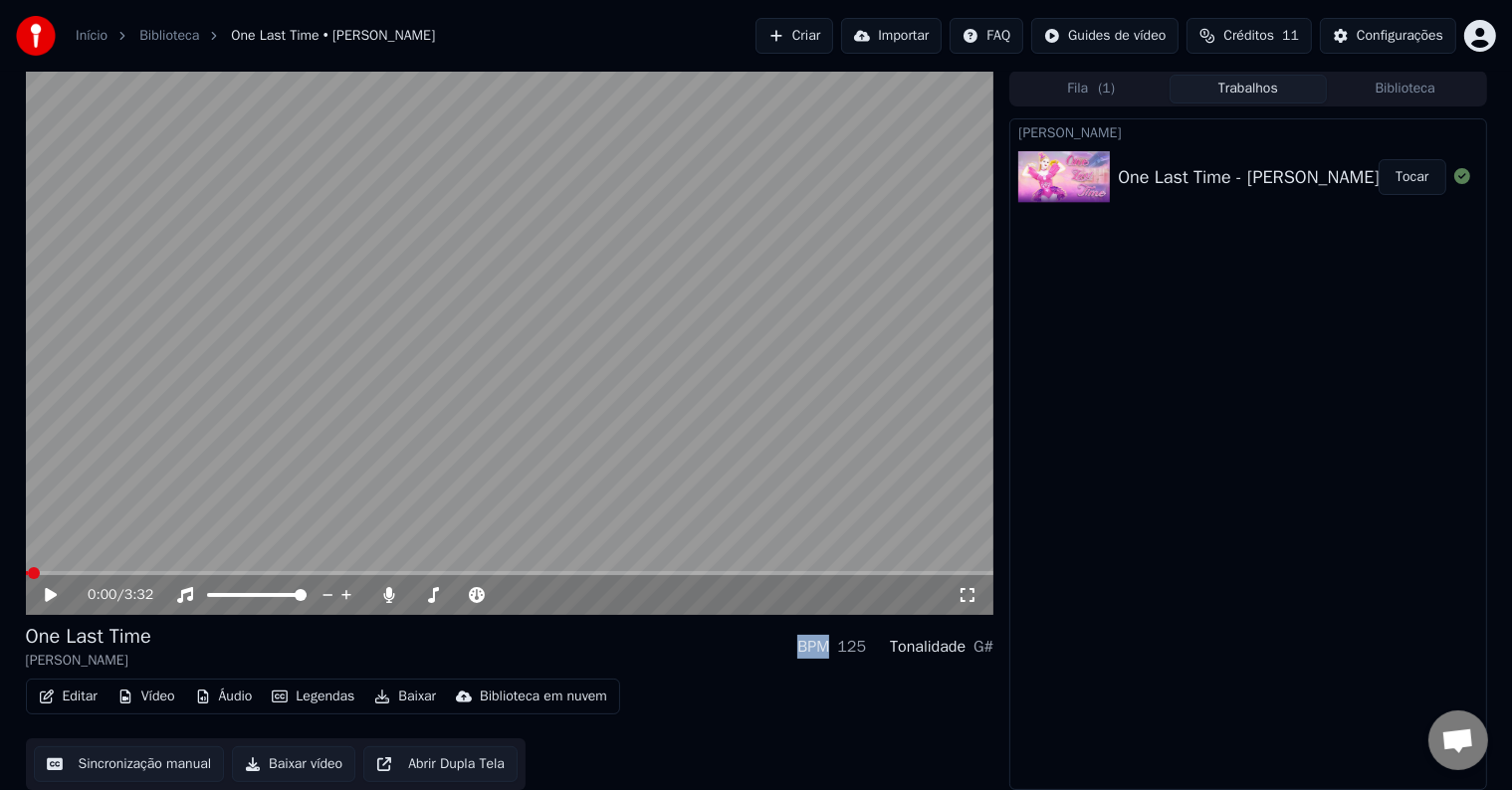 click 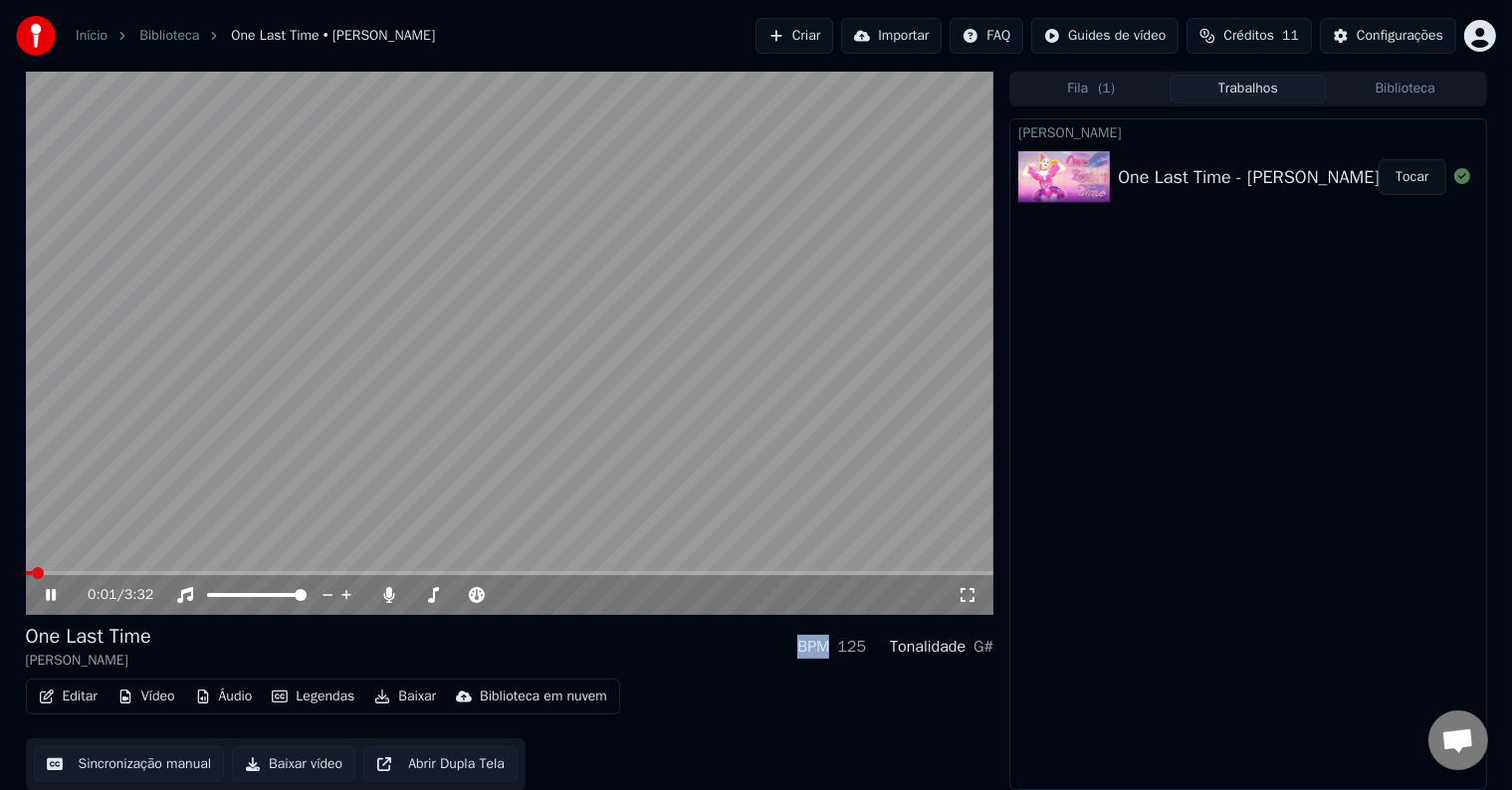 click on "One Last Time [PERSON_NAME] BPM 125 Tonalidade G#" at bounding box center (510, 647) 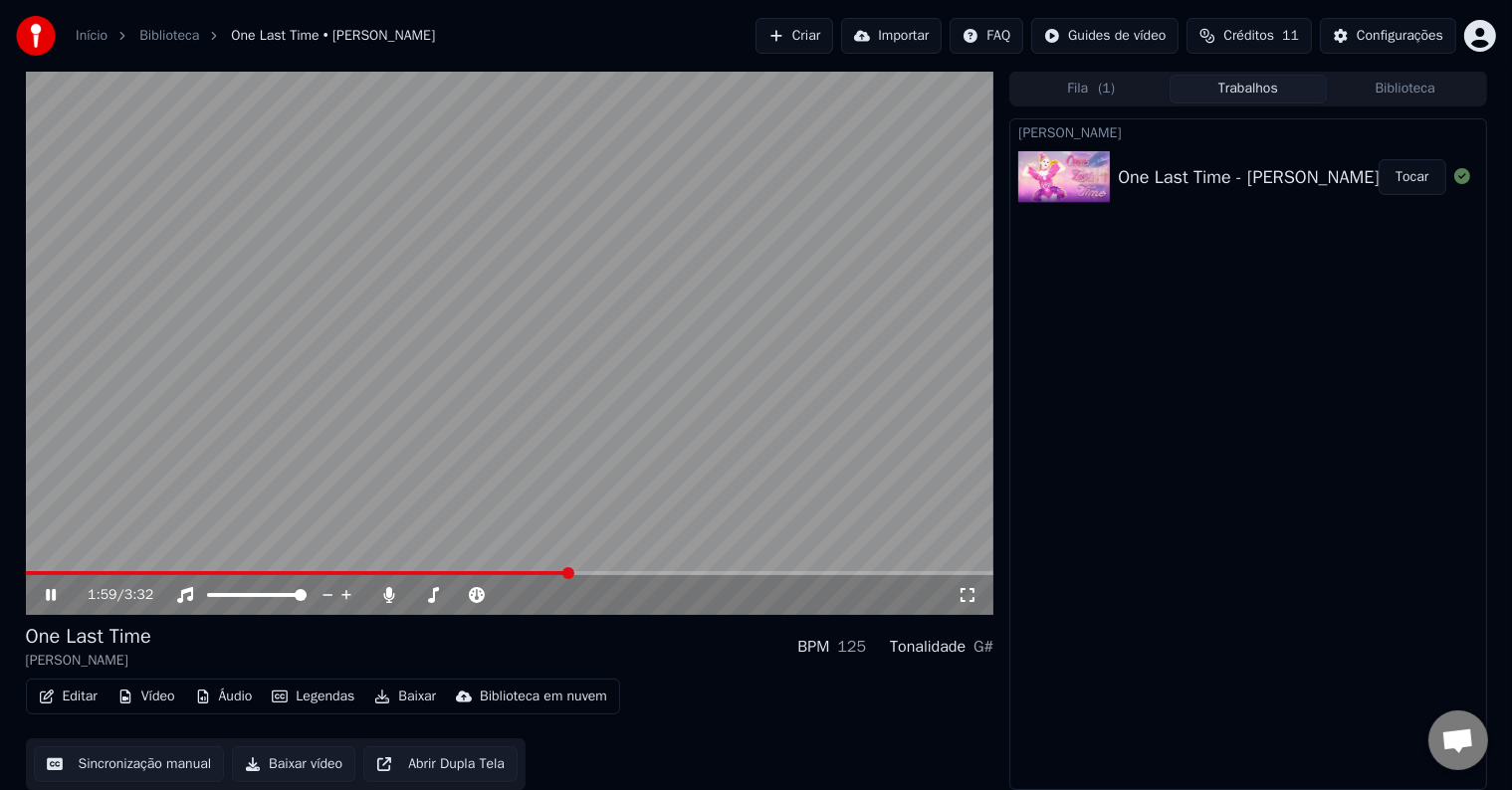 click at bounding box center [510, 573] 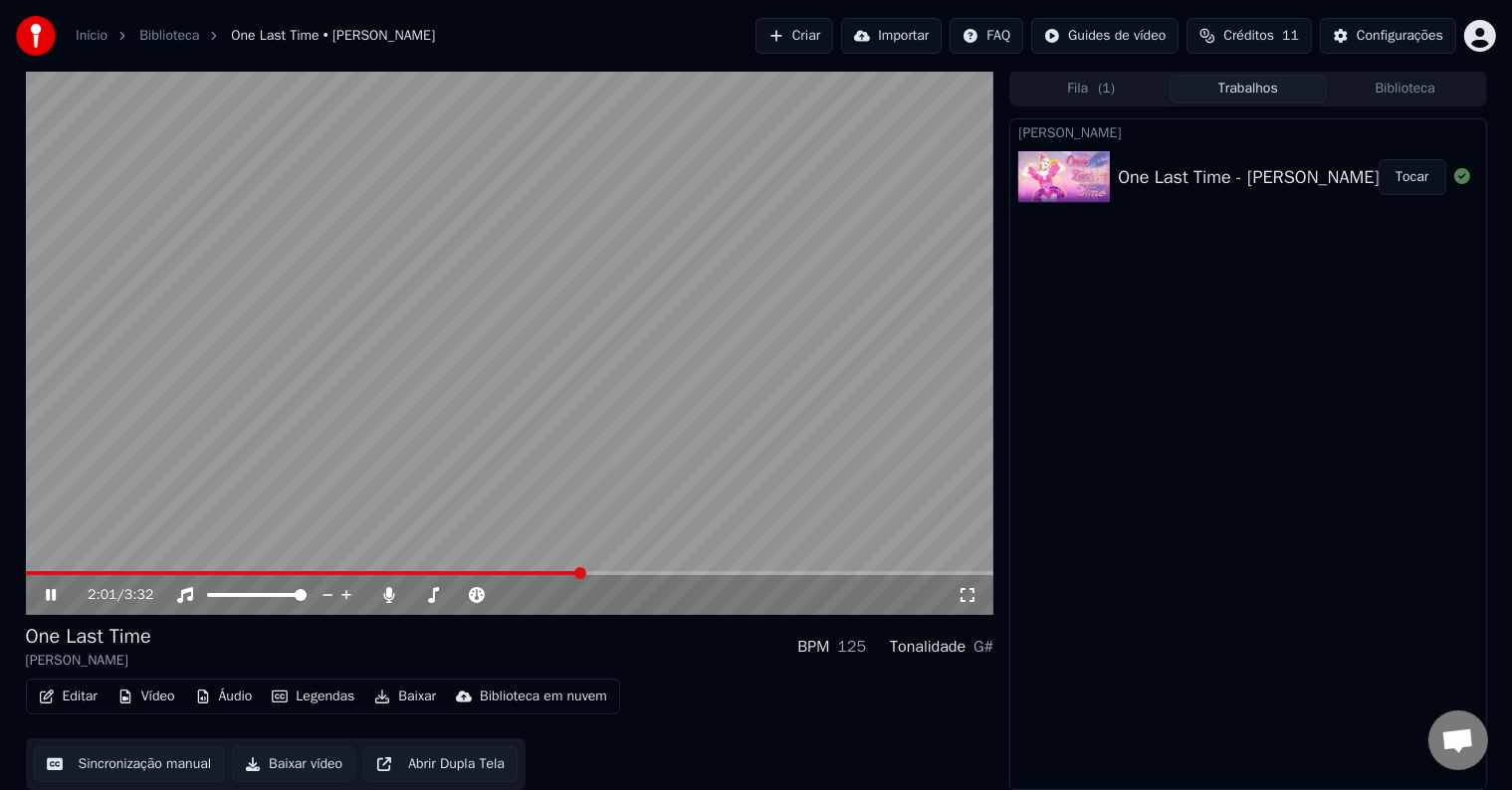 click at bounding box center [510, 573] 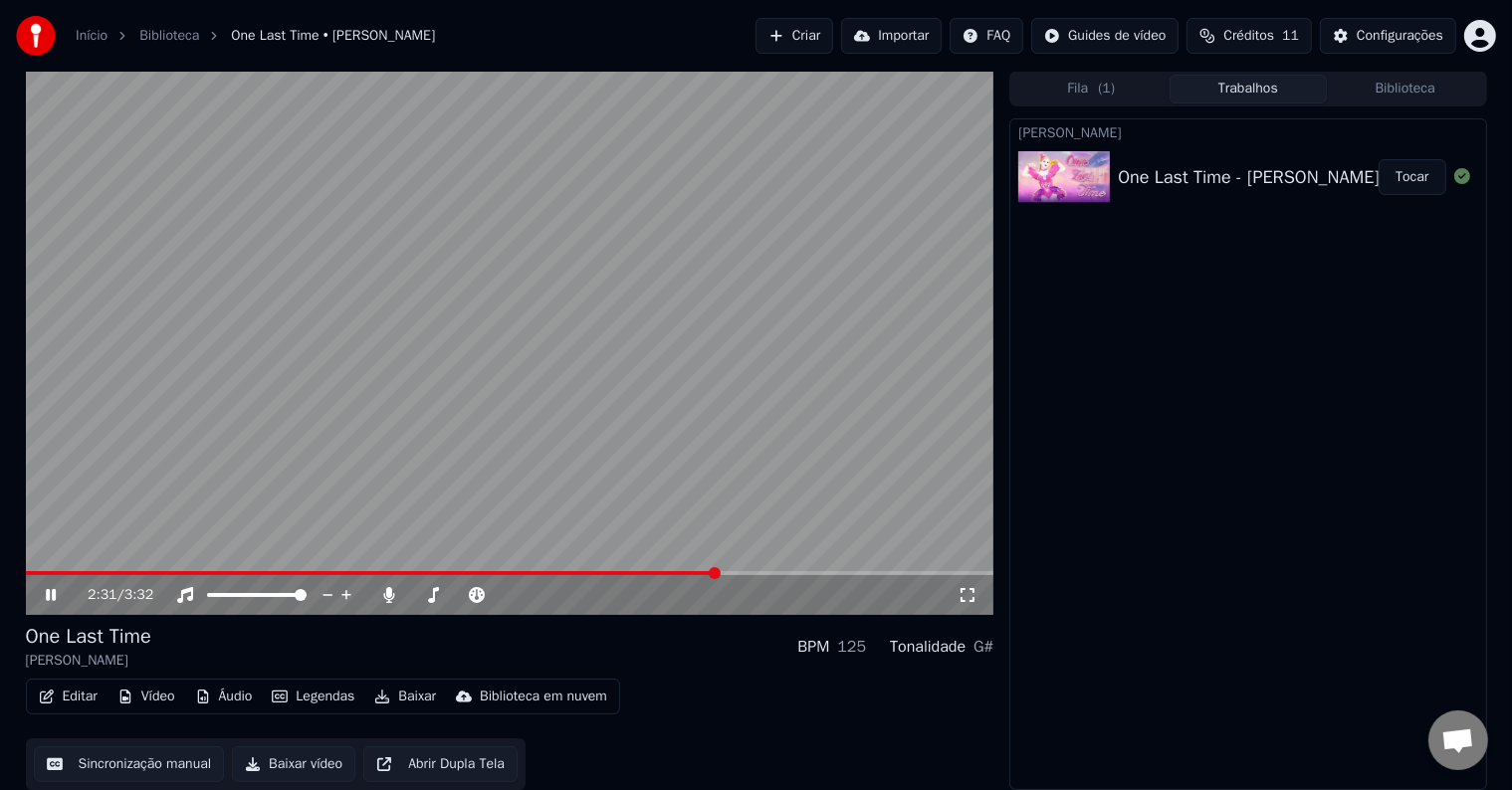 click 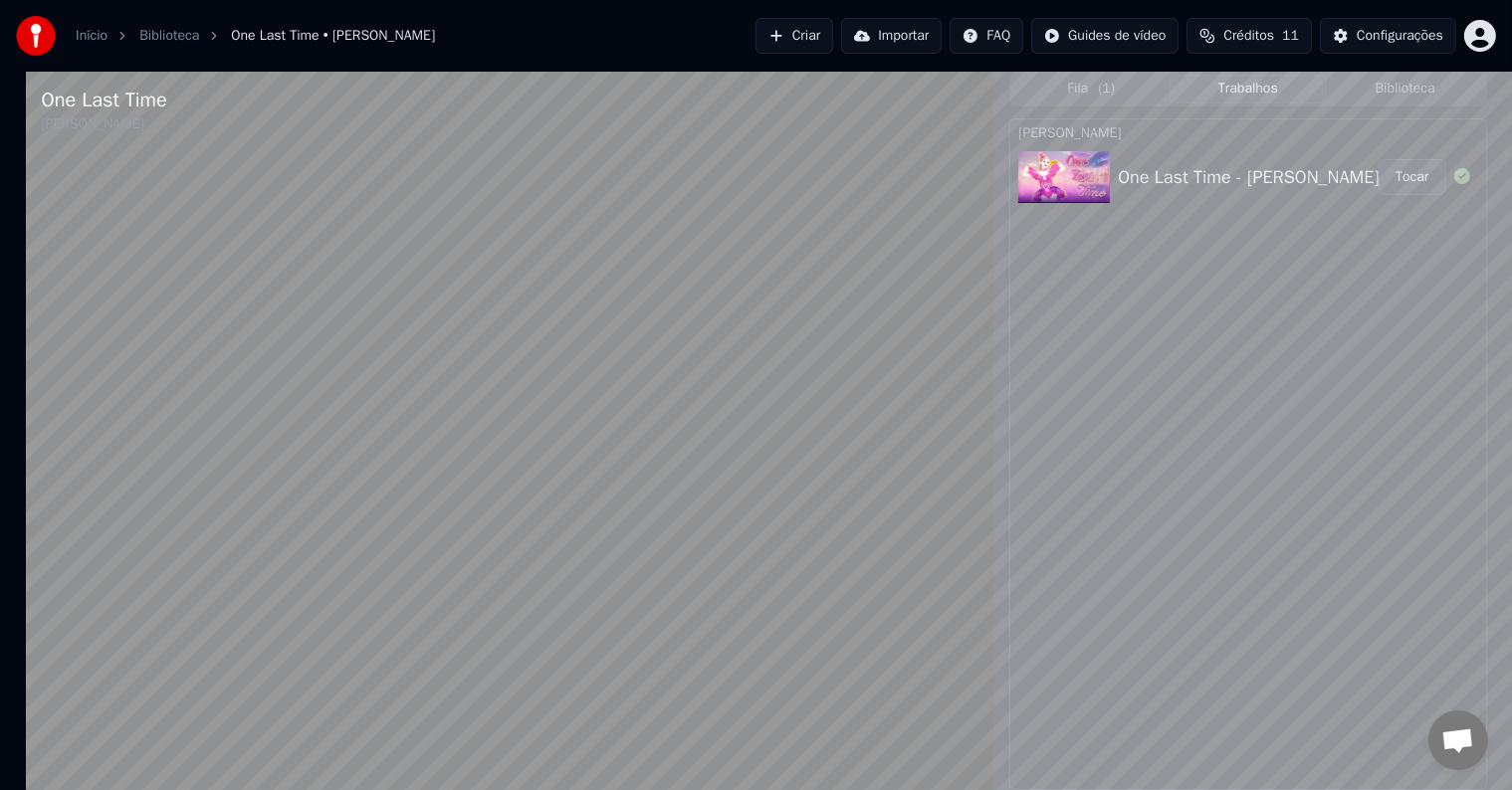 scroll, scrollTop: 0, scrollLeft: 0, axis: both 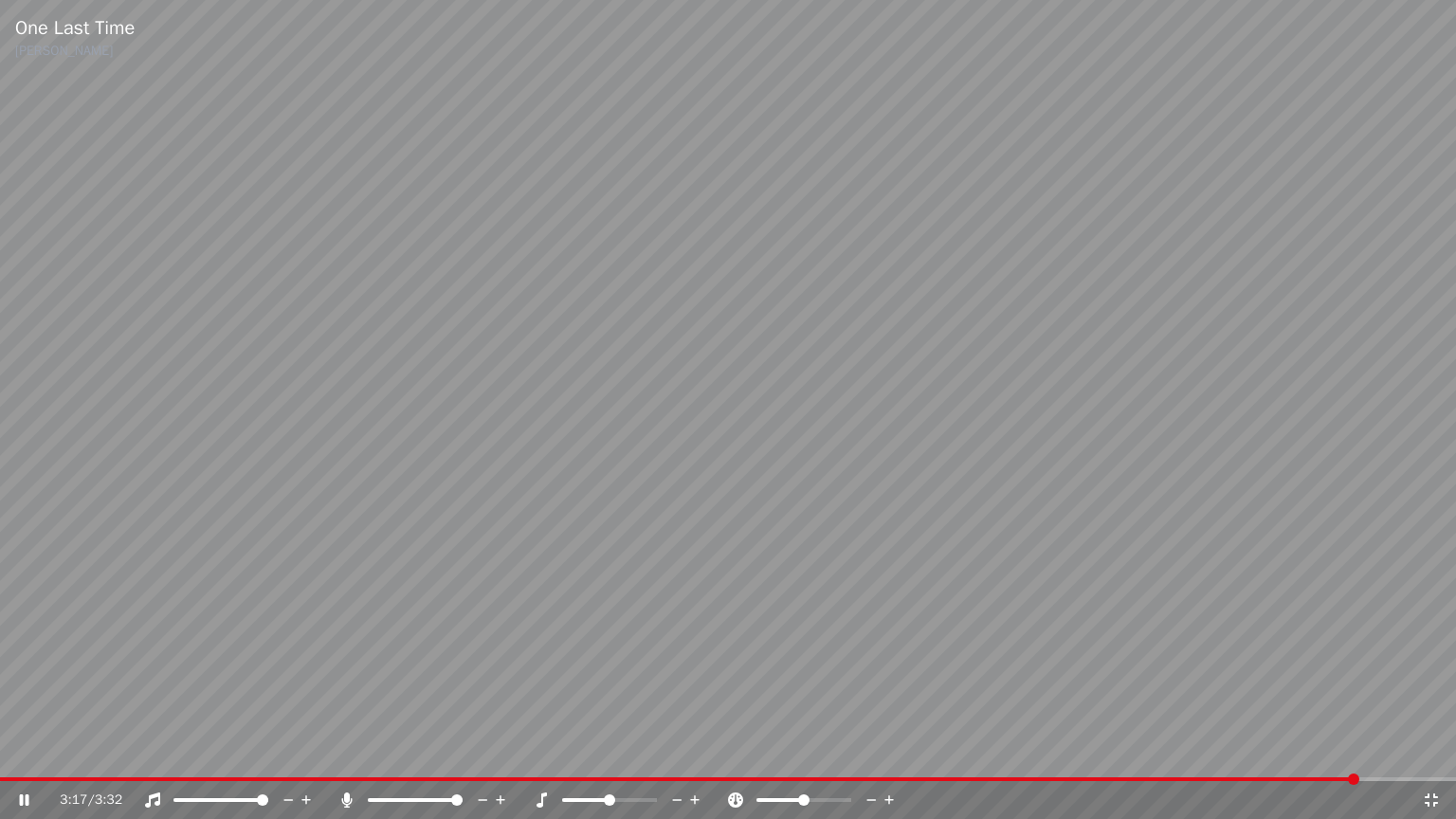 click on "3:17  /  3:32" at bounding box center [728, 800] 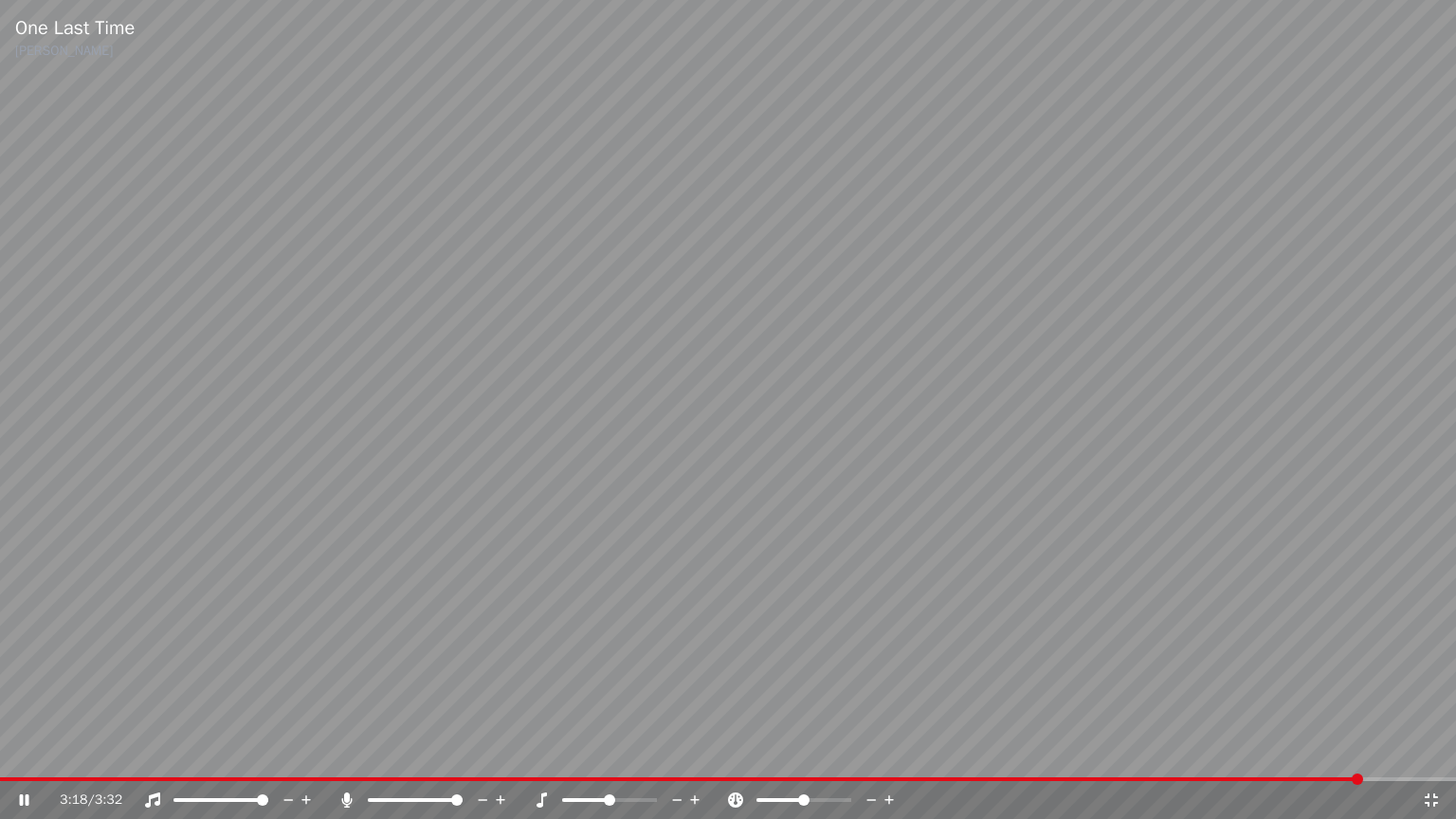 click 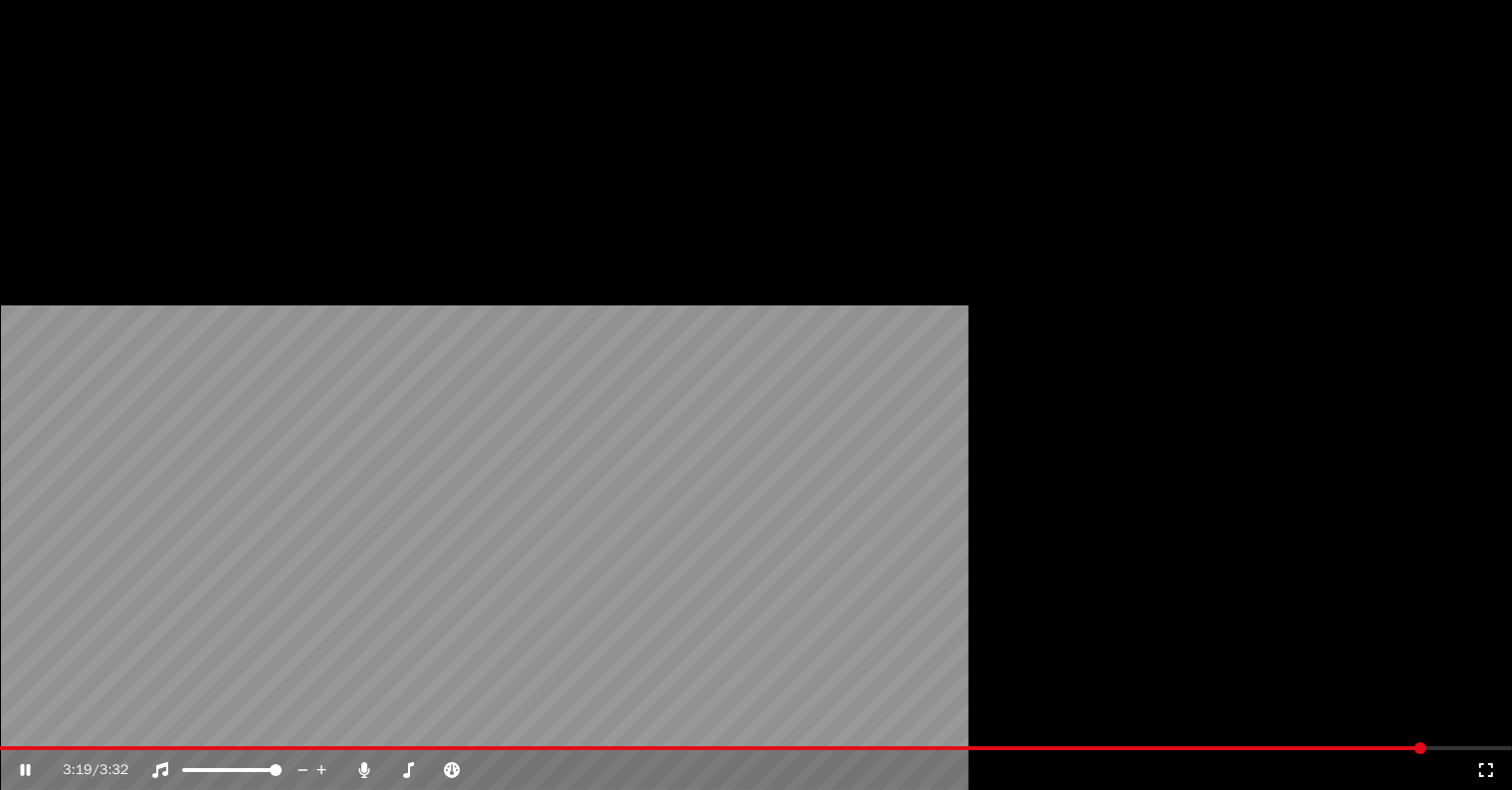 scroll, scrollTop: 1, scrollLeft: 0, axis: vertical 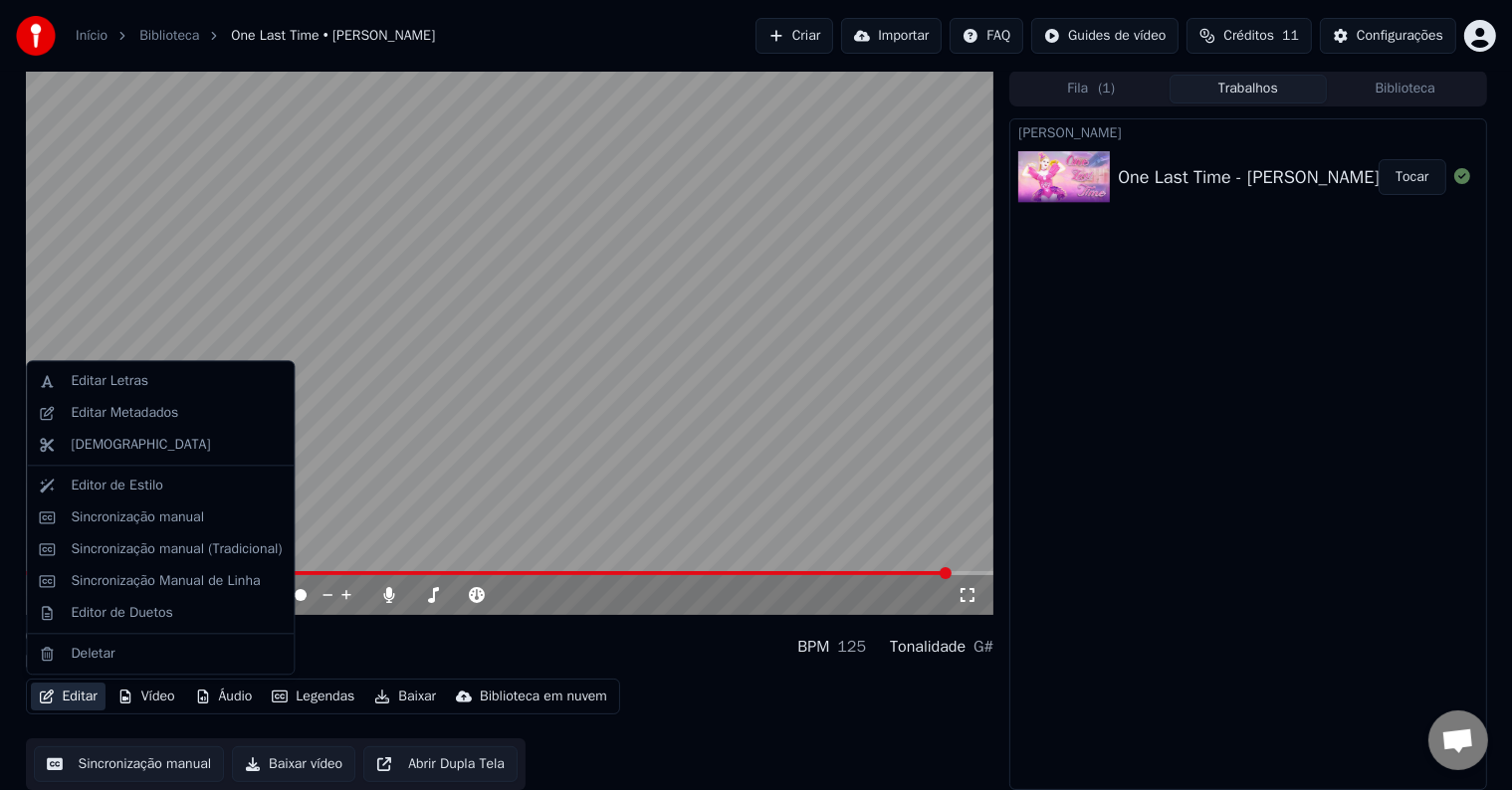 click on "Editar" at bounding box center (68, 696) 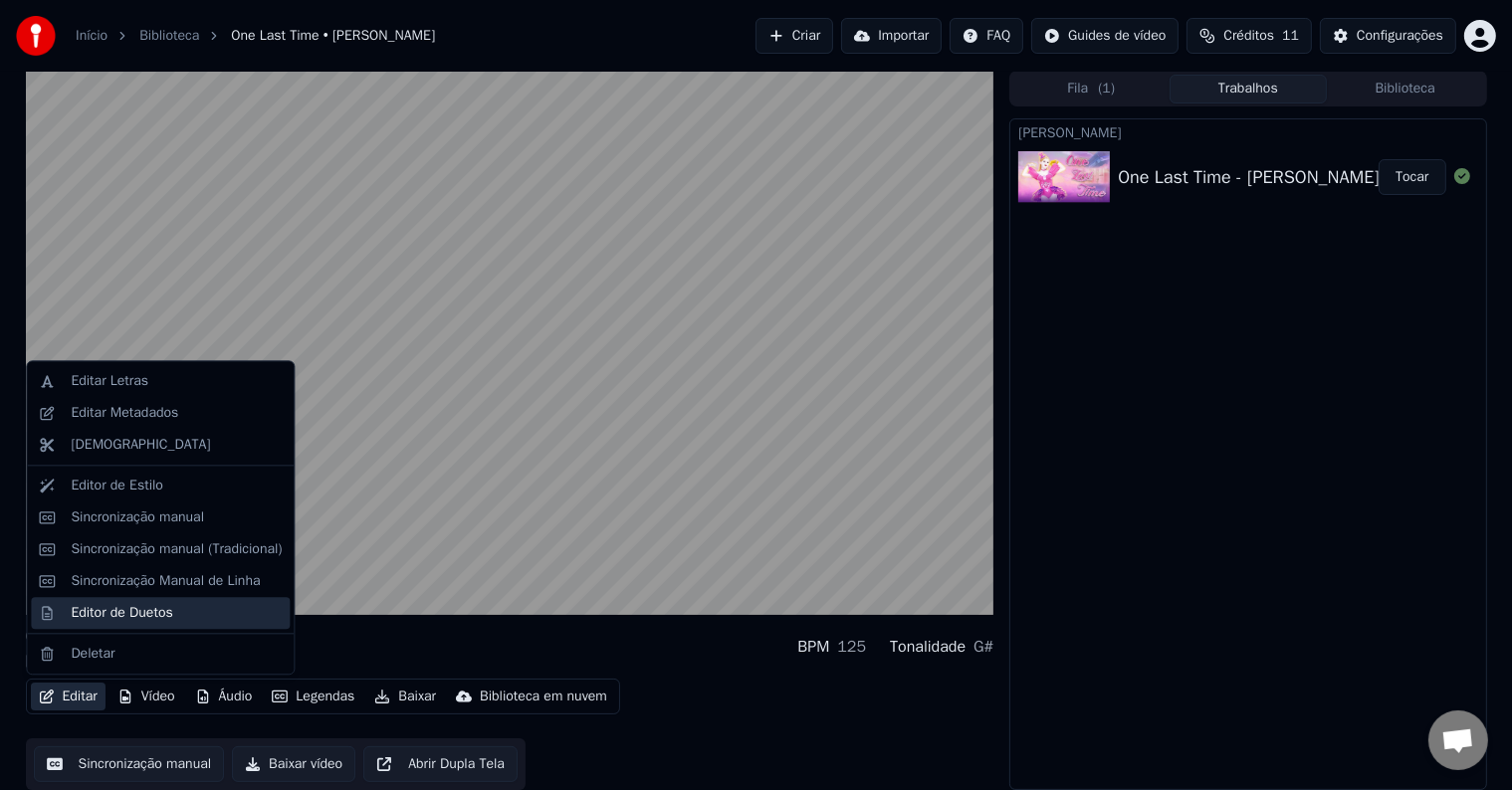 click on "Editor de Duetos" at bounding box center (121, 613) 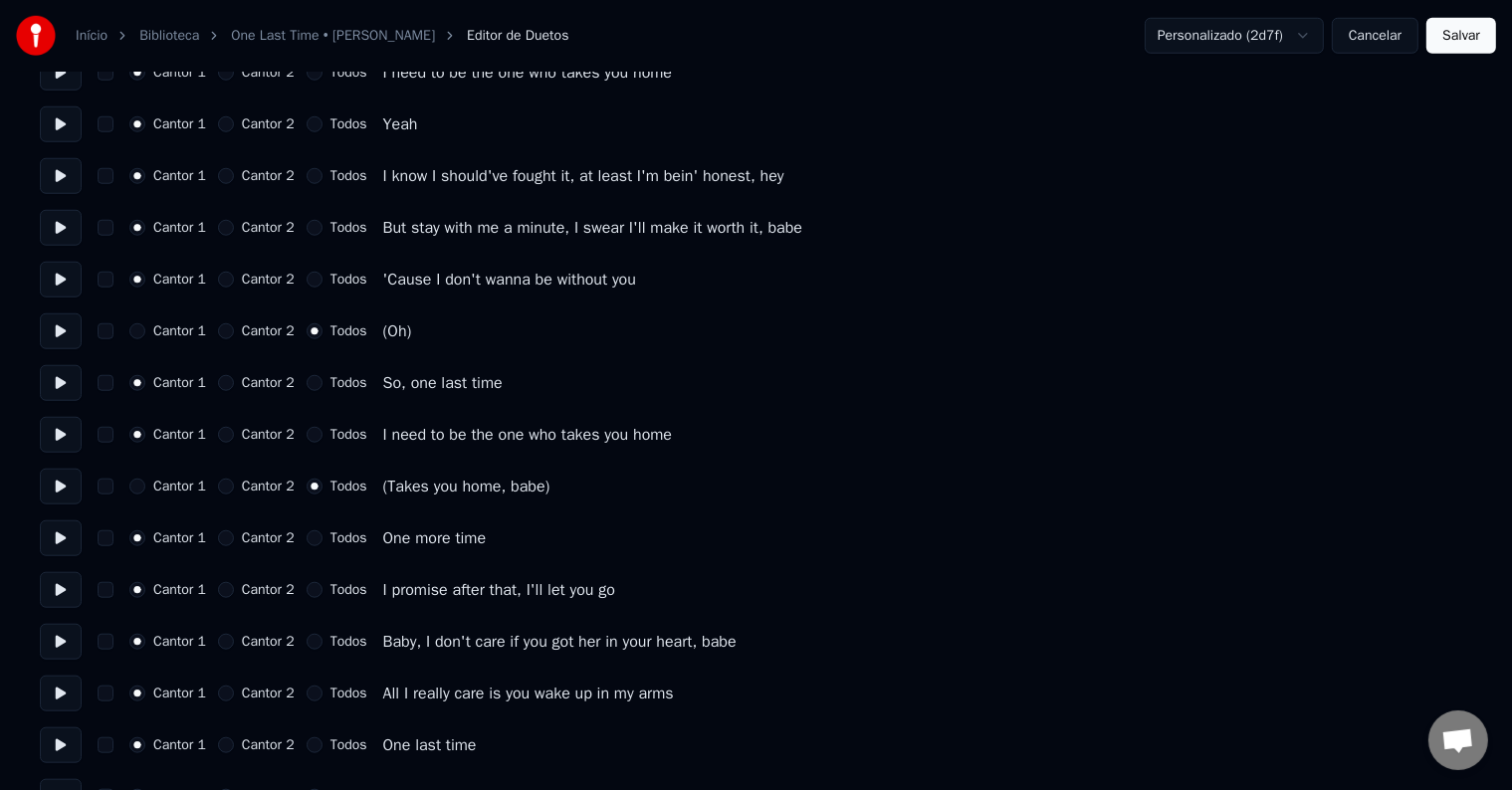 scroll, scrollTop: 1745, scrollLeft: 0, axis: vertical 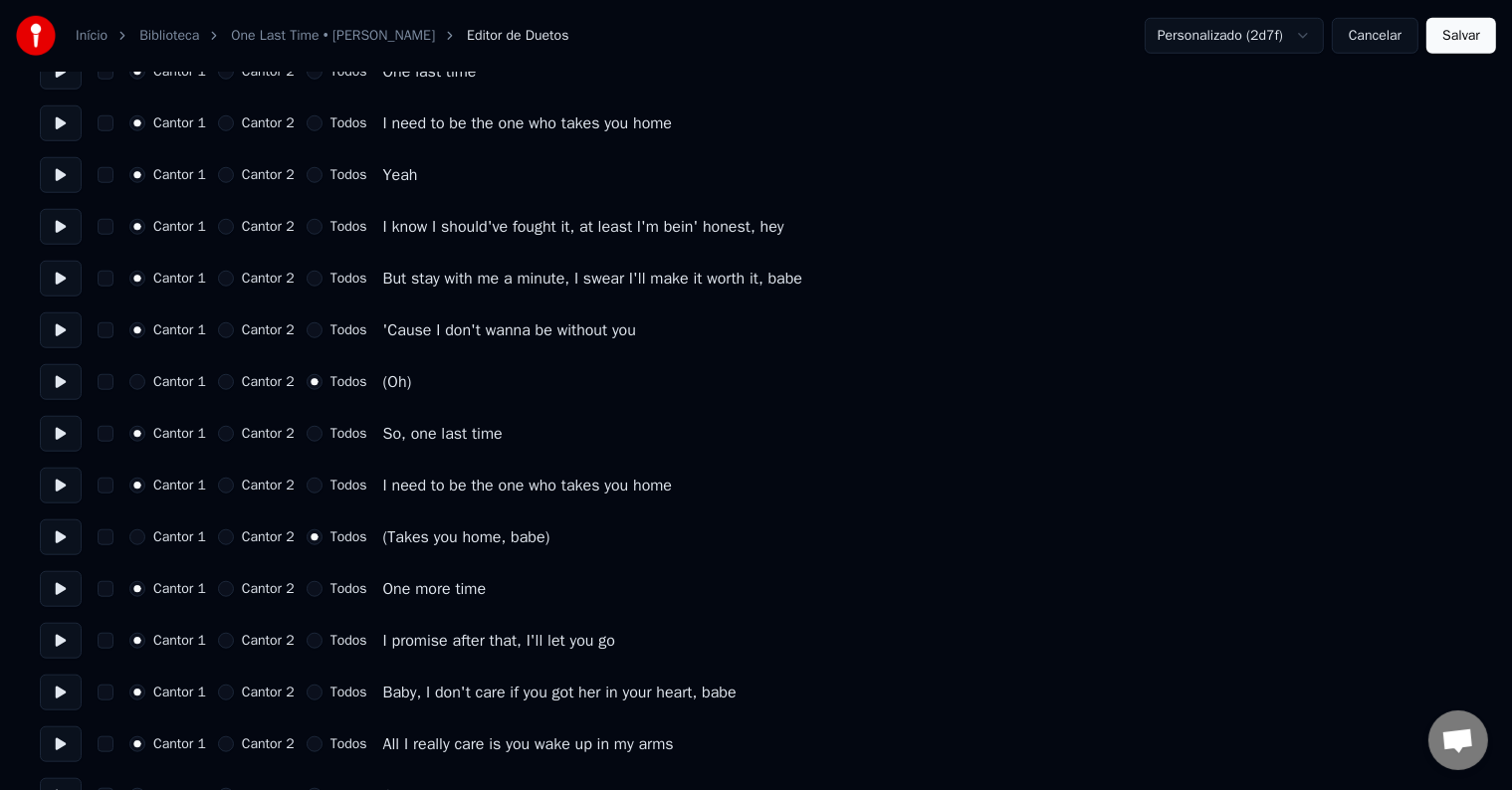 click on "Todos" at bounding box center (336, 434) 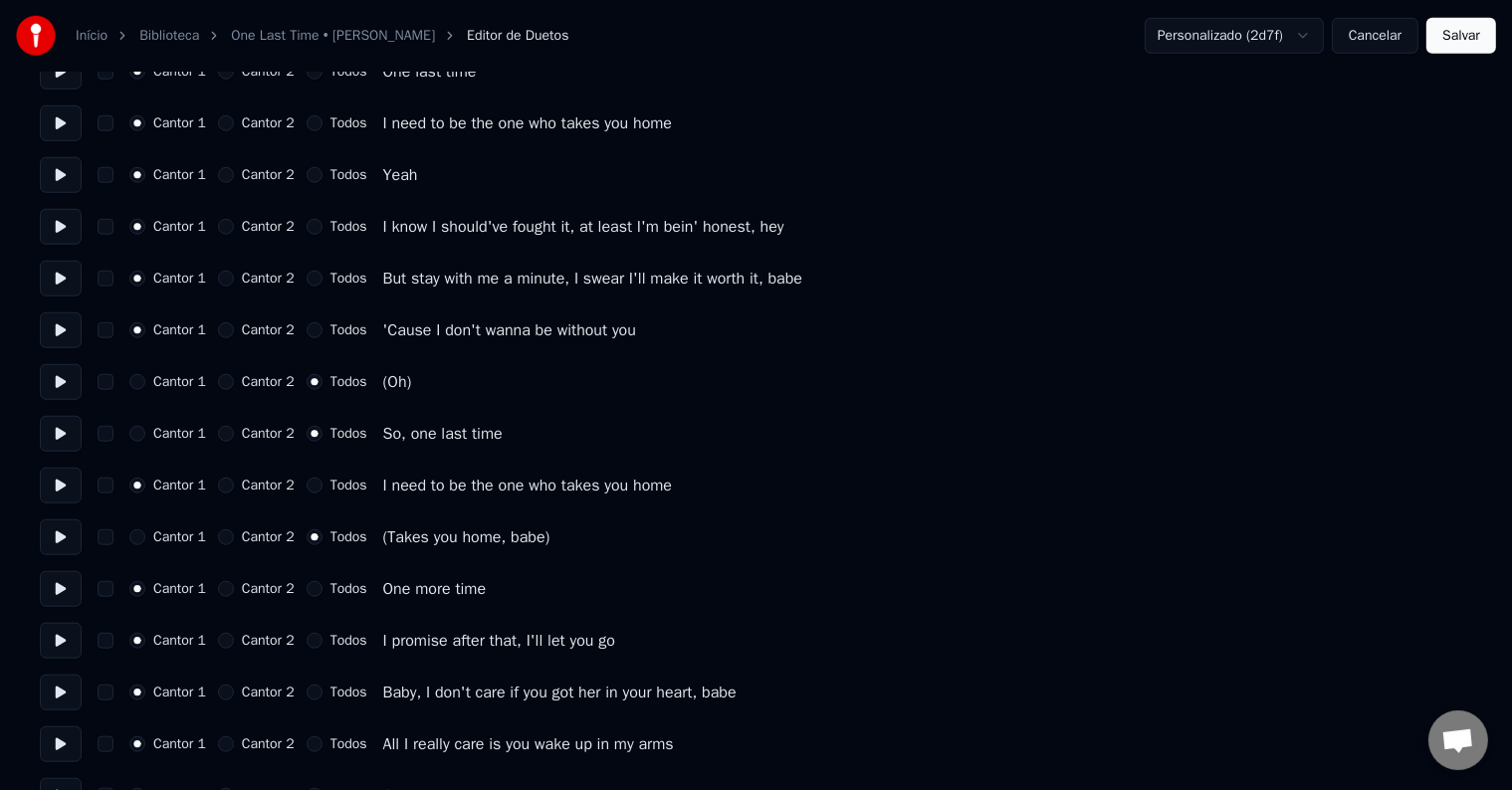 click on "Todos" at bounding box center [315, 486] 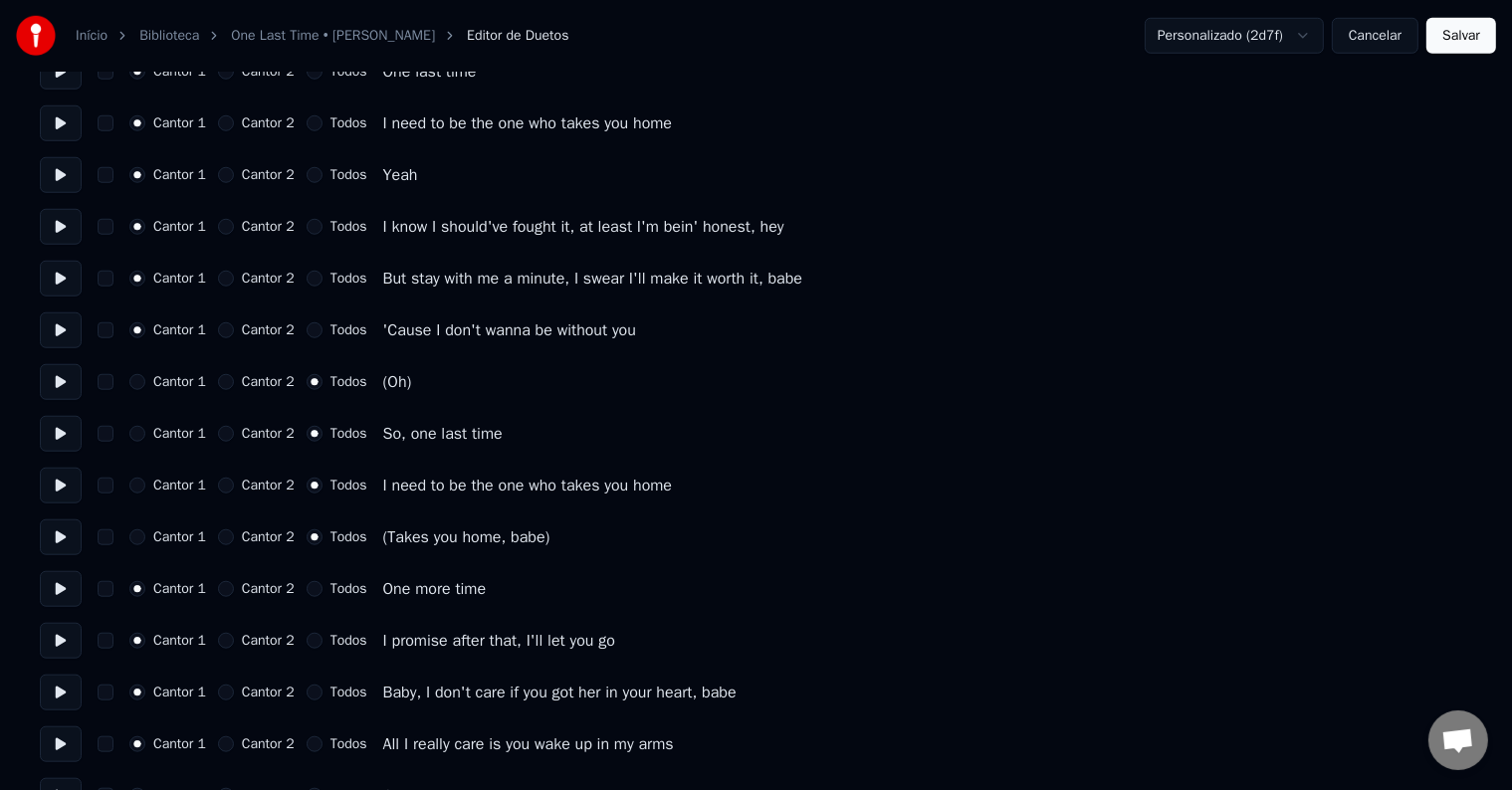 click on "Todos" at bounding box center (336, 589) 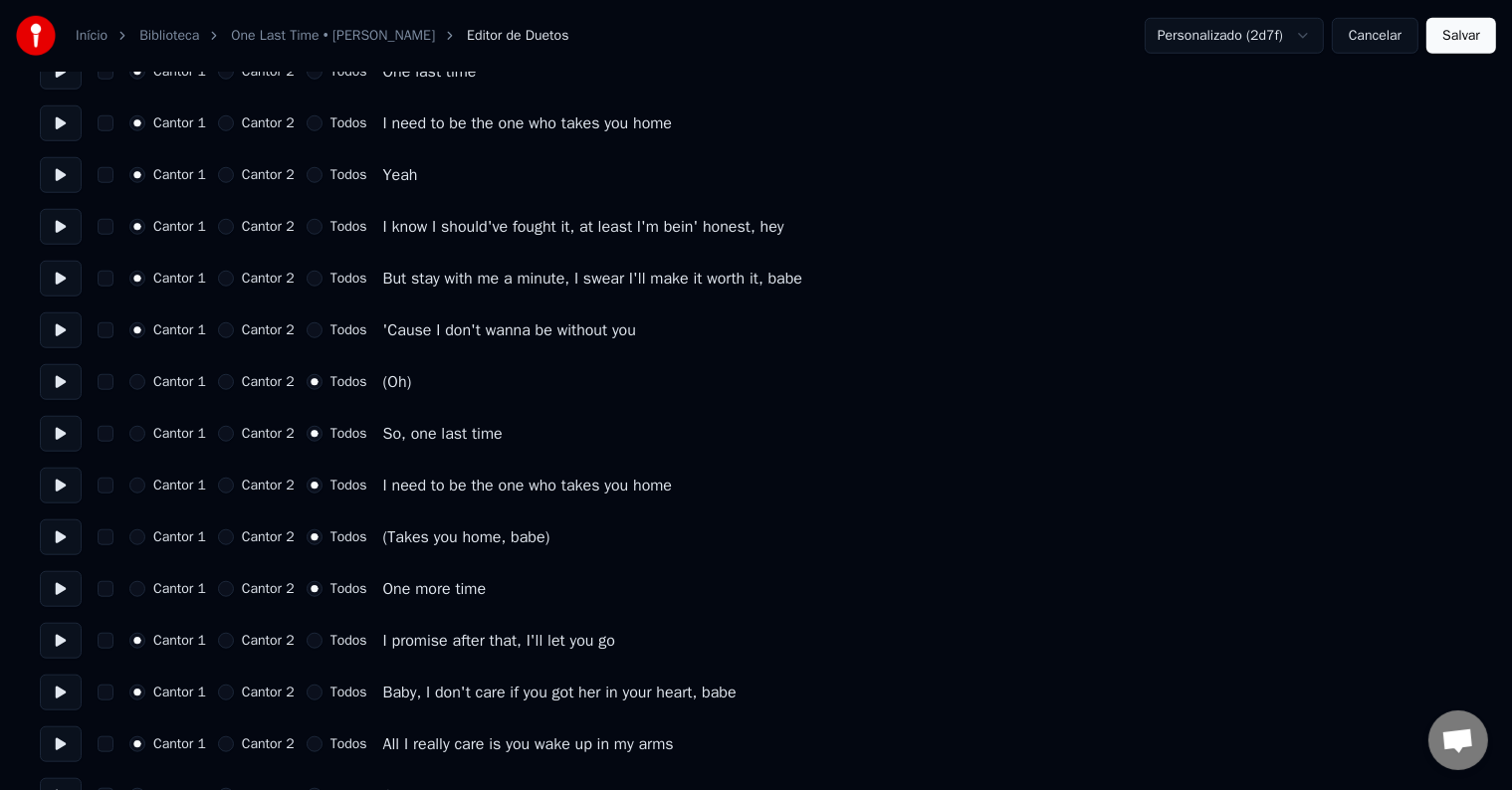 click on "Todos" at bounding box center (336, 641) 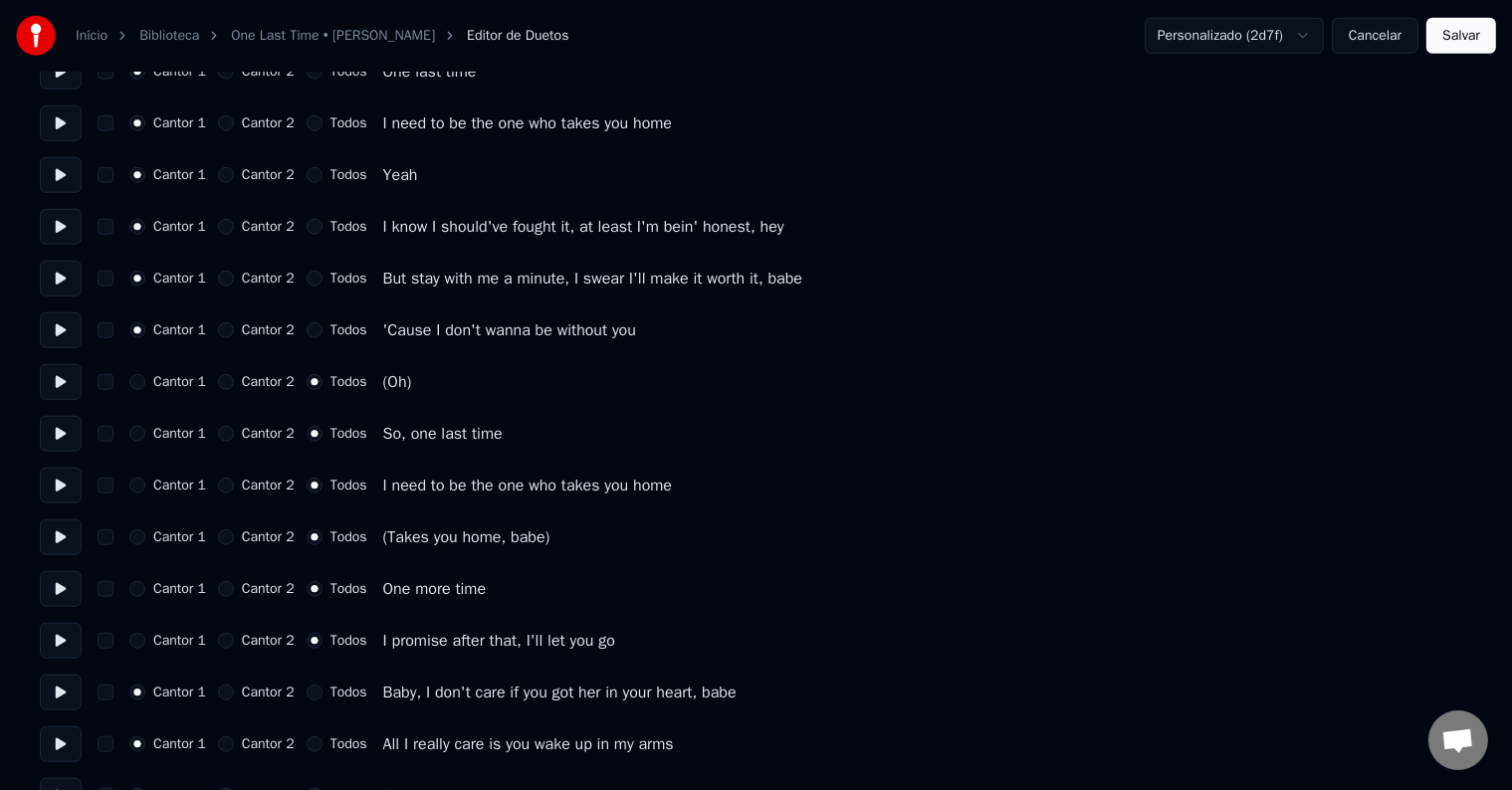 click on "Todos" at bounding box center [336, 692] 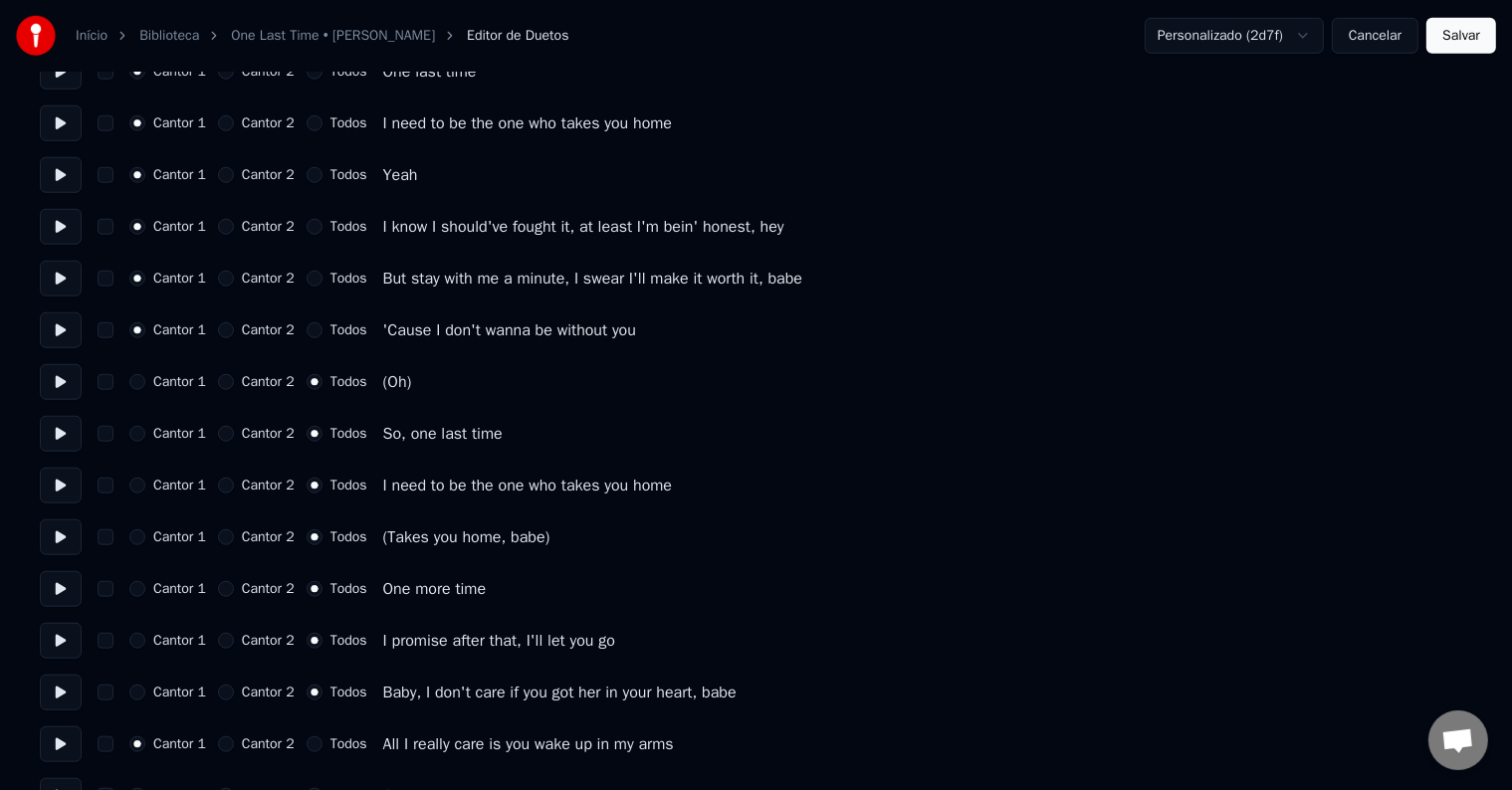 click on "Todos" at bounding box center (315, 744) 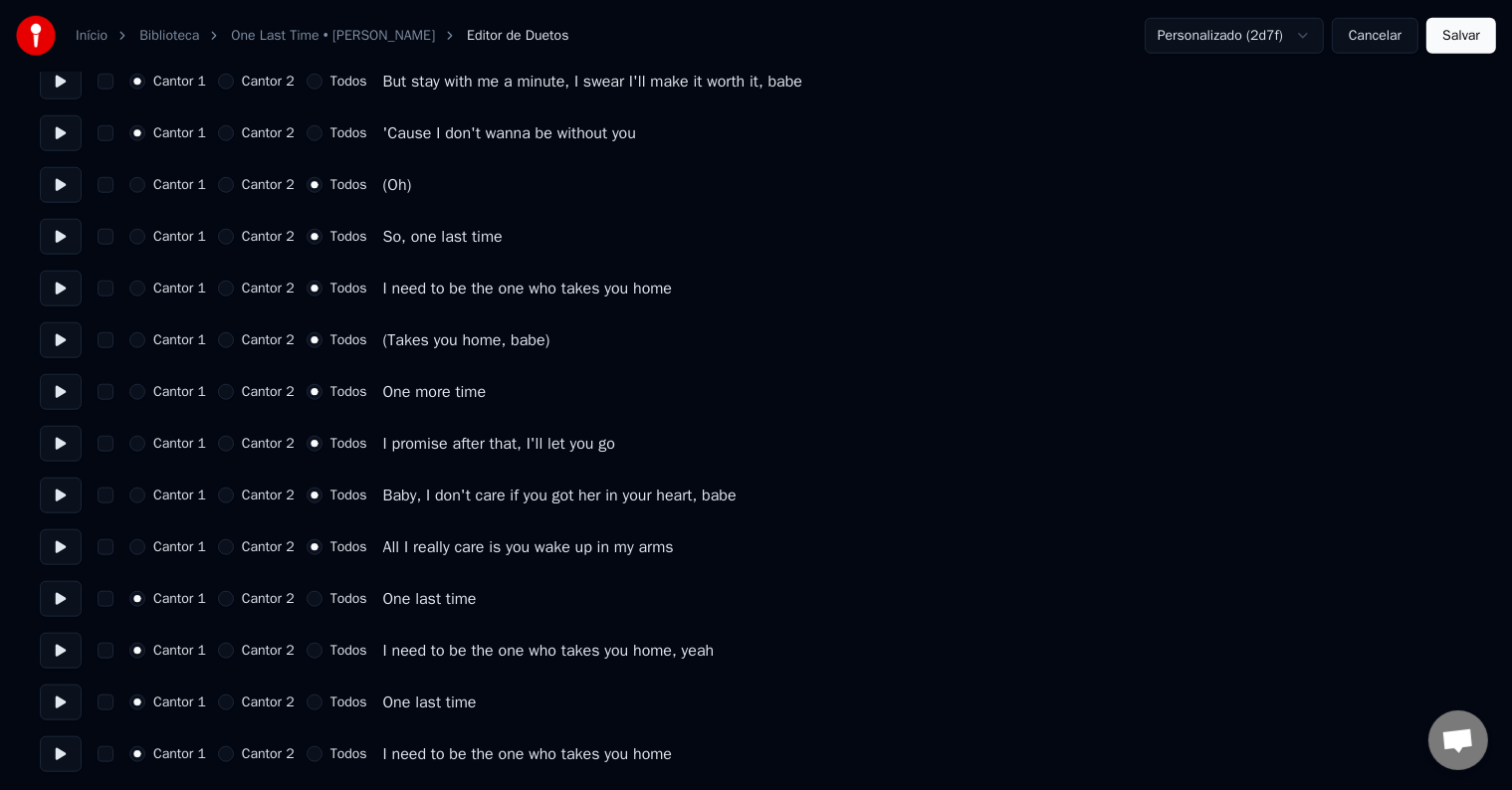 scroll, scrollTop: 1944, scrollLeft: 0, axis: vertical 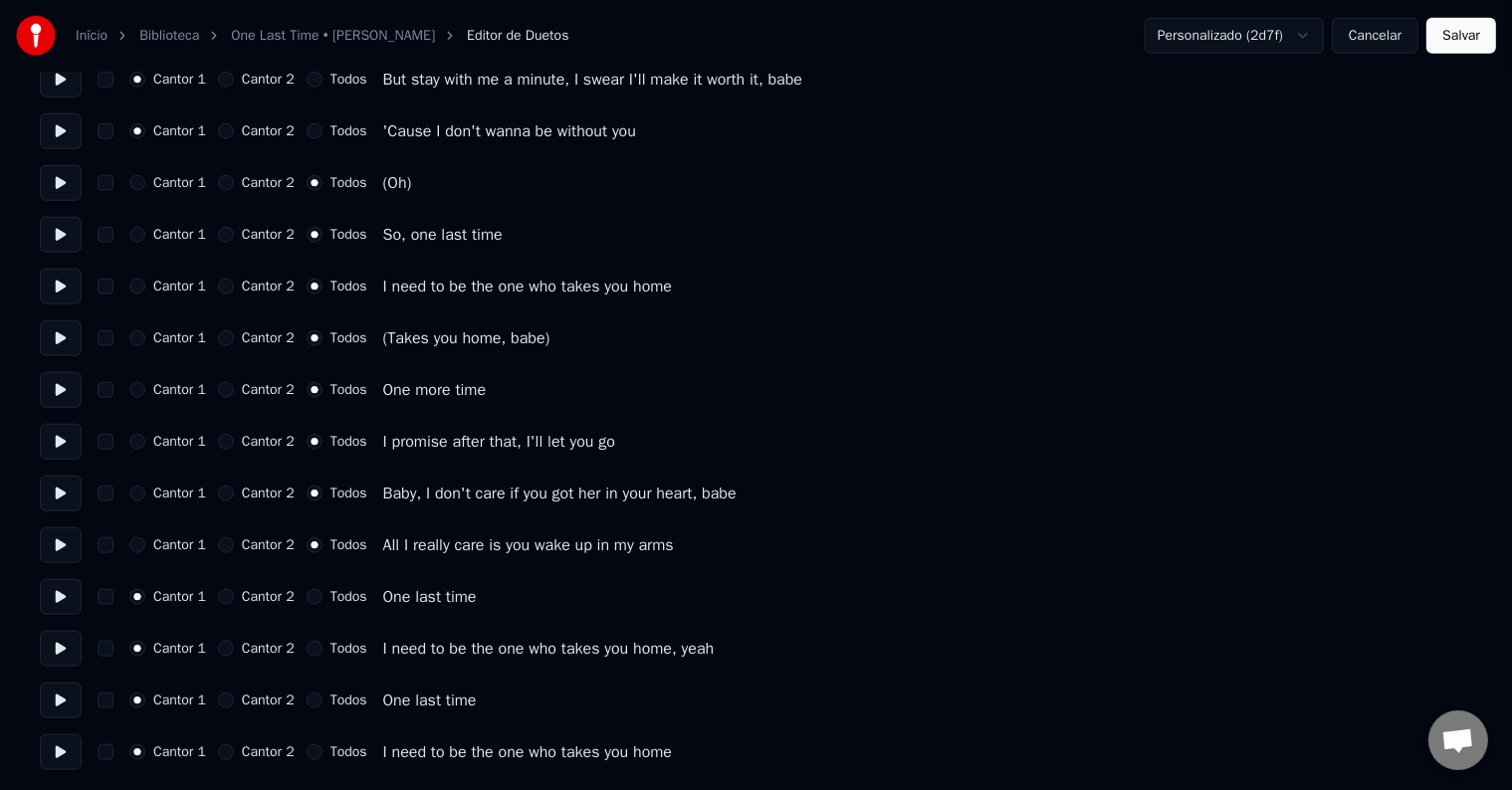 click on "Todos" at bounding box center [315, 597] 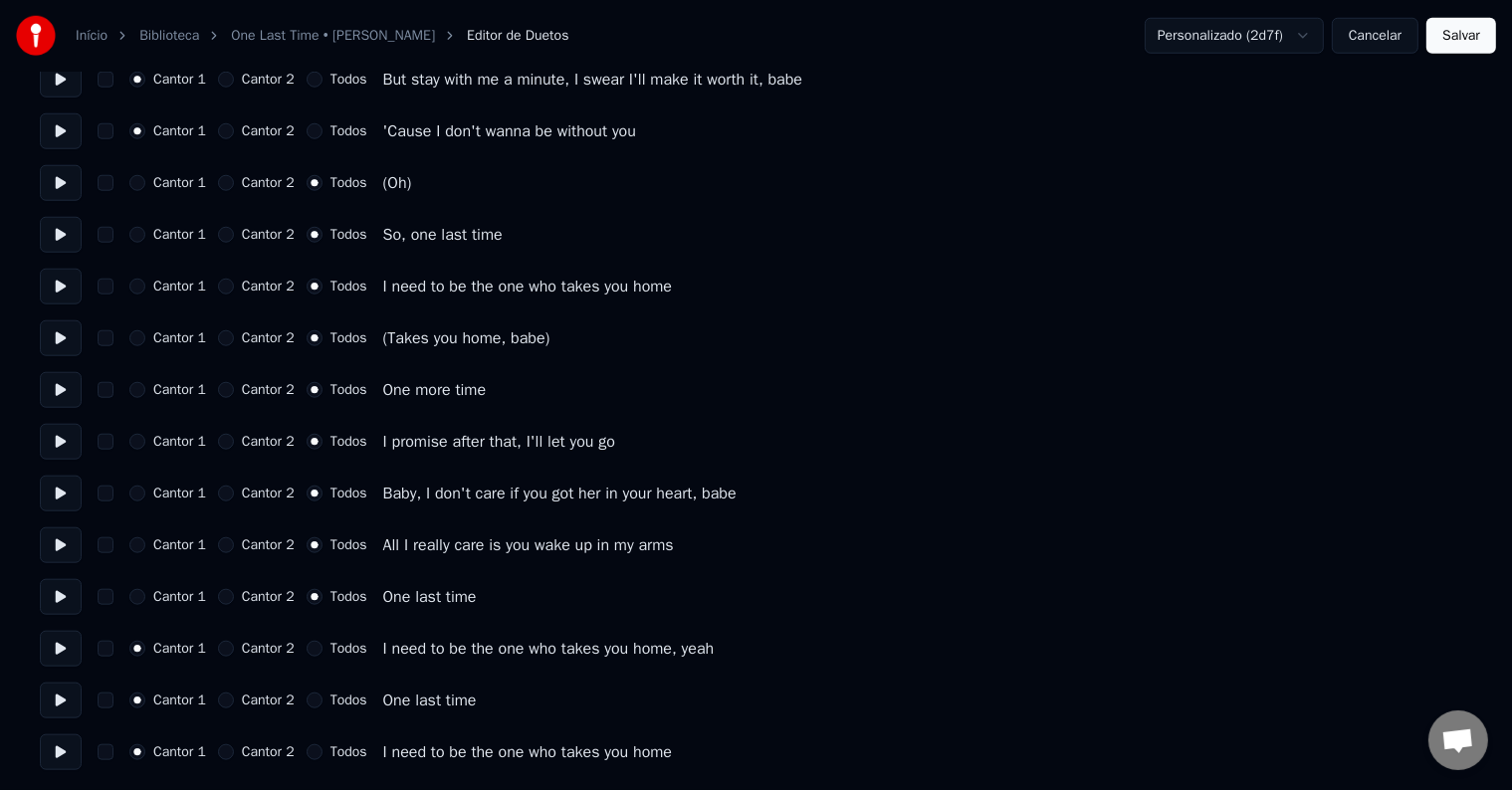 click on "Todos" at bounding box center (336, 649) 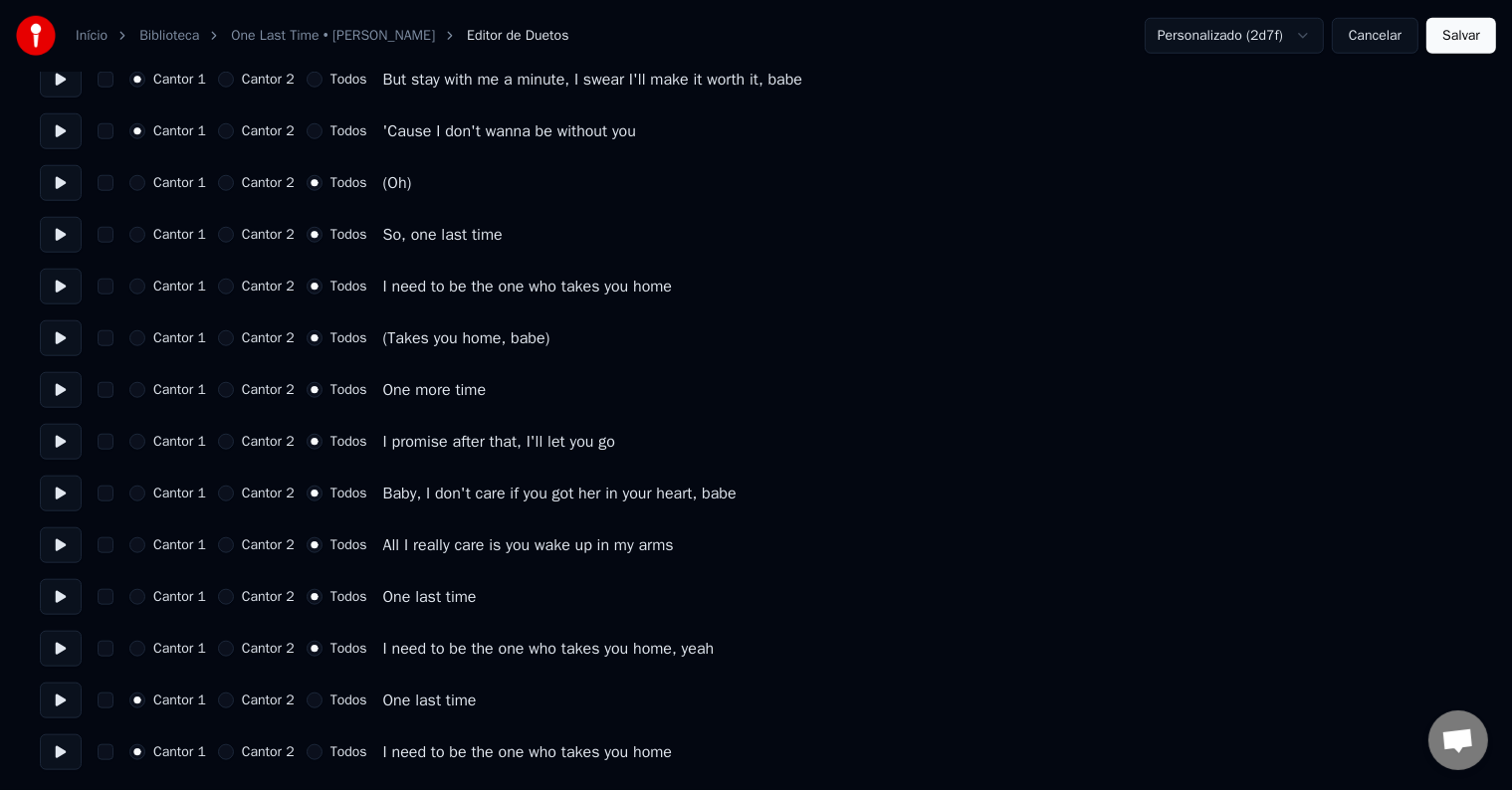 click on "Todos" at bounding box center (336, 700) 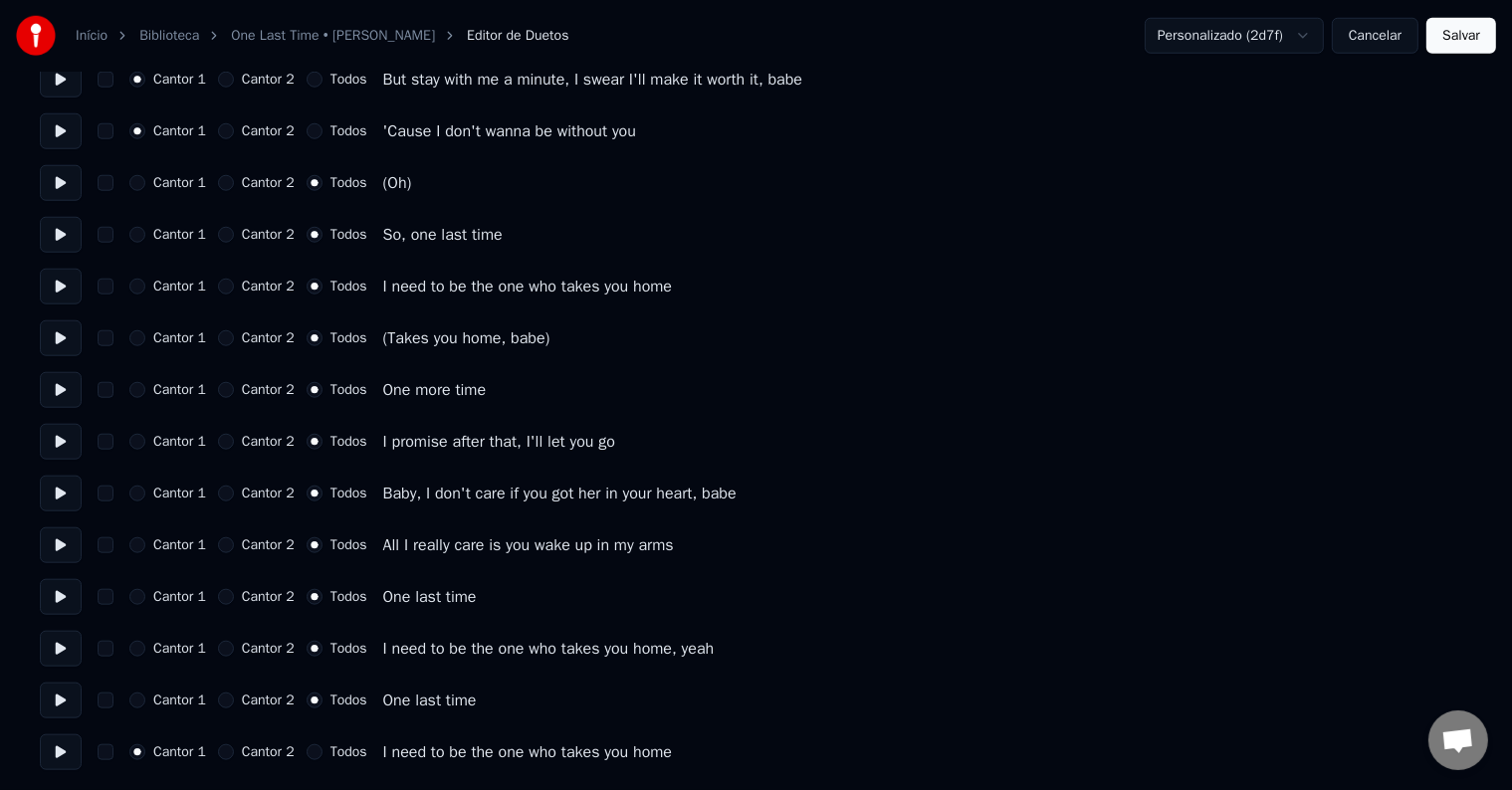 click on "Todos" at bounding box center (315, 752) 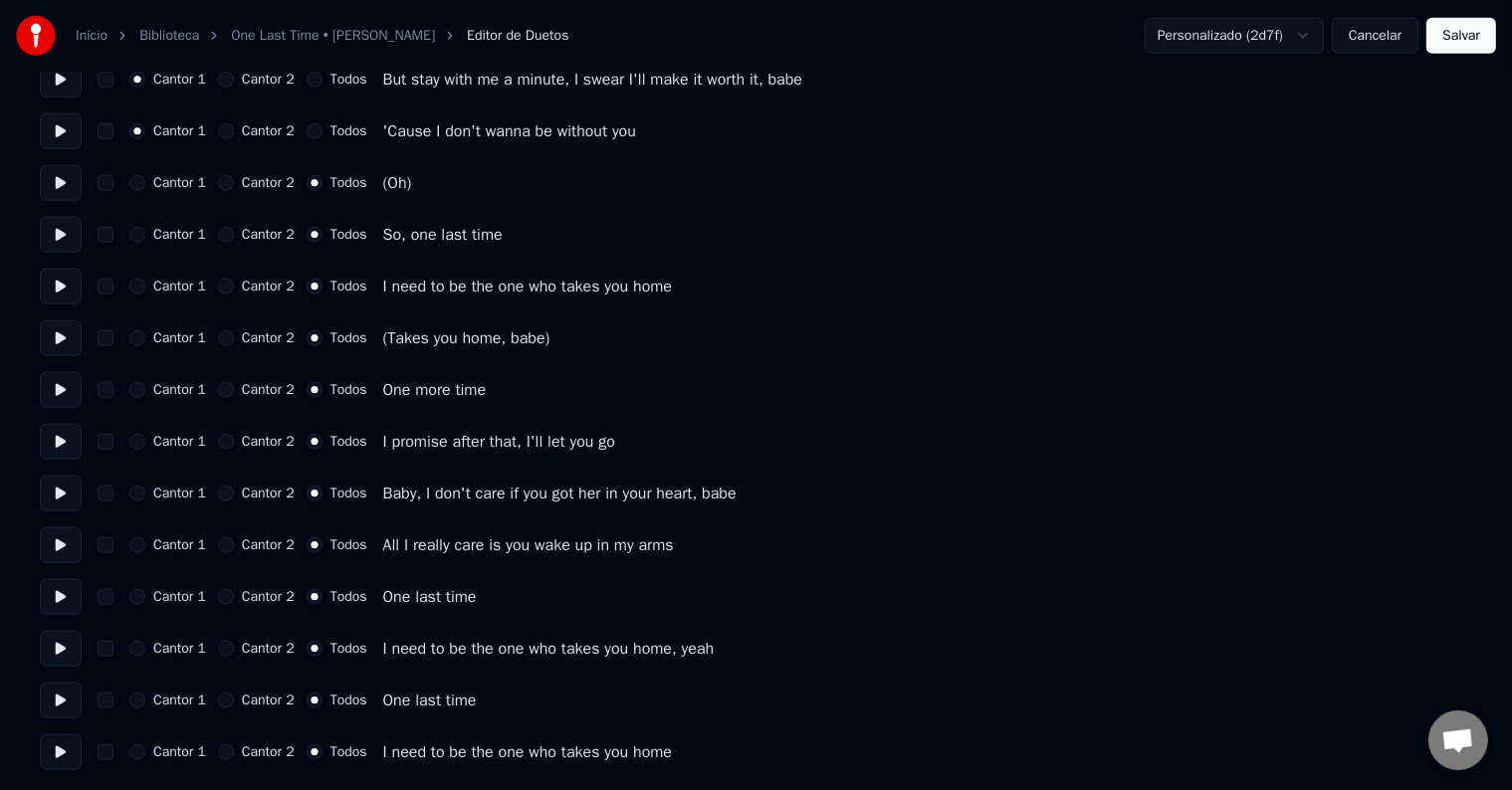 click on "Salvar" at bounding box center [1461, 36] 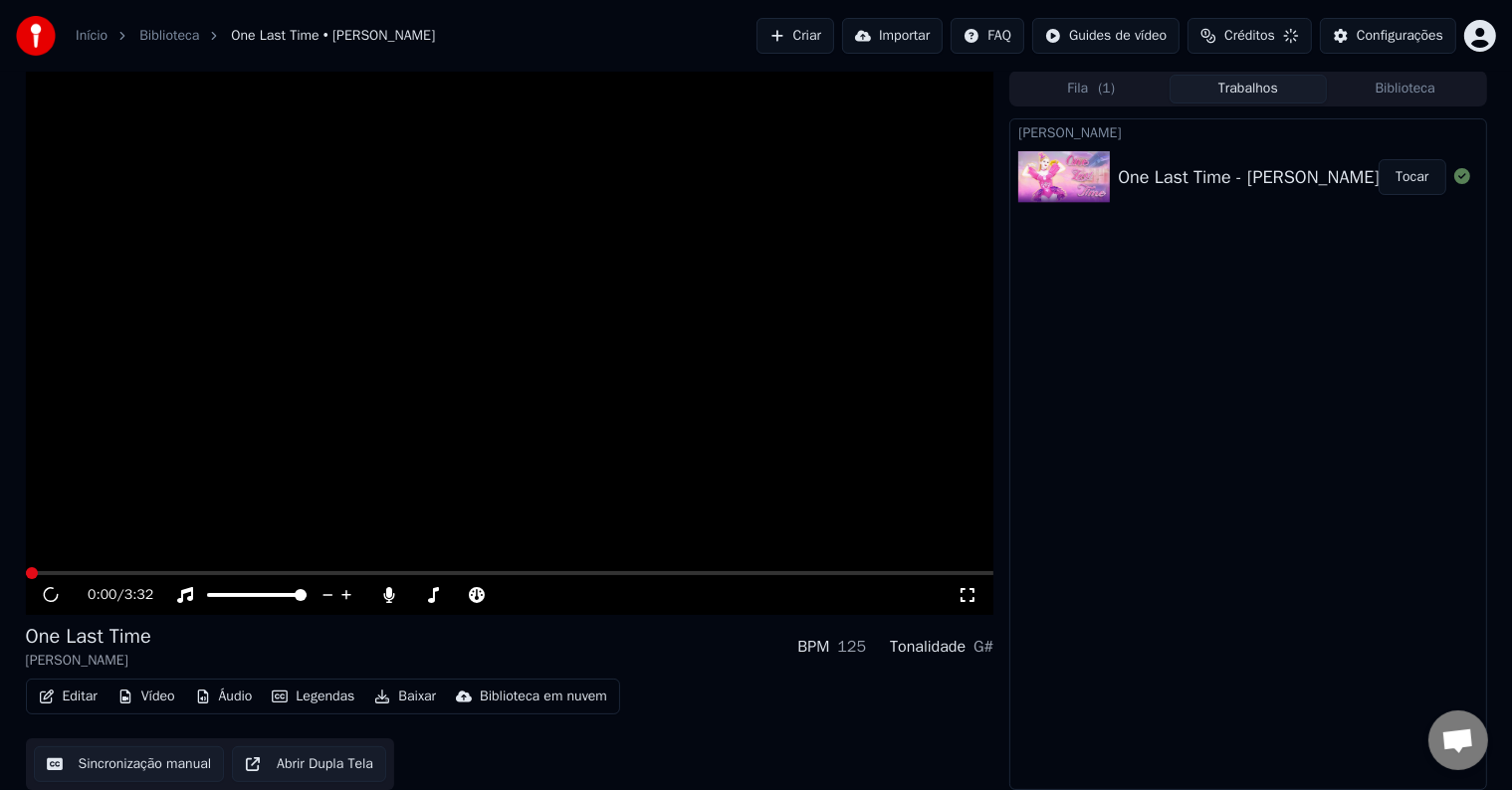 scroll, scrollTop: 1, scrollLeft: 0, axis: vertical 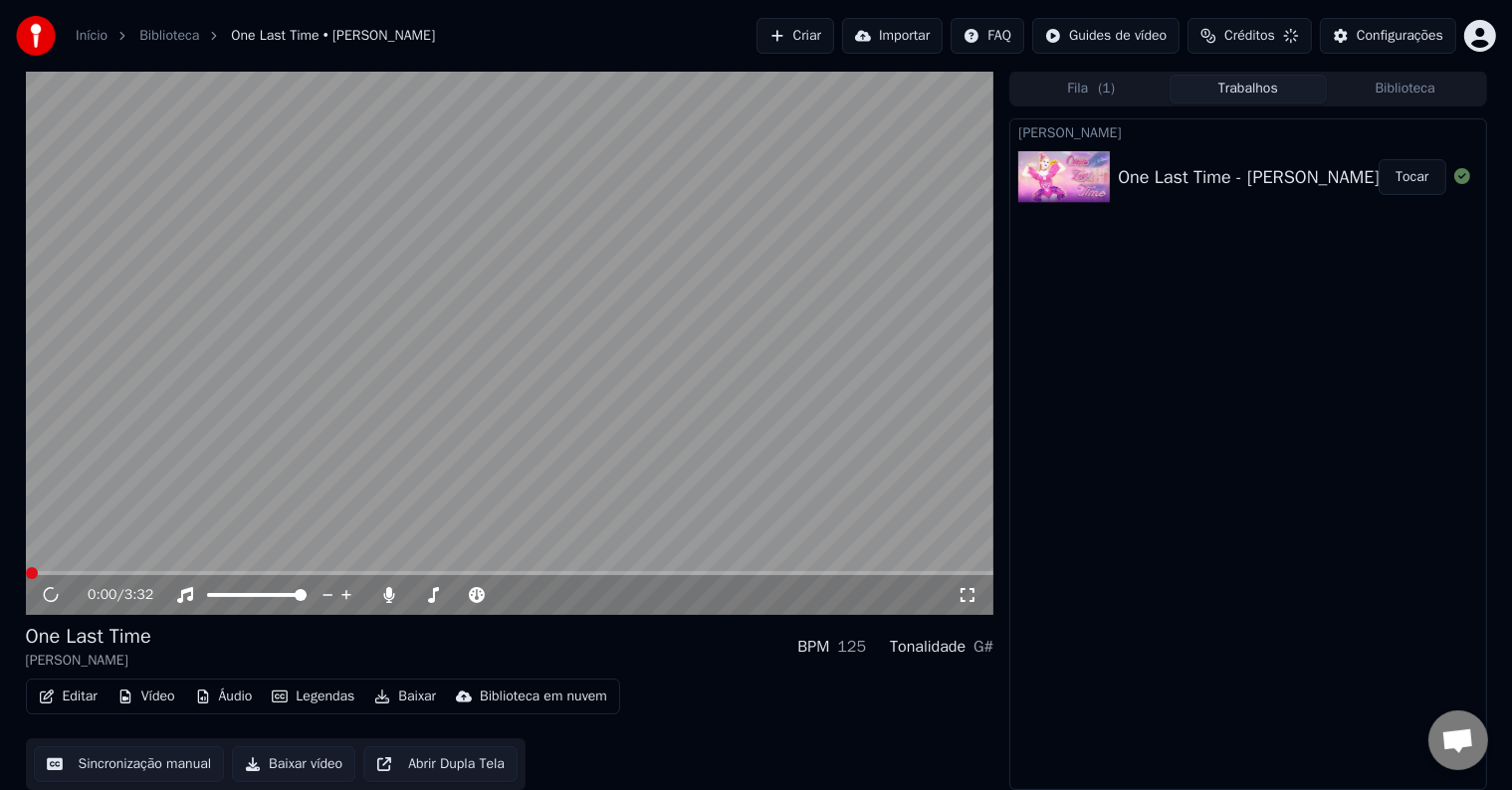 click 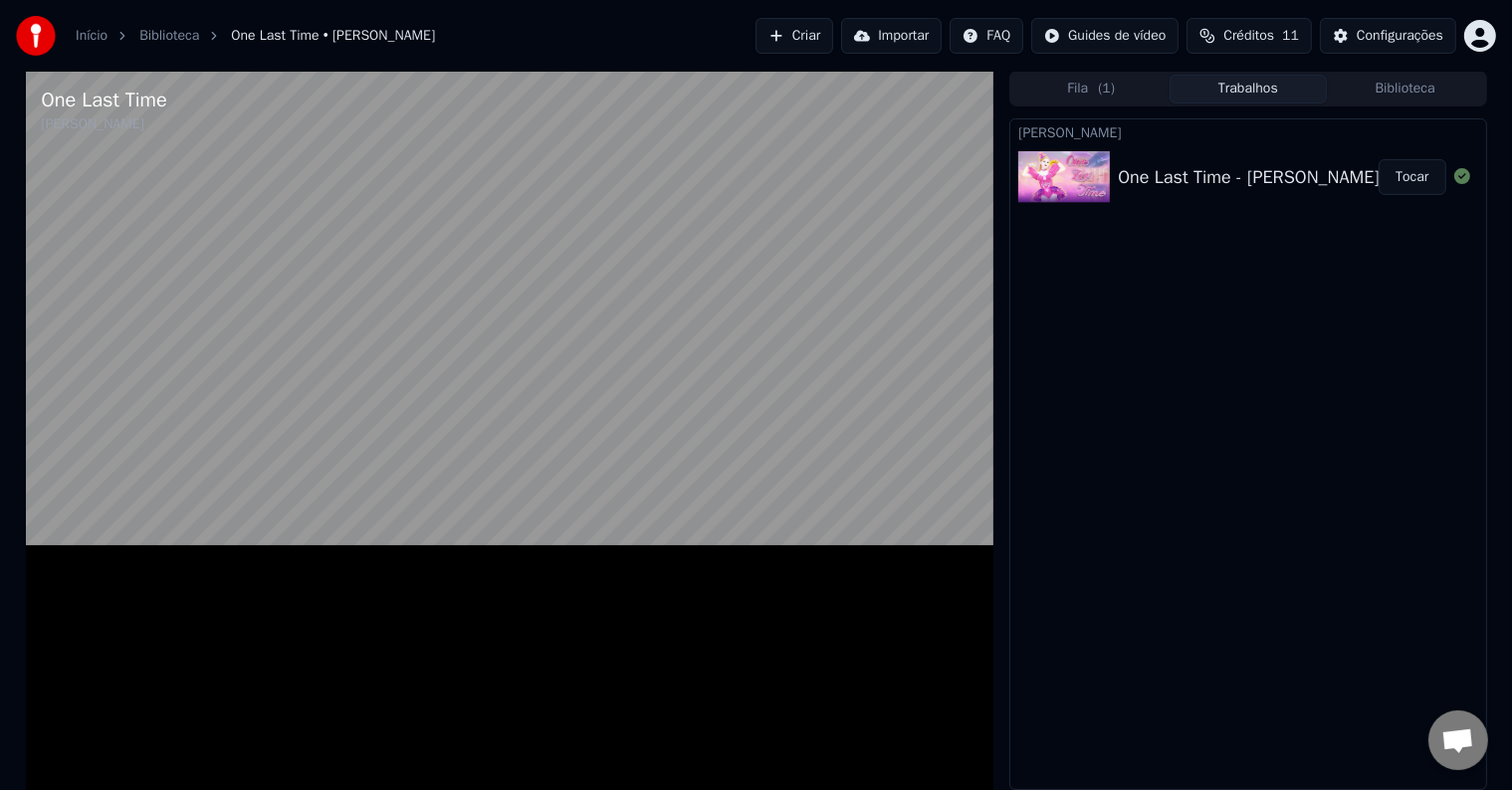 scroll, scrollTop: 0, scrollLeft: 0, axis: both 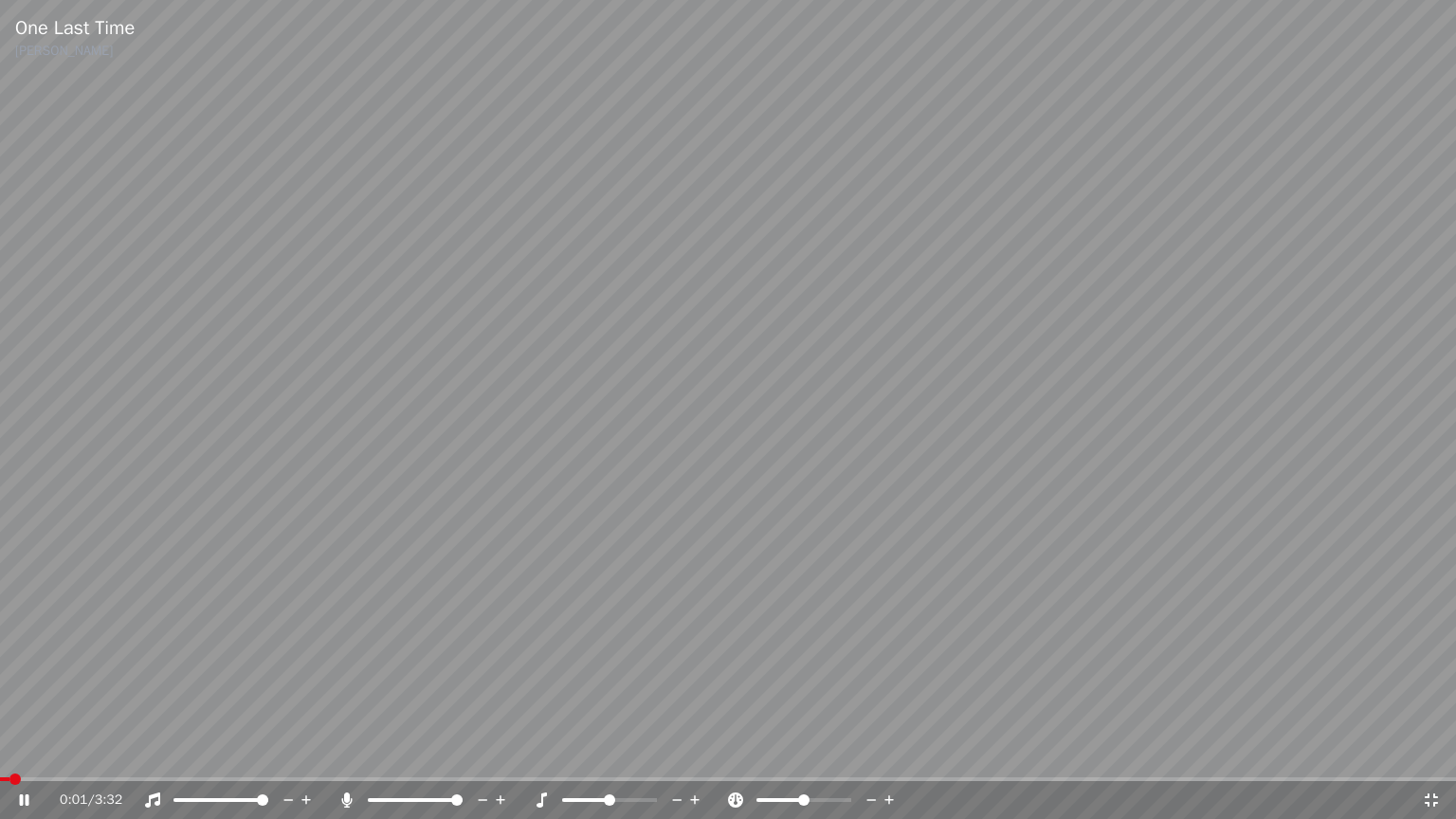 click at bounding box center (728, 779) 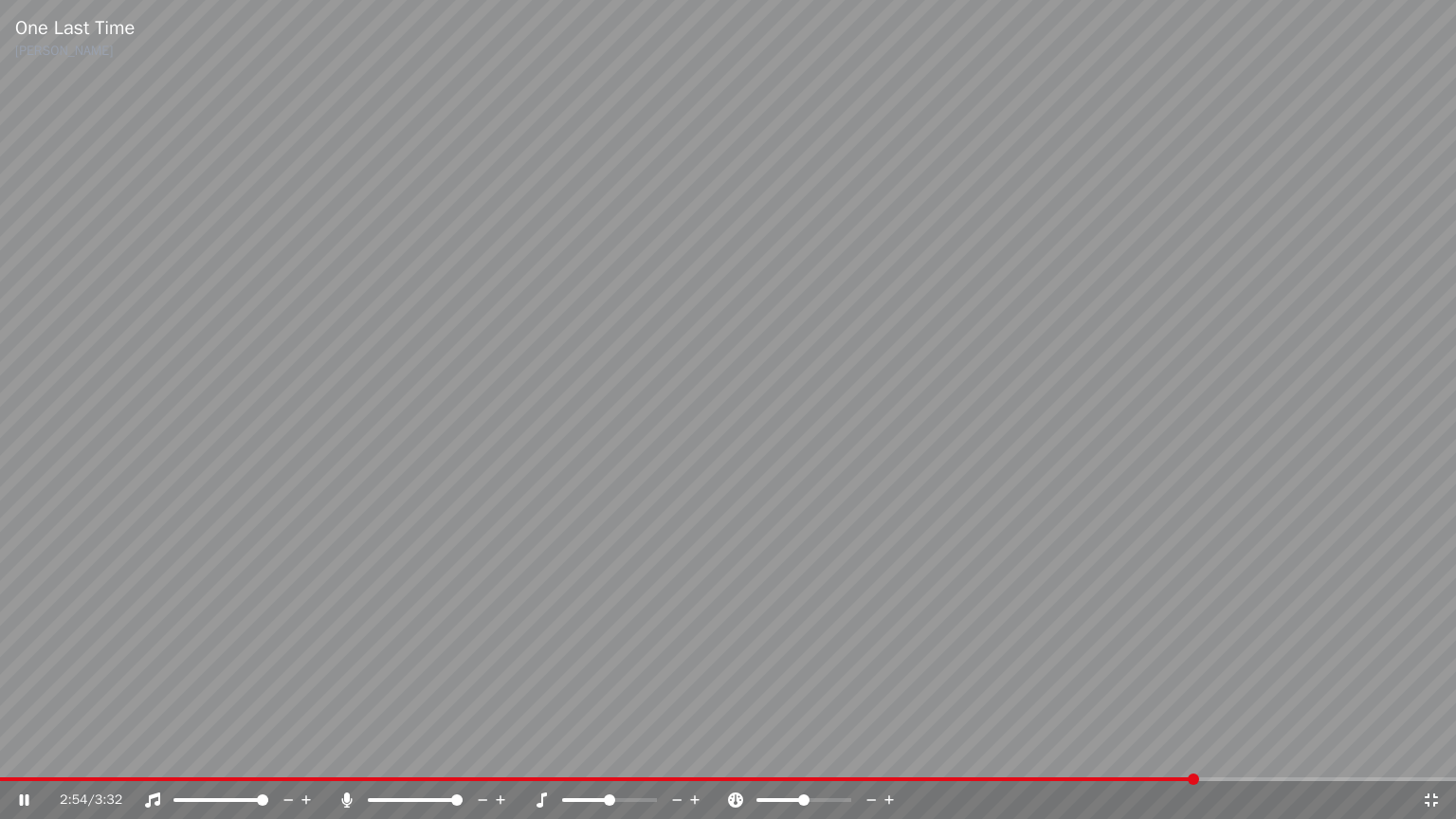 click at bounding box center (728, 410) 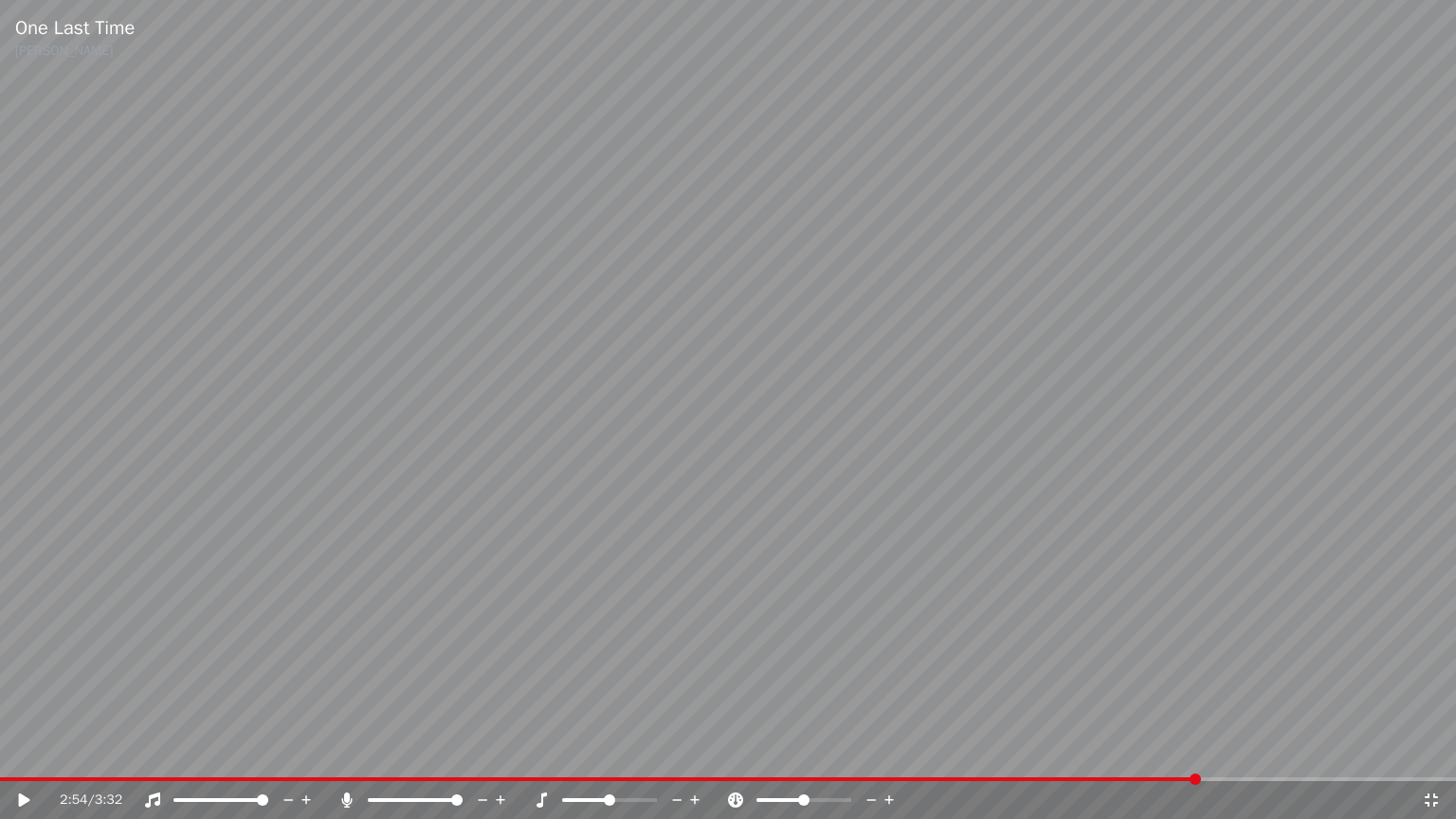 drag, startPoint x: 1078, startPoint y: 774, endPoint x: 1059, endPoint y: 776, distance: 19.10497 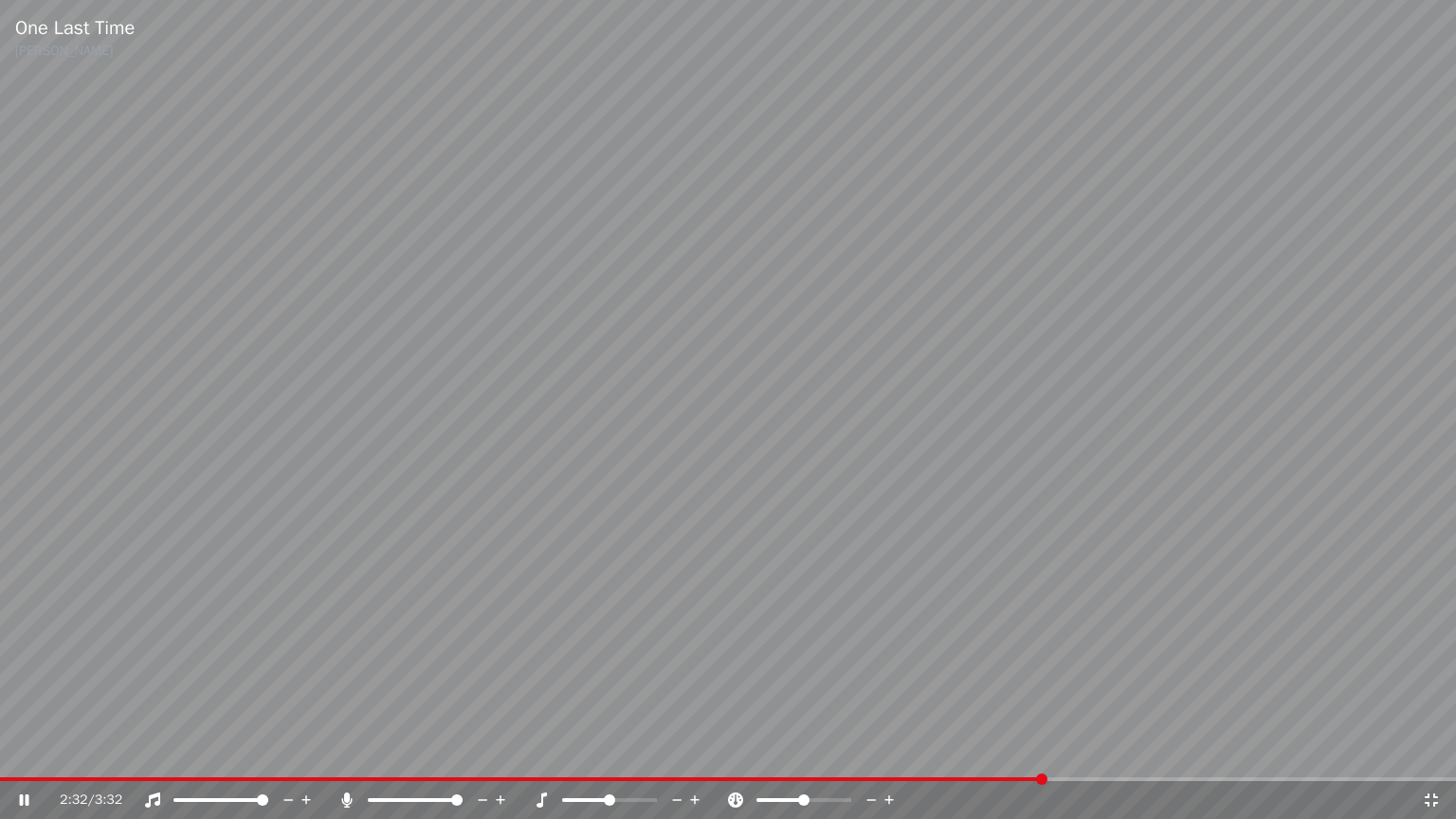 click at bounding box center [521, 779] 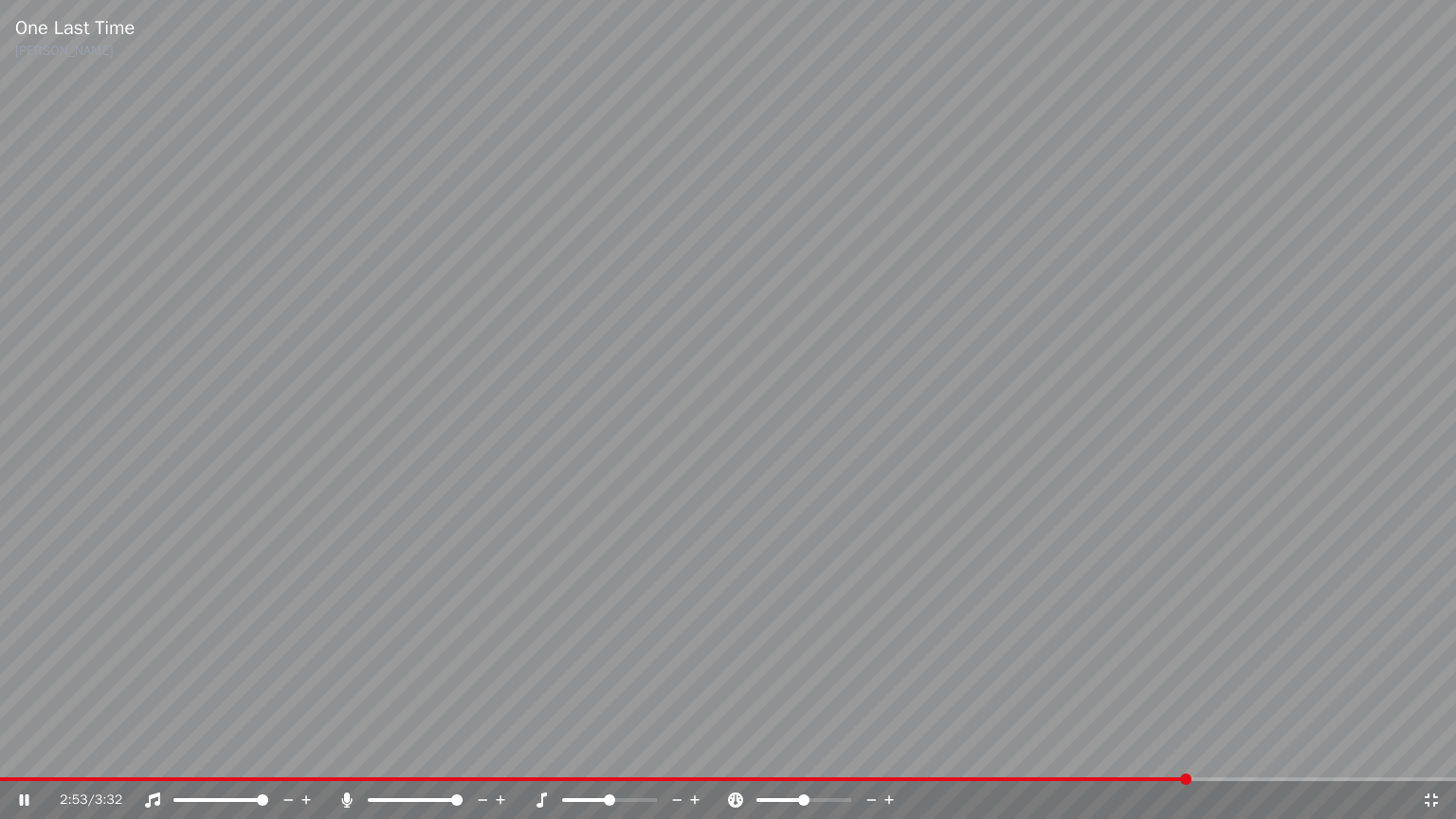 click on "2:53  /  3:32" at bounding box center [728, 800] 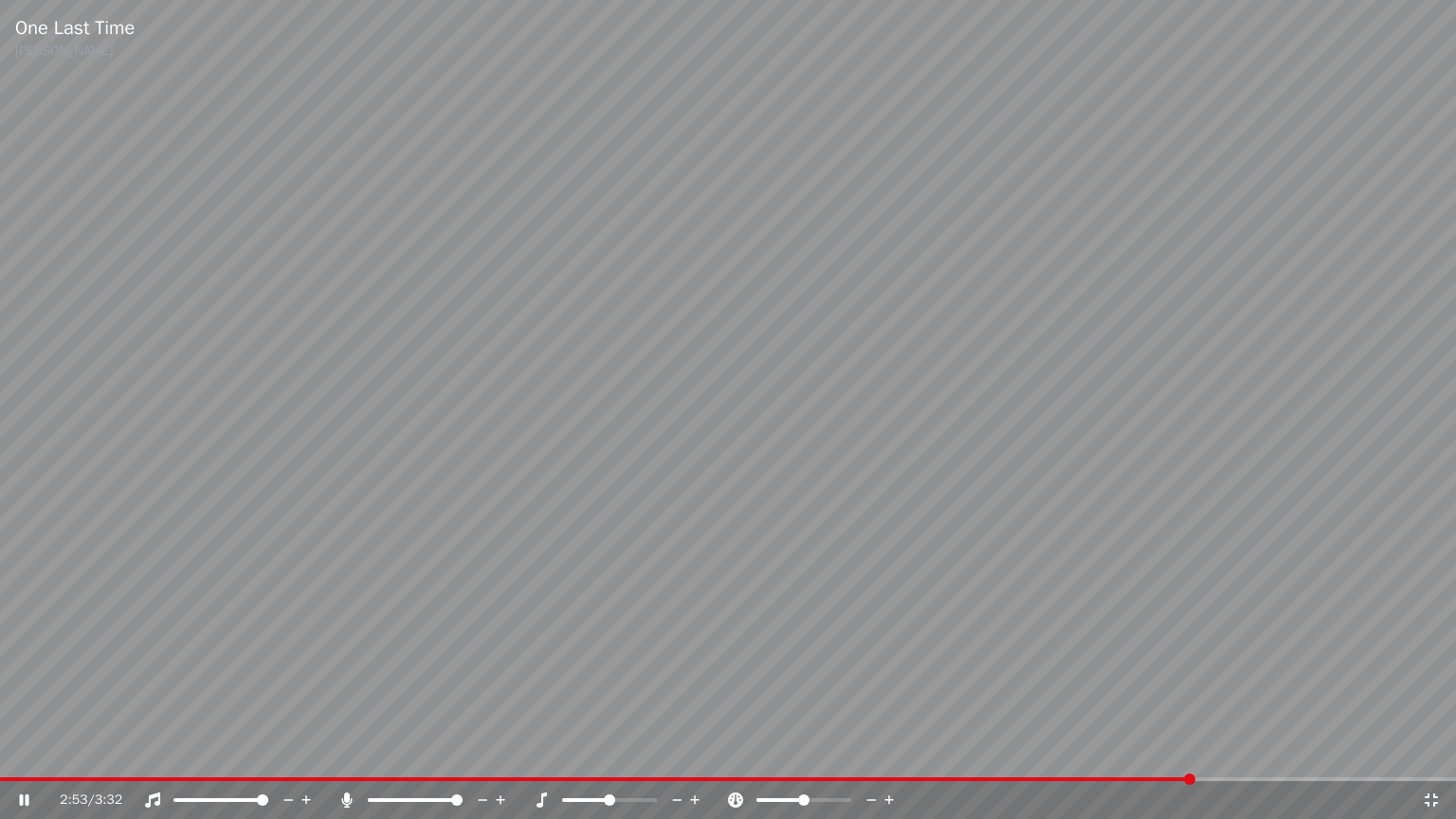 click at bounding box center (728, 410) 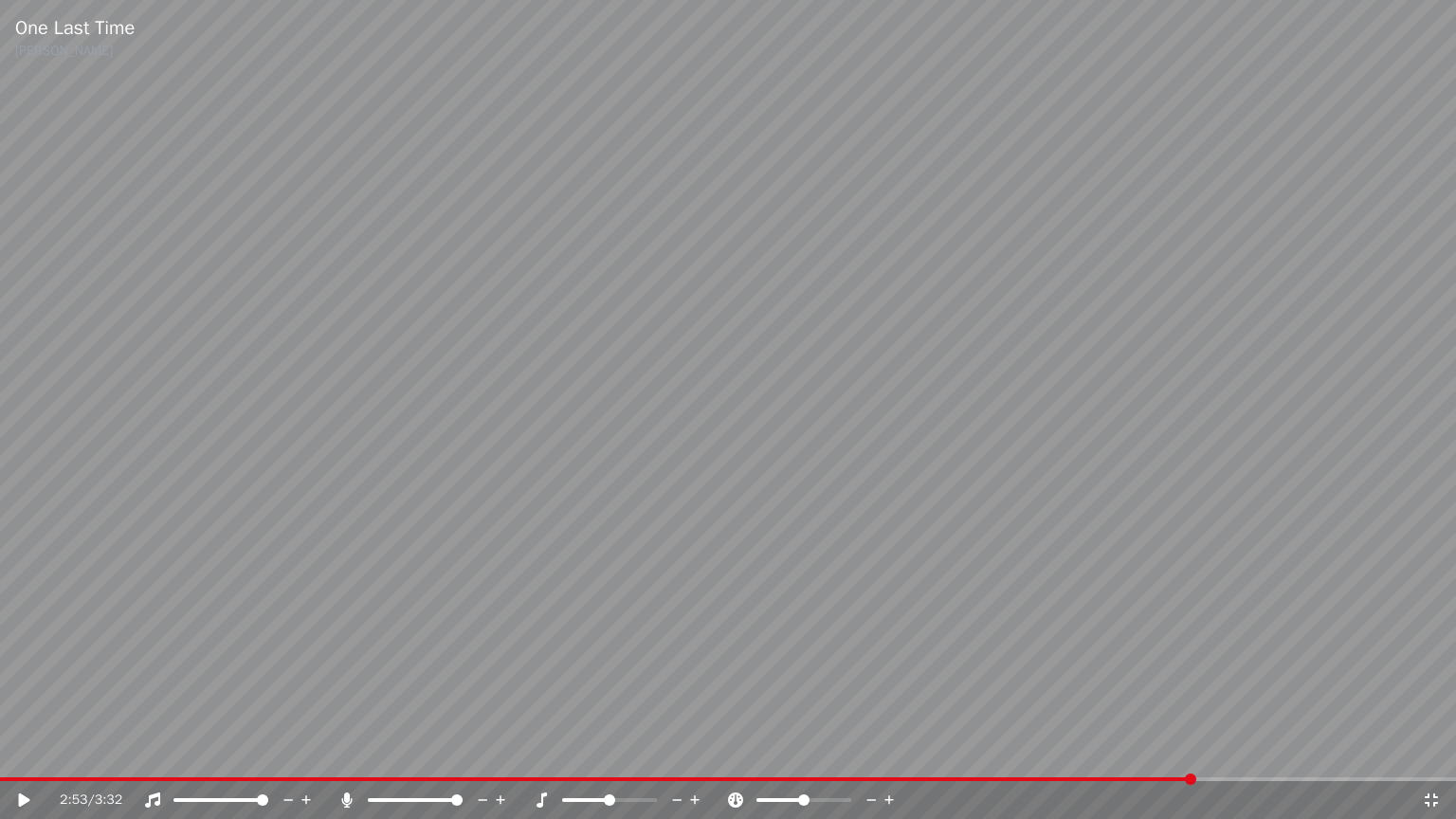 click at bounding box center (597, 779) 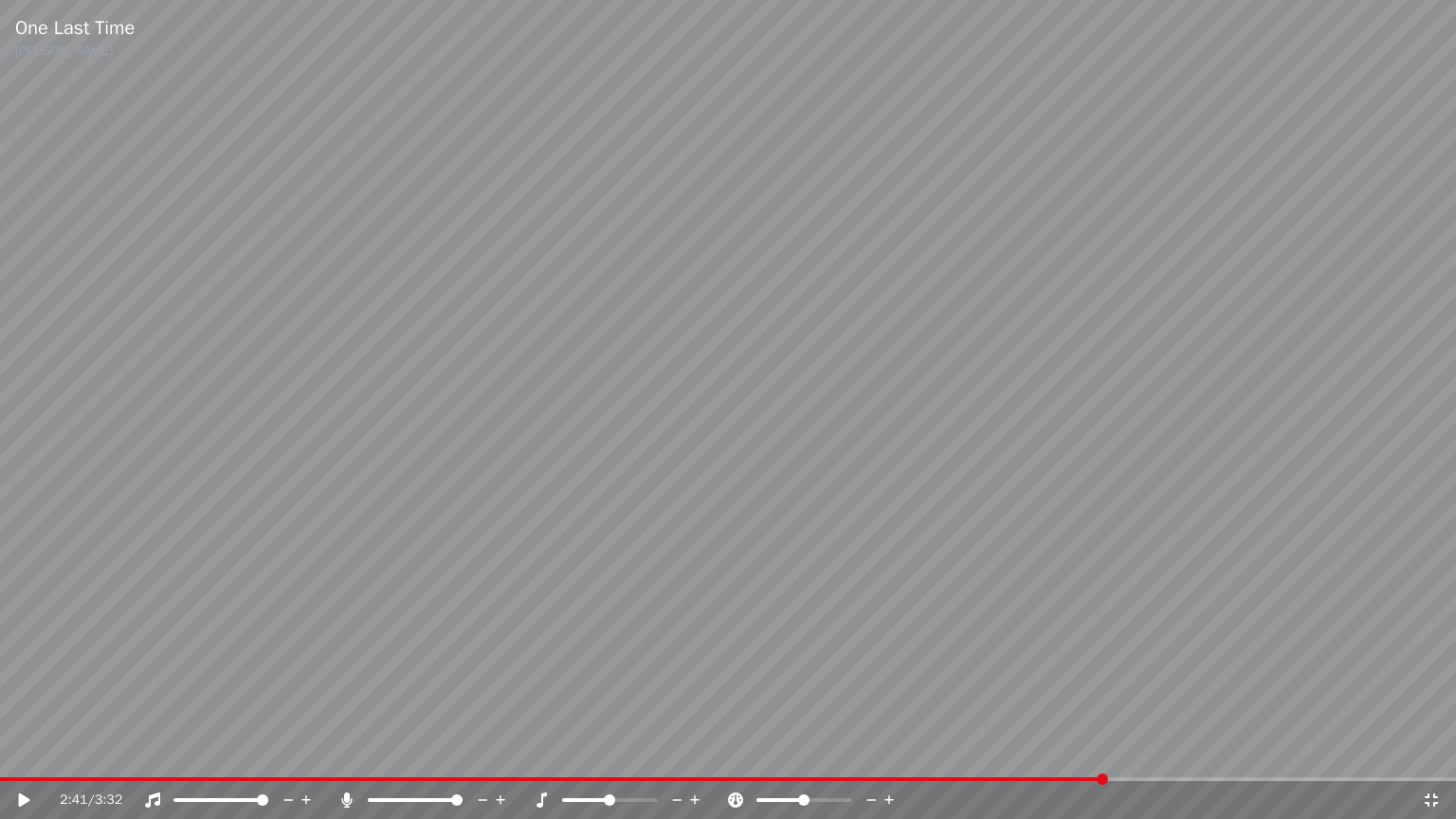click at bounding box center (728, 410) 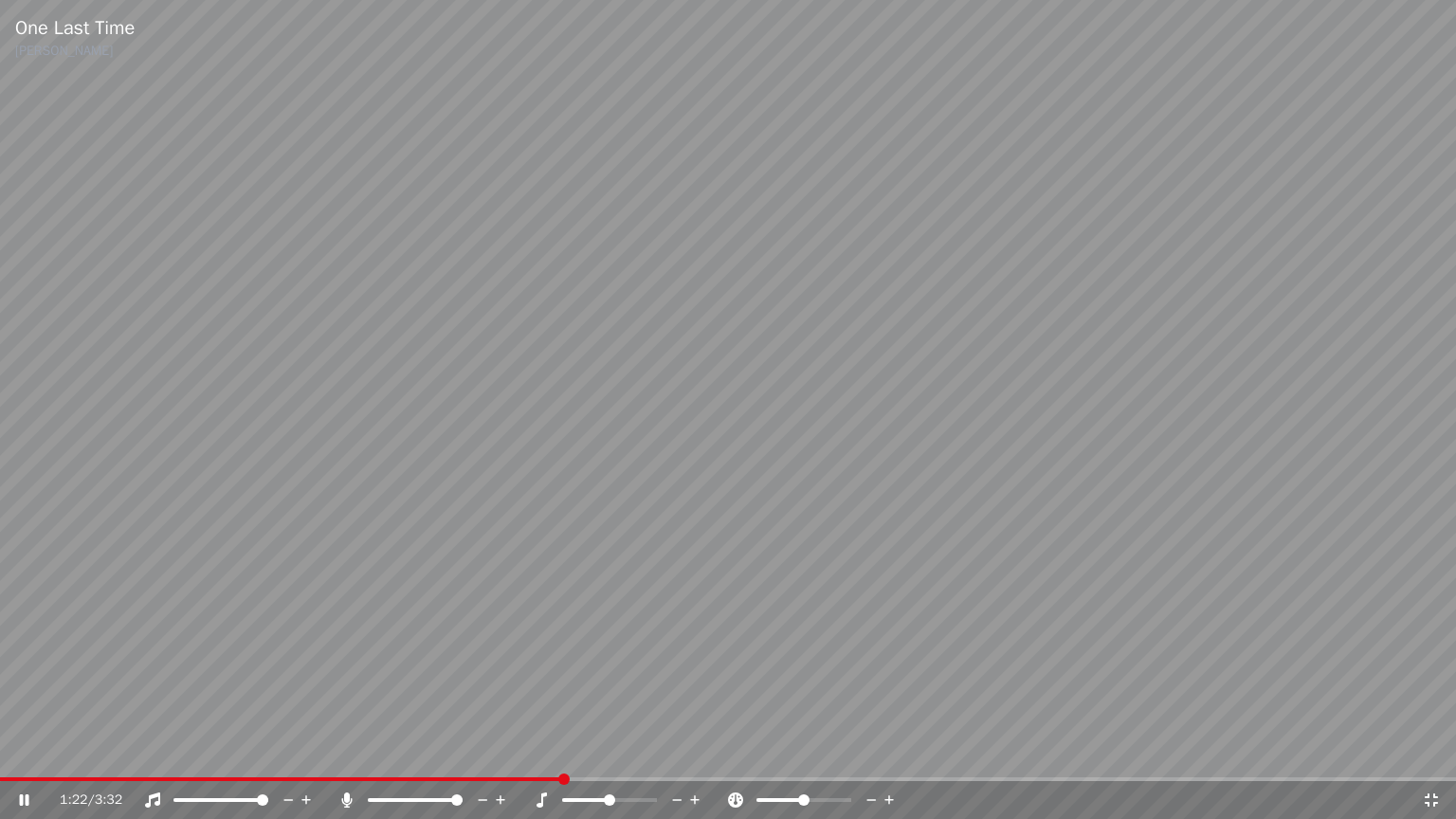 click at bounding box center (282, 779) 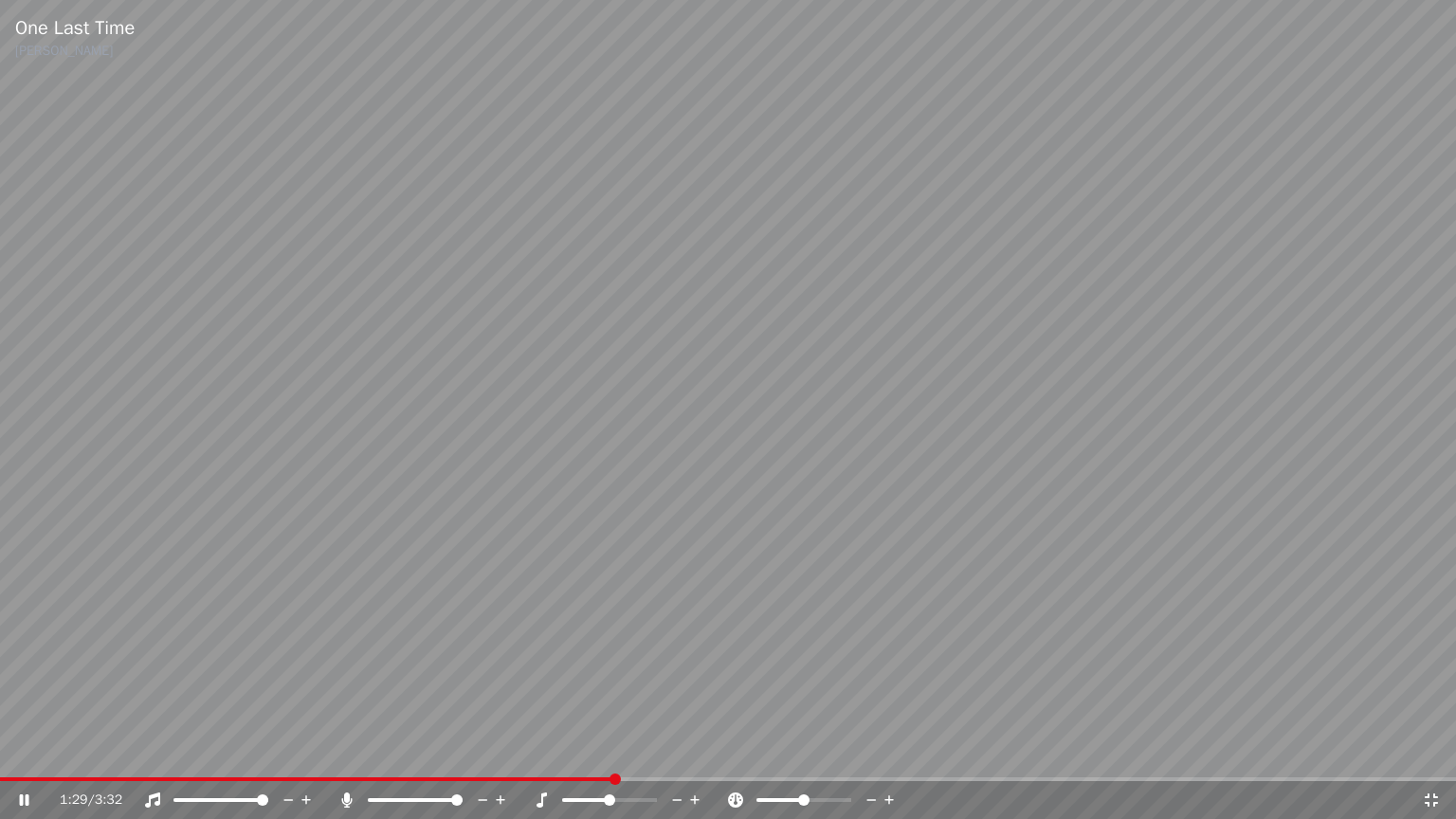 click at bounding box center (307, 779) 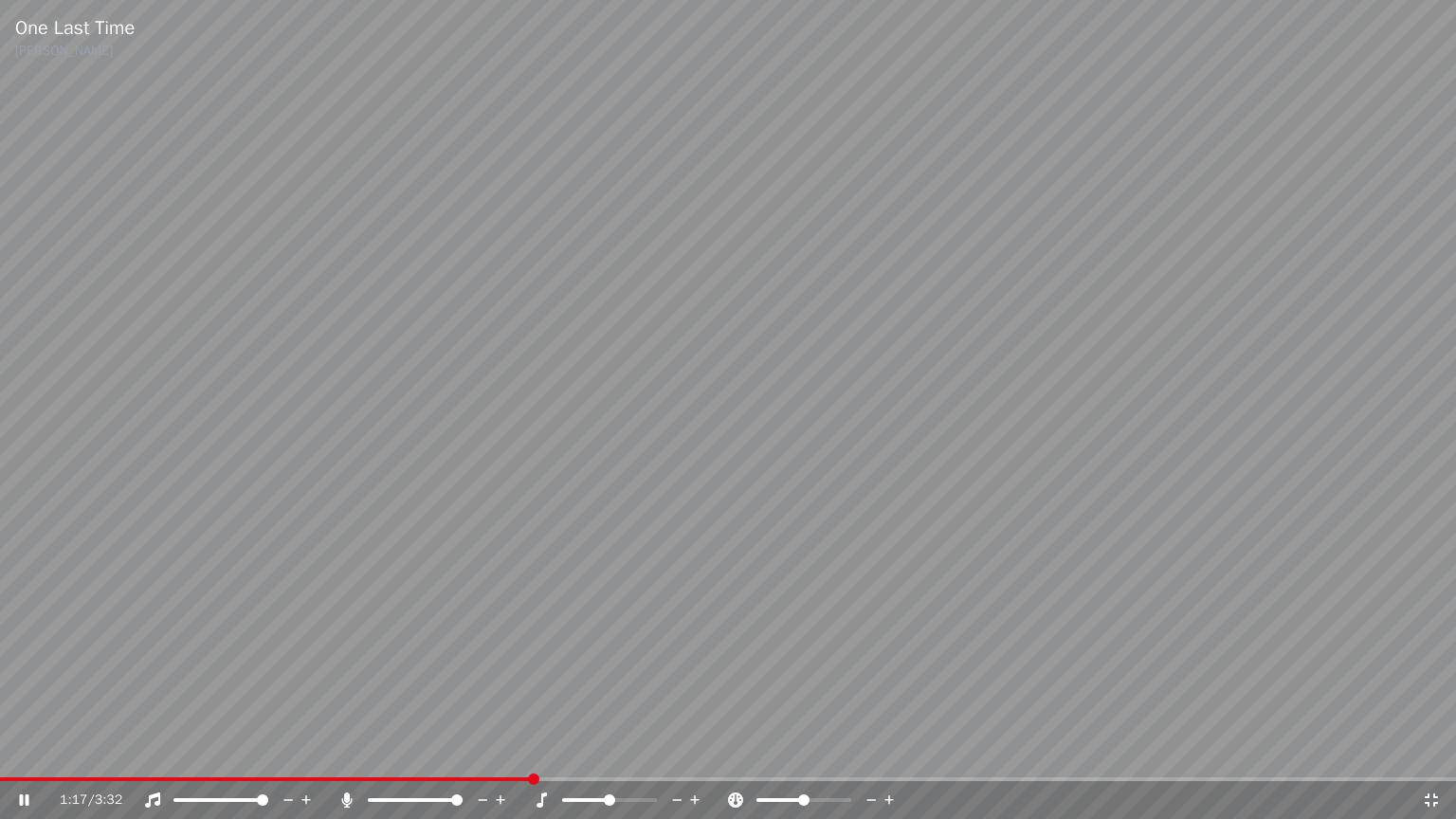 click on "1:17  /  3:32" at bounding box center [740, 800] 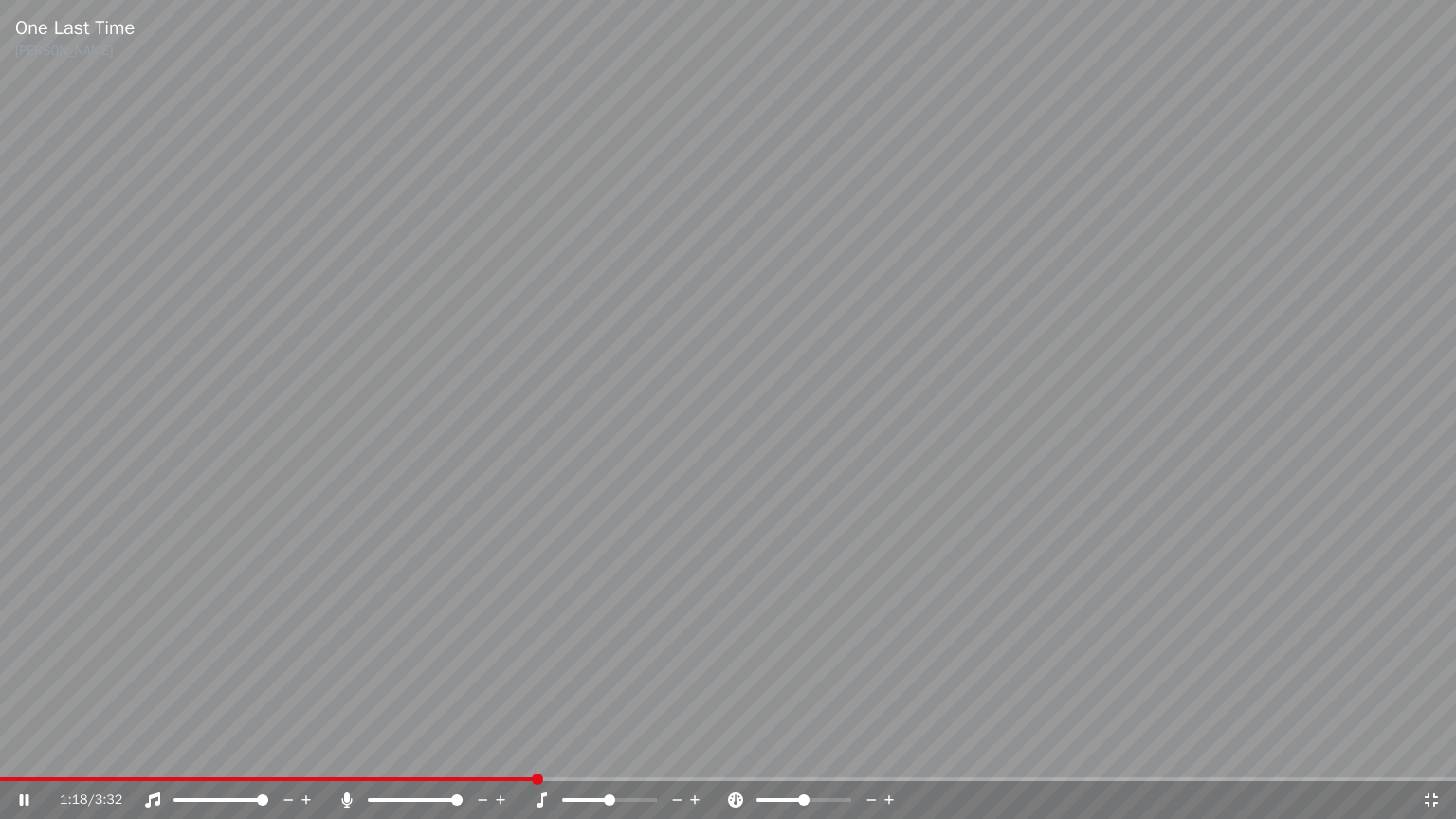 click 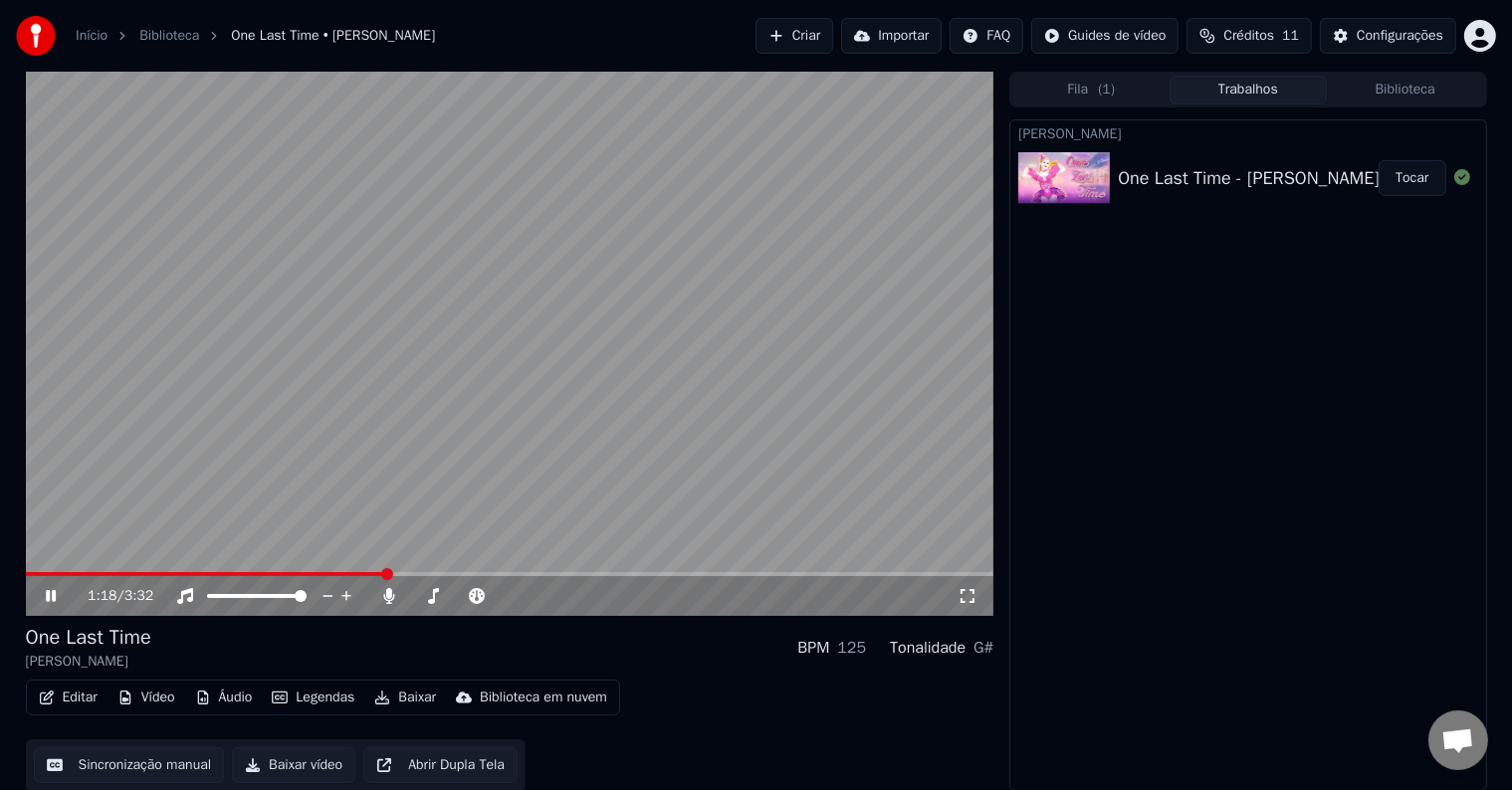 click at bounding box center [510, 343] 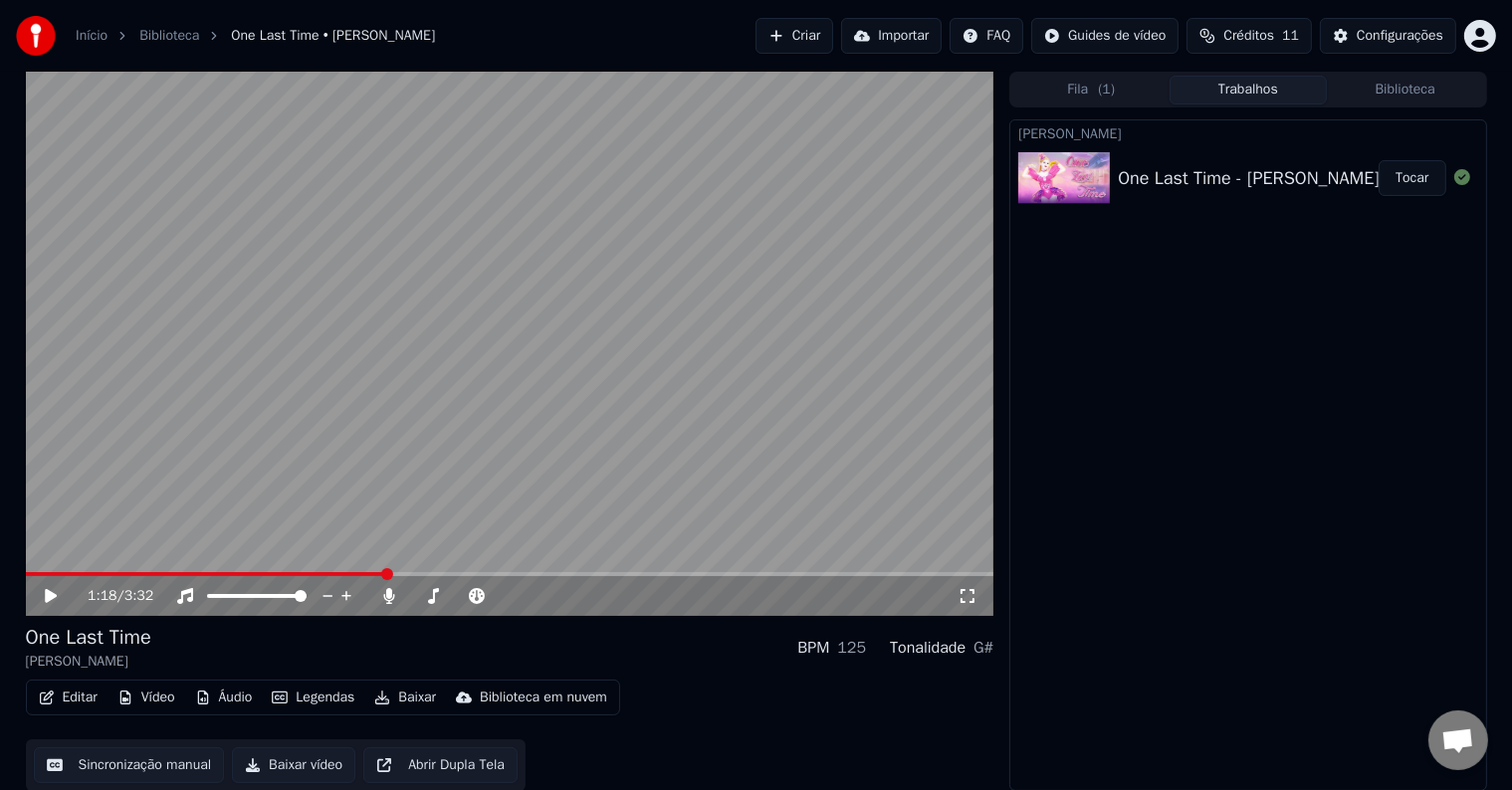 click on "One Last Time [PERSON_NAME] BPM 125 Tonalidade G# Editar Vídeo Áudio Legendas Baixar Biblioteca em nuvem Sincronização manual Baixar vídeo Abrir Dupla Tela" at bounding box center [510, 707] 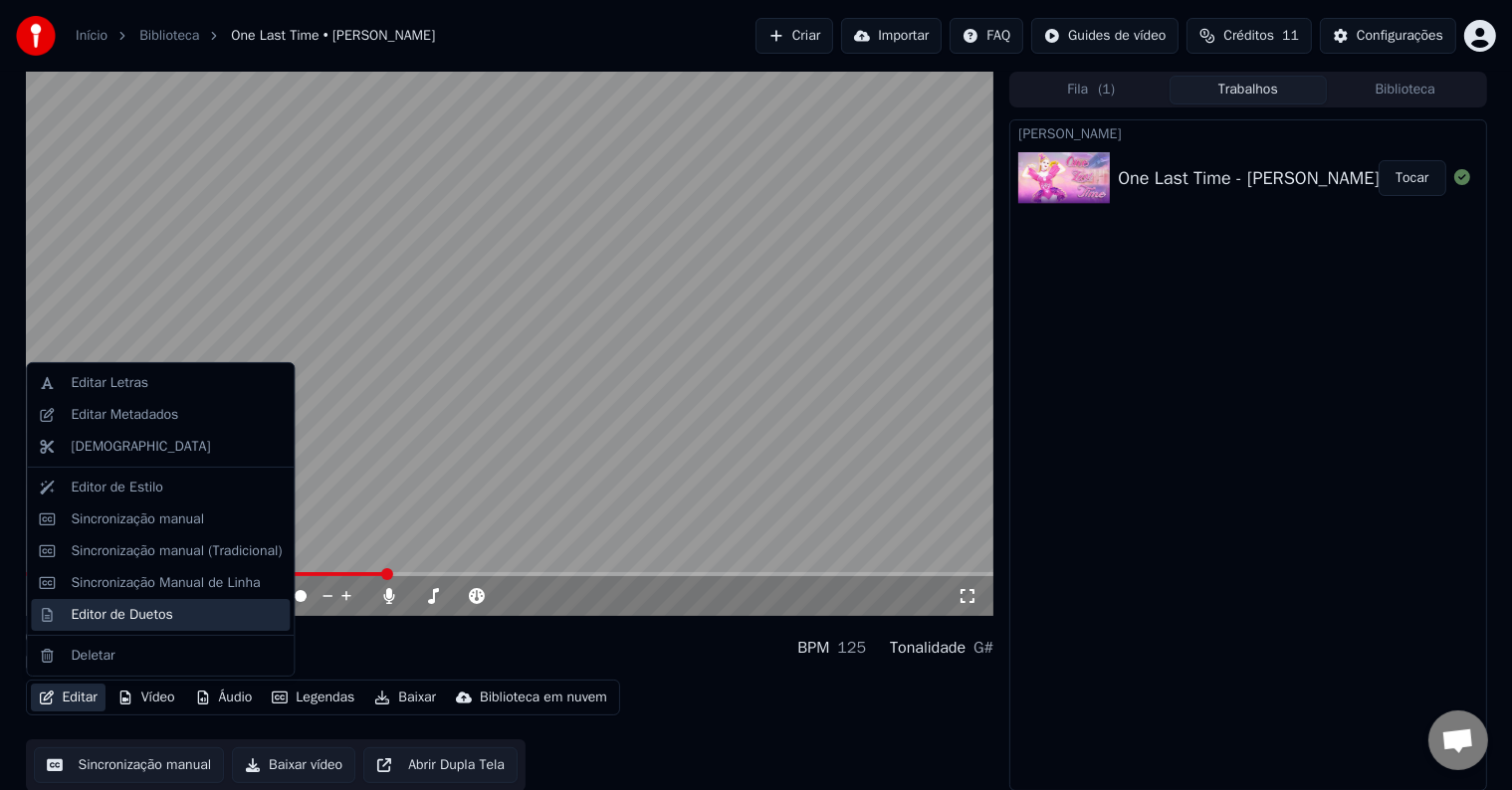 click on "Editor de Duetos" at bounding box center (121, 615) 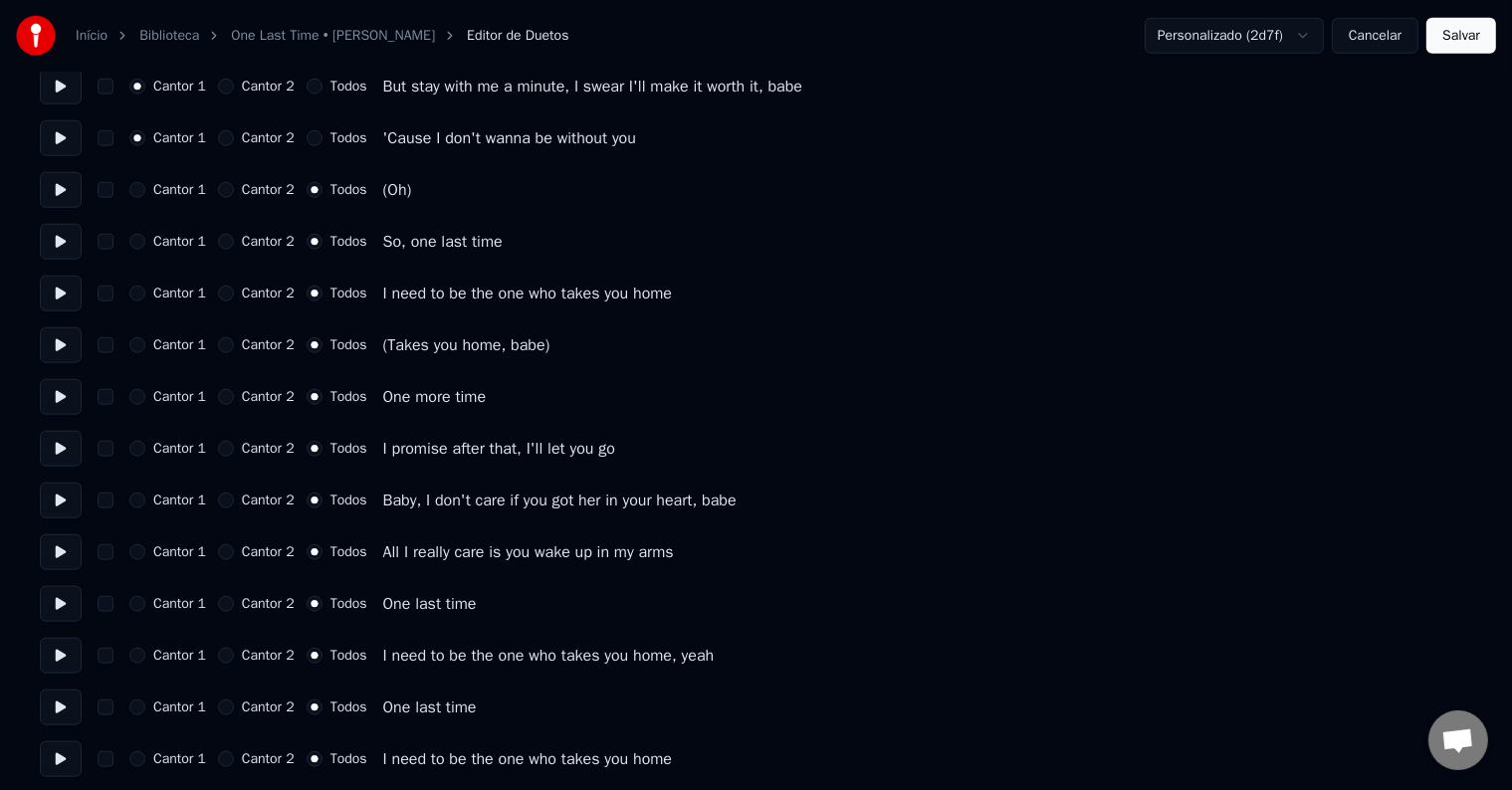 scroll, scrollTop: 1944, scrollLeft: 0, axis: vertical 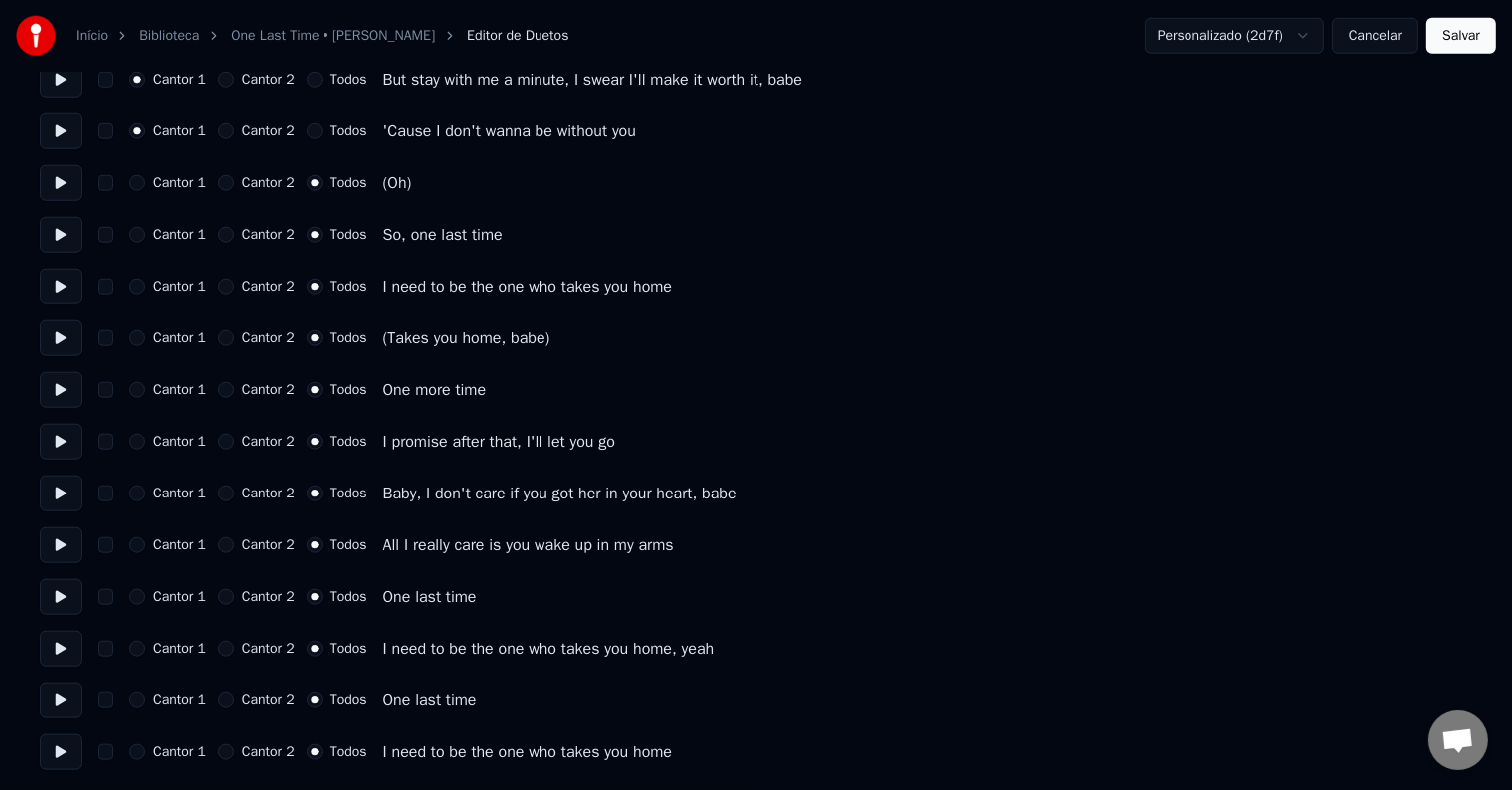 click on "Cantor 1" at bounding box center (137, 700) 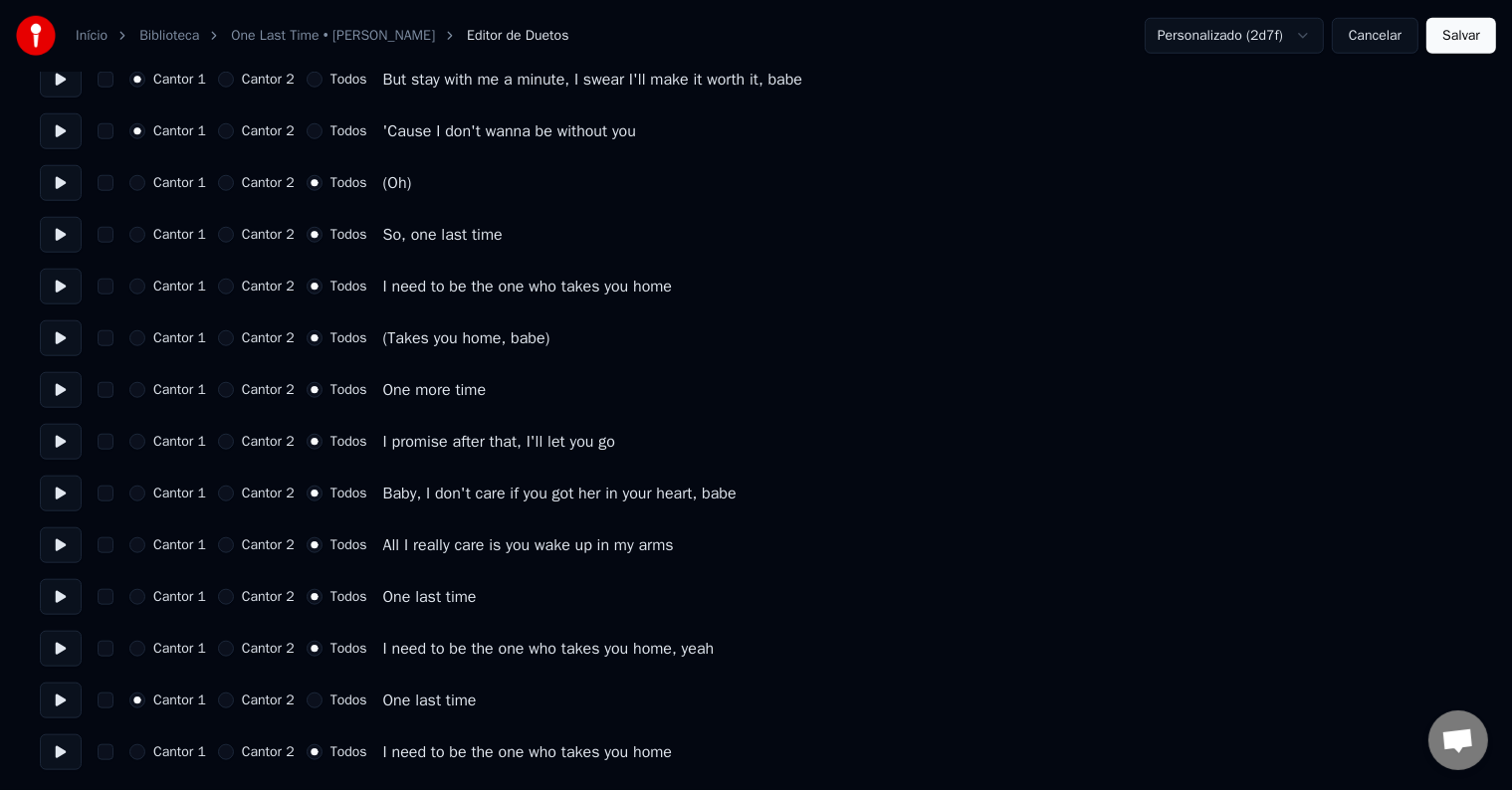 click on "Cantor 1" at bounding box center [137, 752] 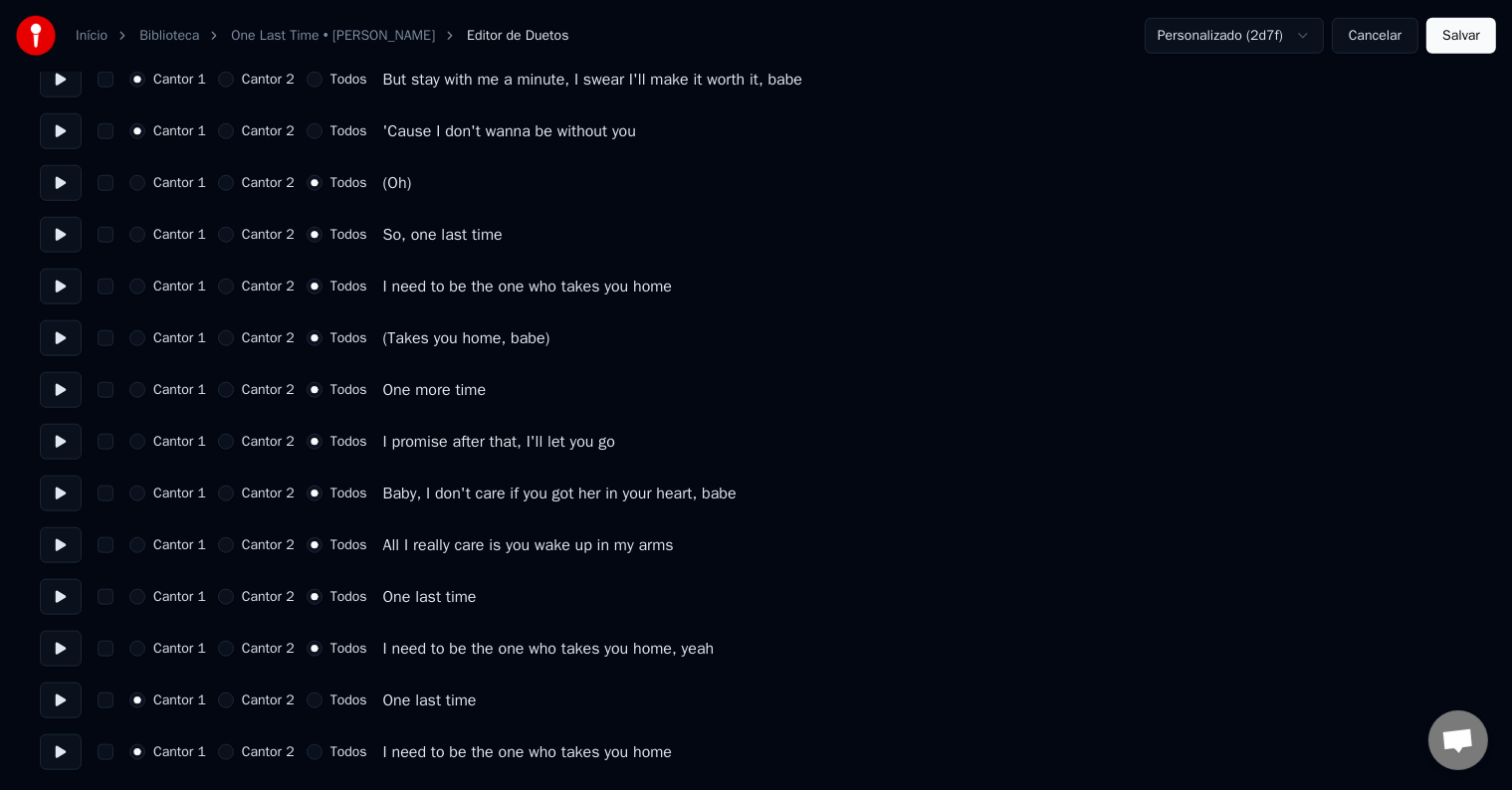 click on "Salvar" at bounding box center [1461, 36] 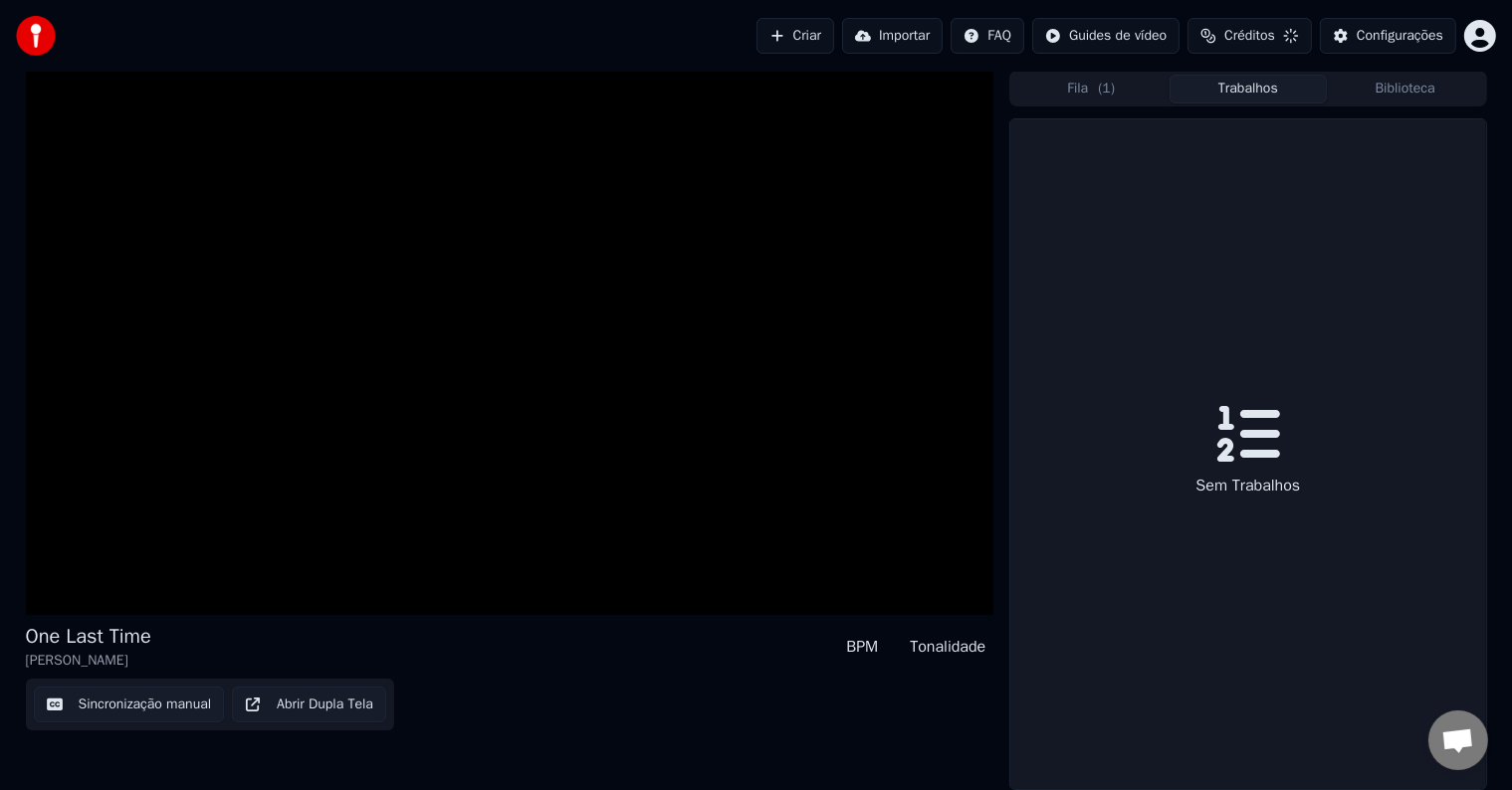 scroll, scrollTop: 1, scrollLeft: 0, axis: vertical 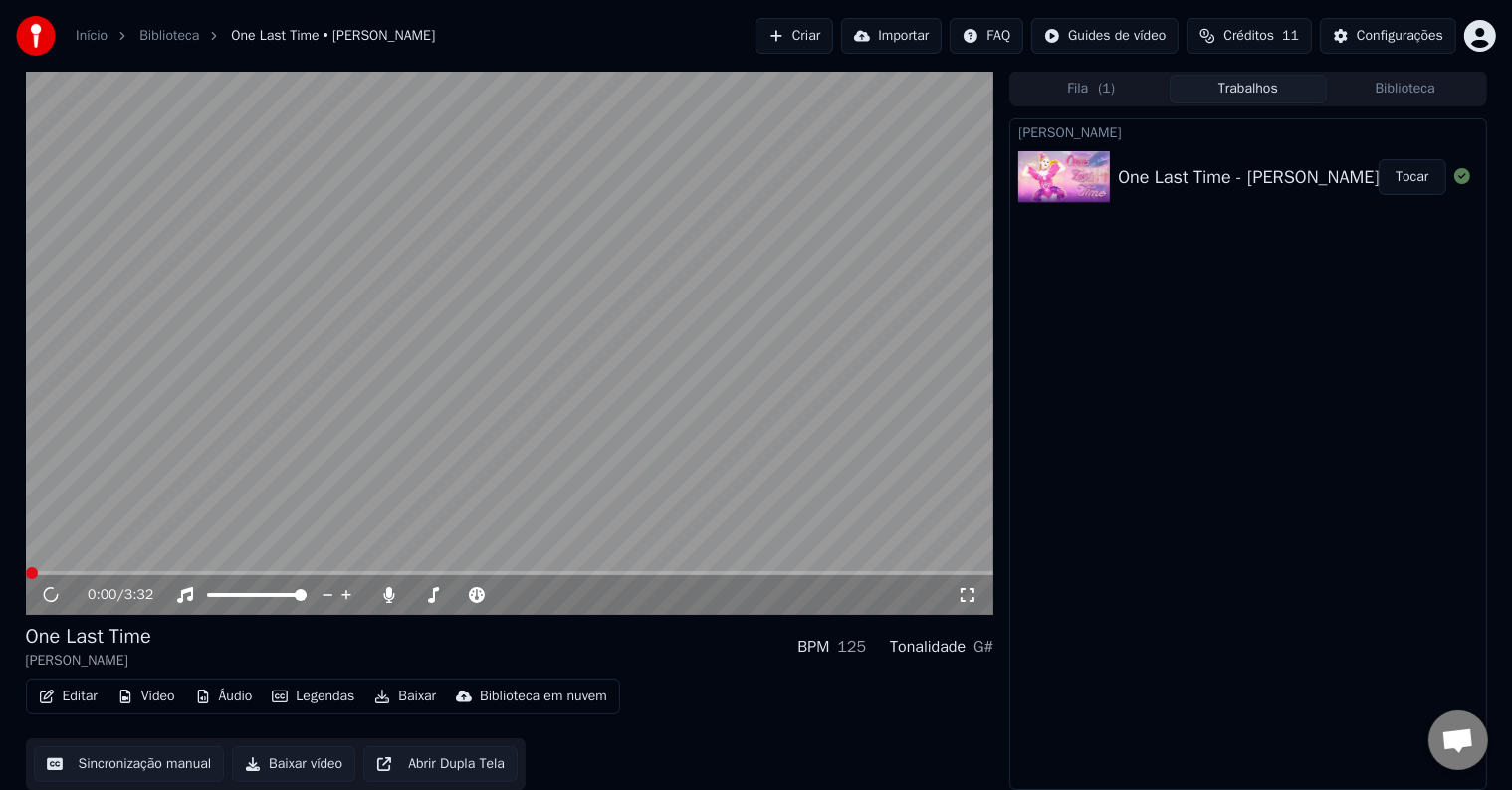 click at bounding box center [510, 342] 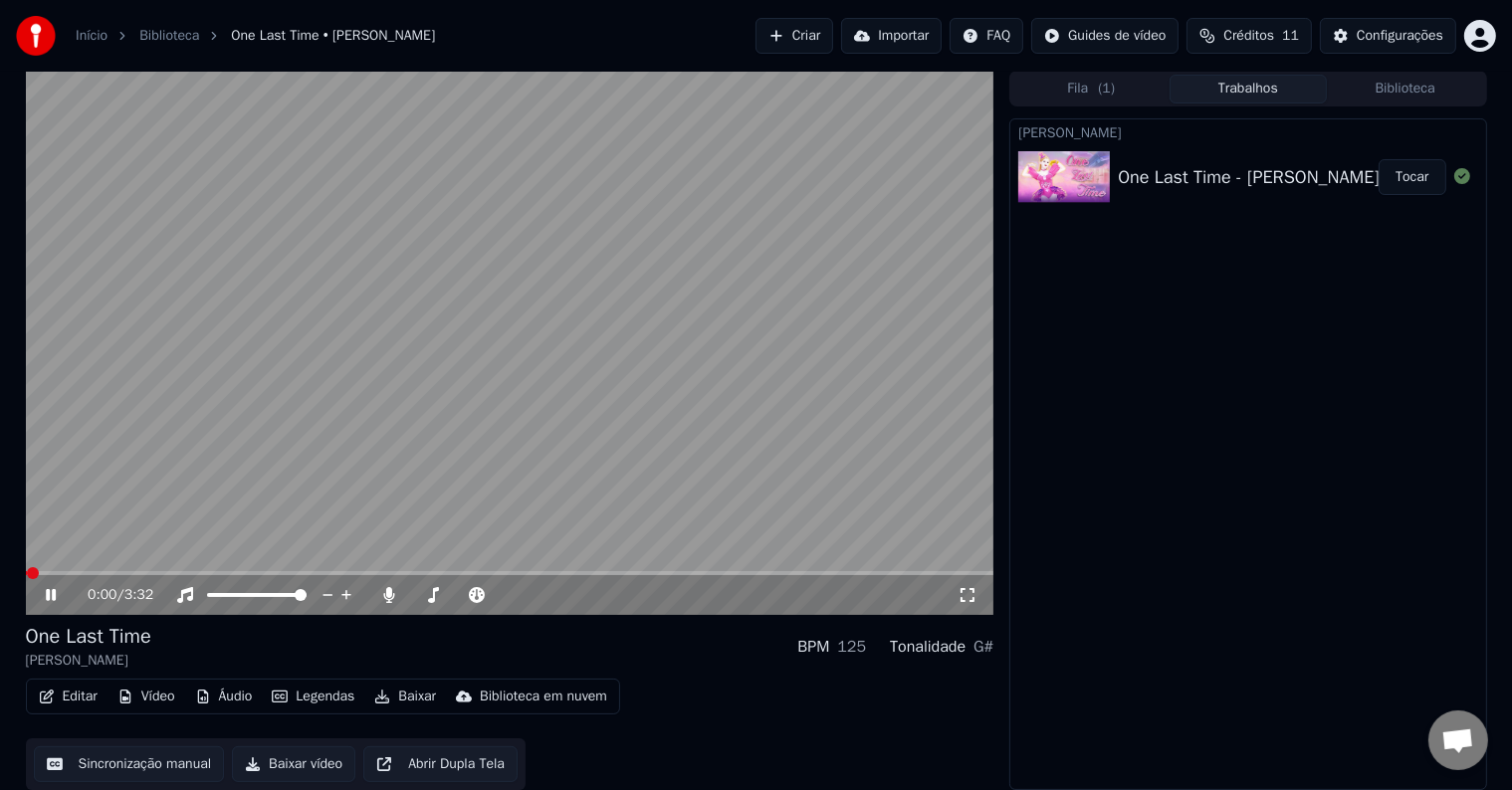 click at bounding box center (510, 573) 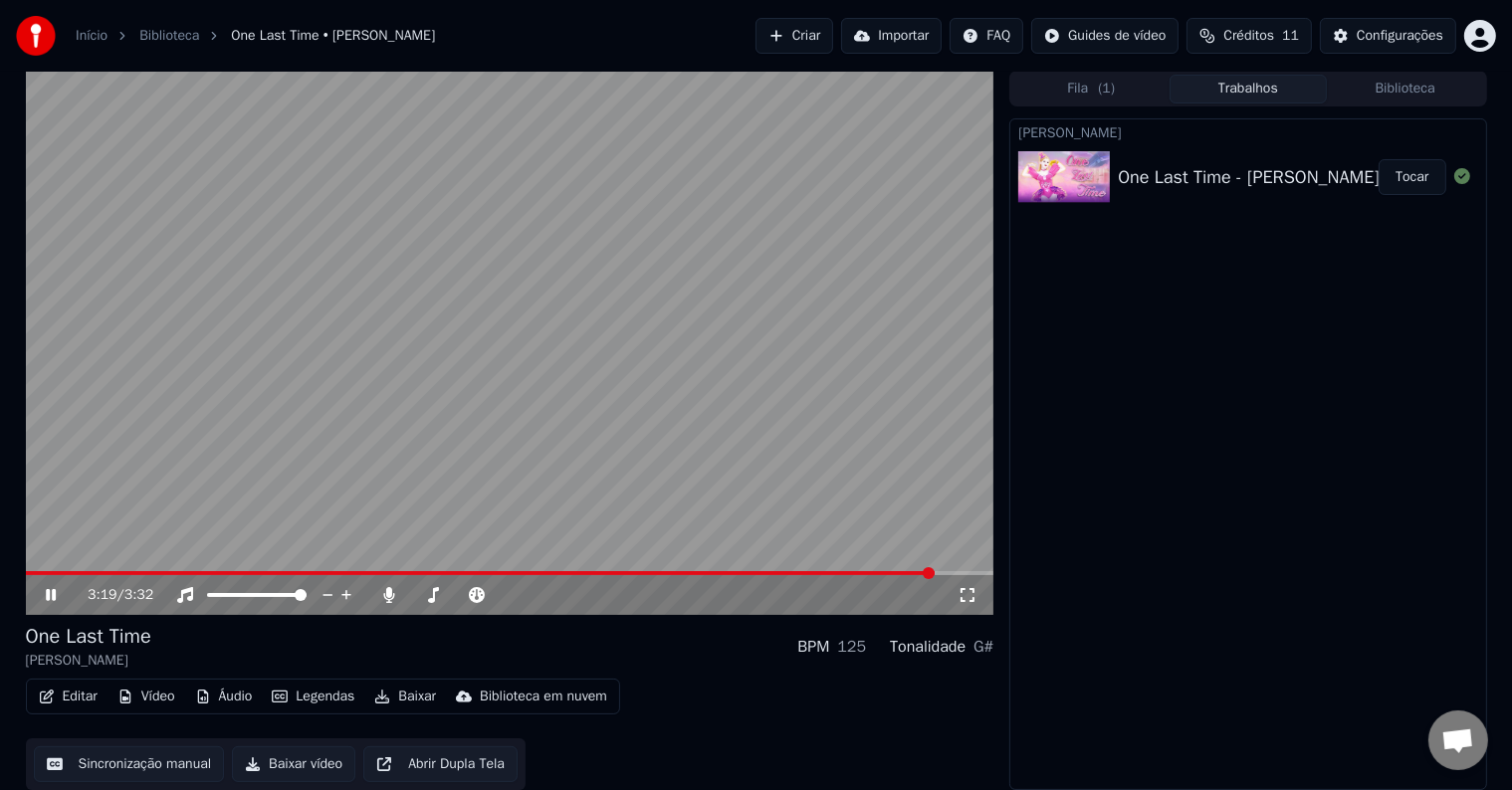 click at bounding box center [510, 573] 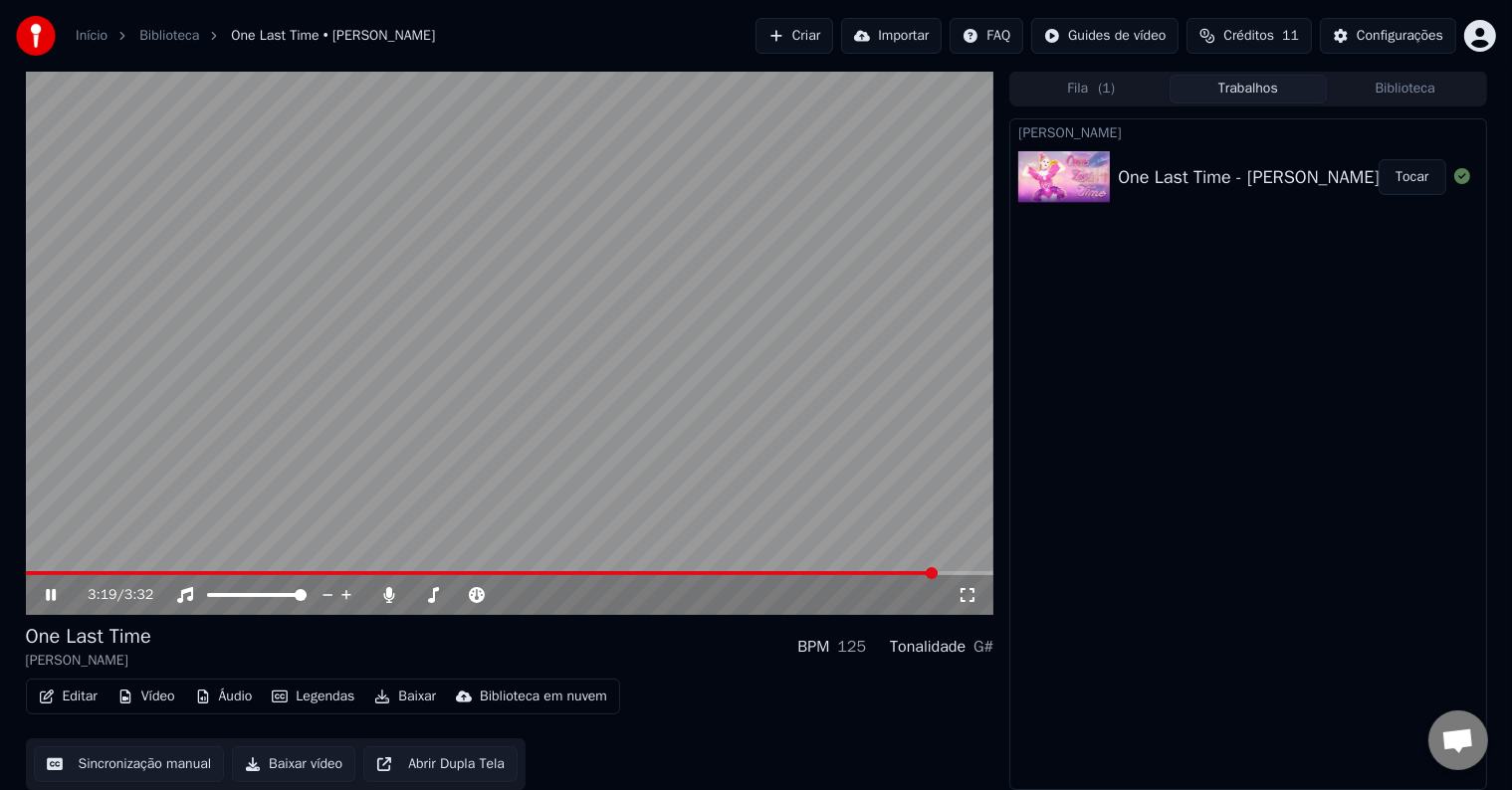 click 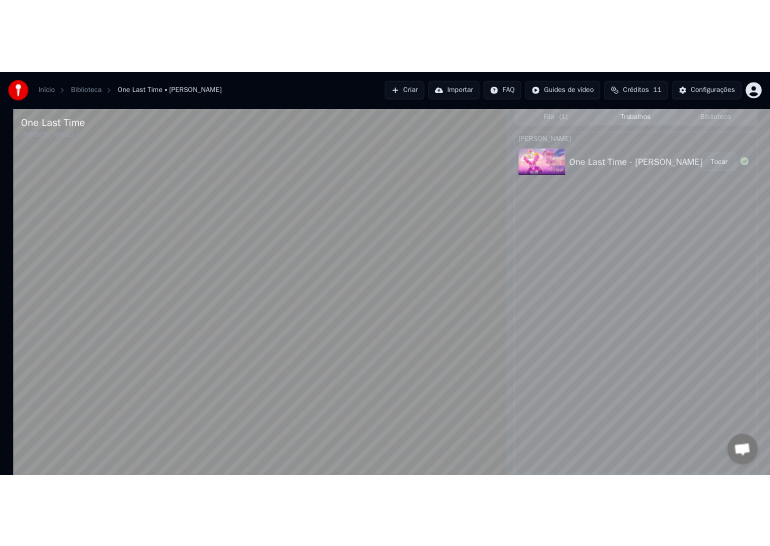 scroll, scrollTop: 0, scrollLeft: 0, axis: both 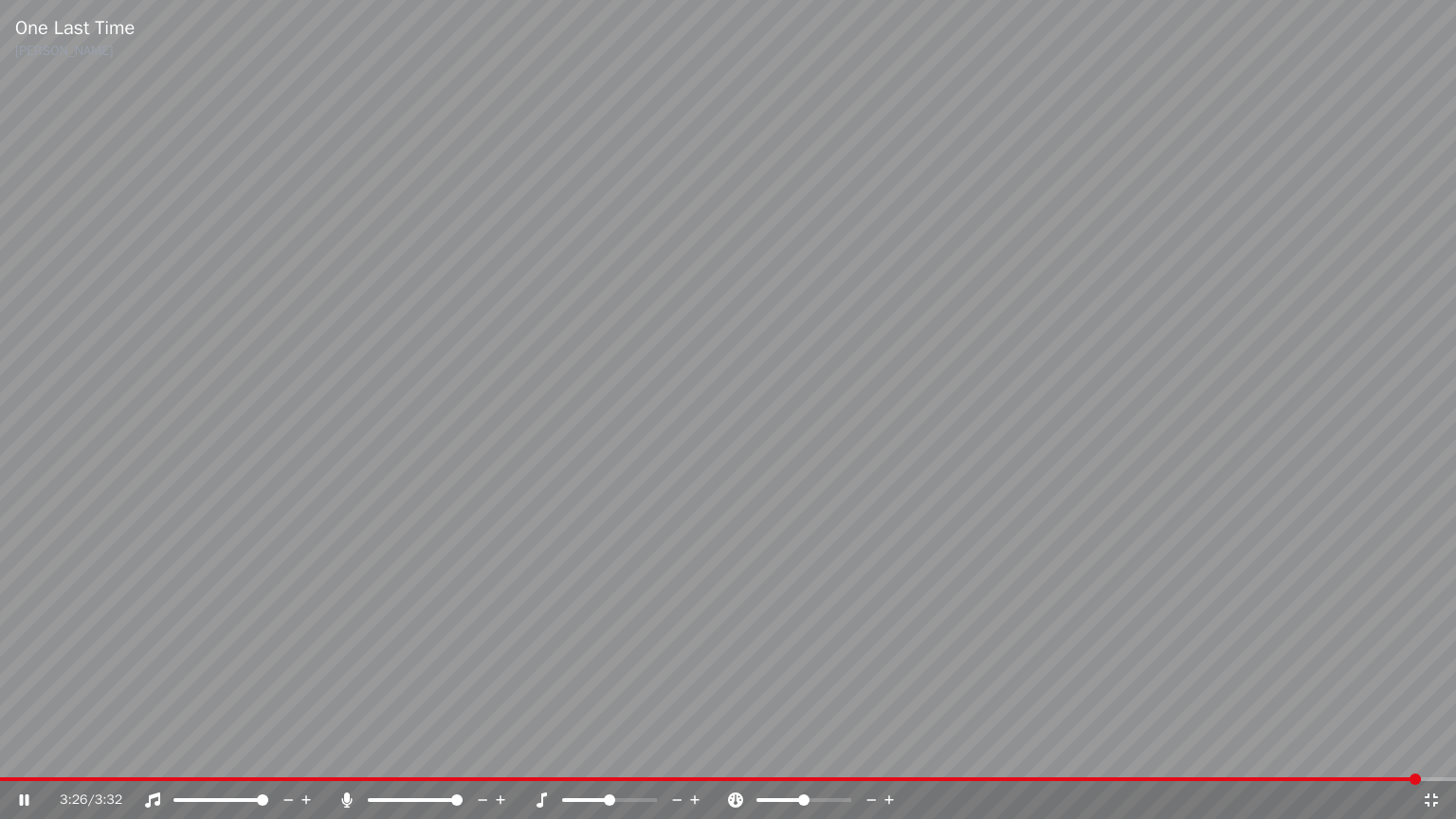 click at bounding box center (710, 779) 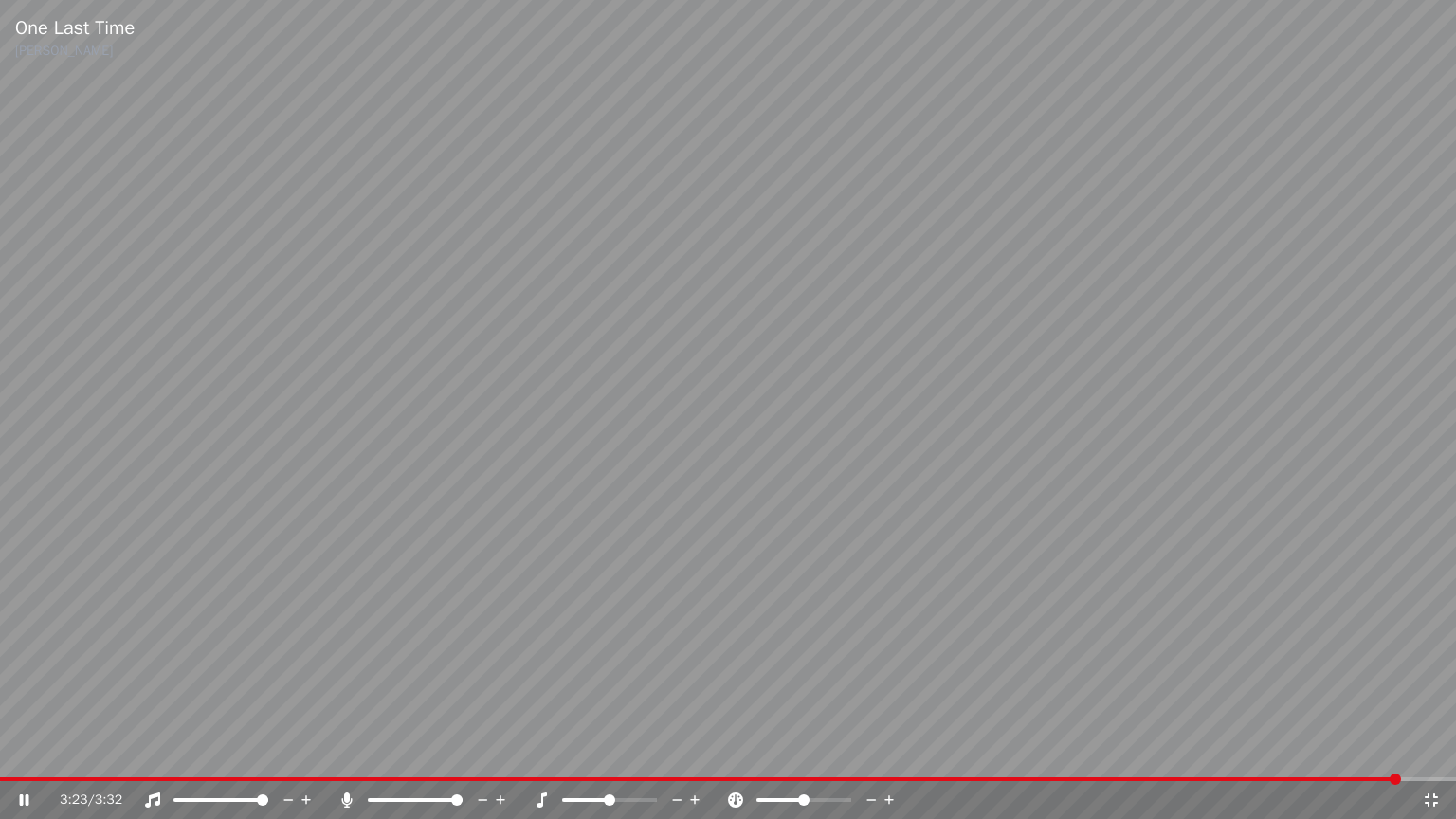 click at bounding box center (700, 779) 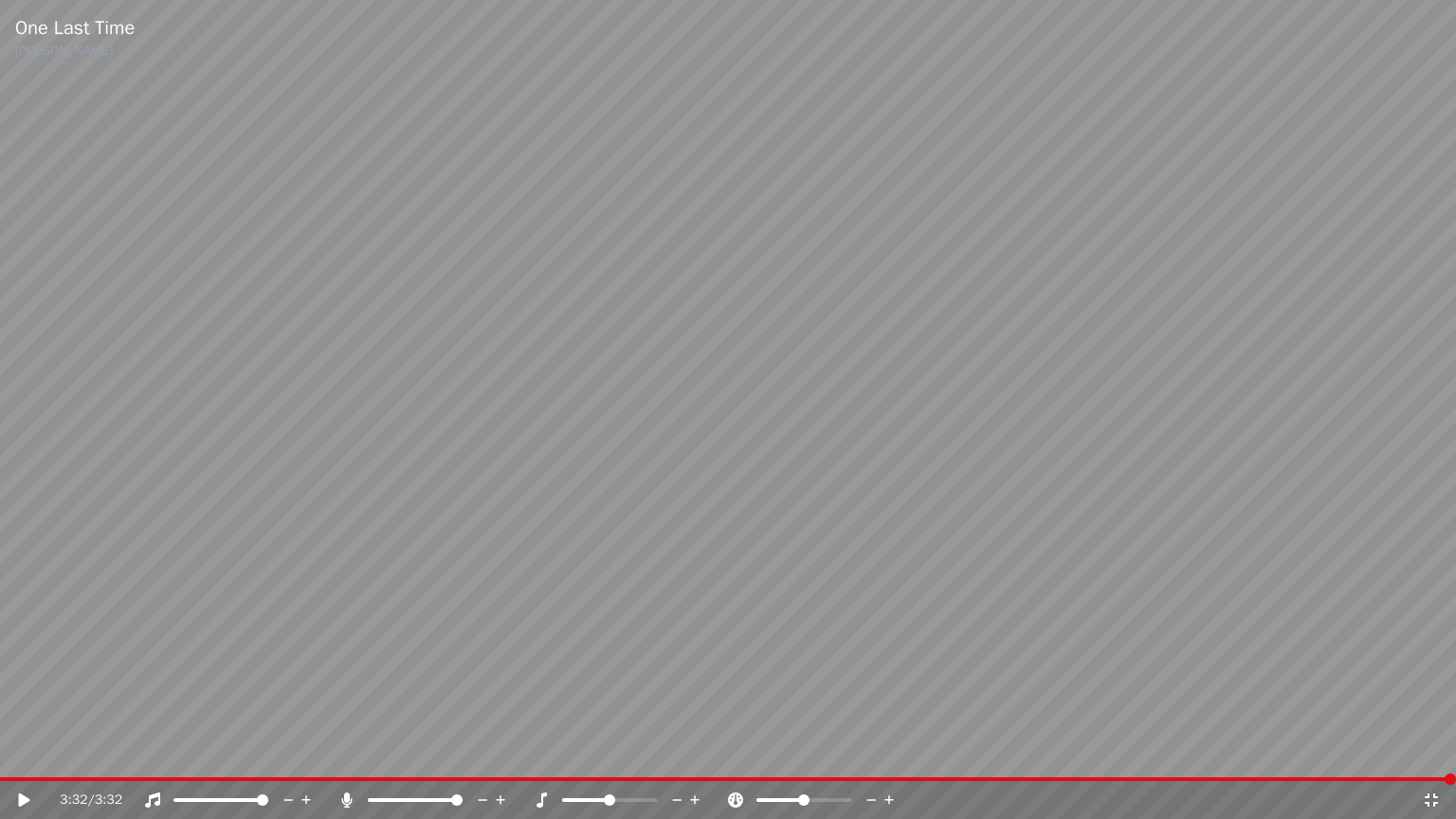 click at bounding box center [728, 410] 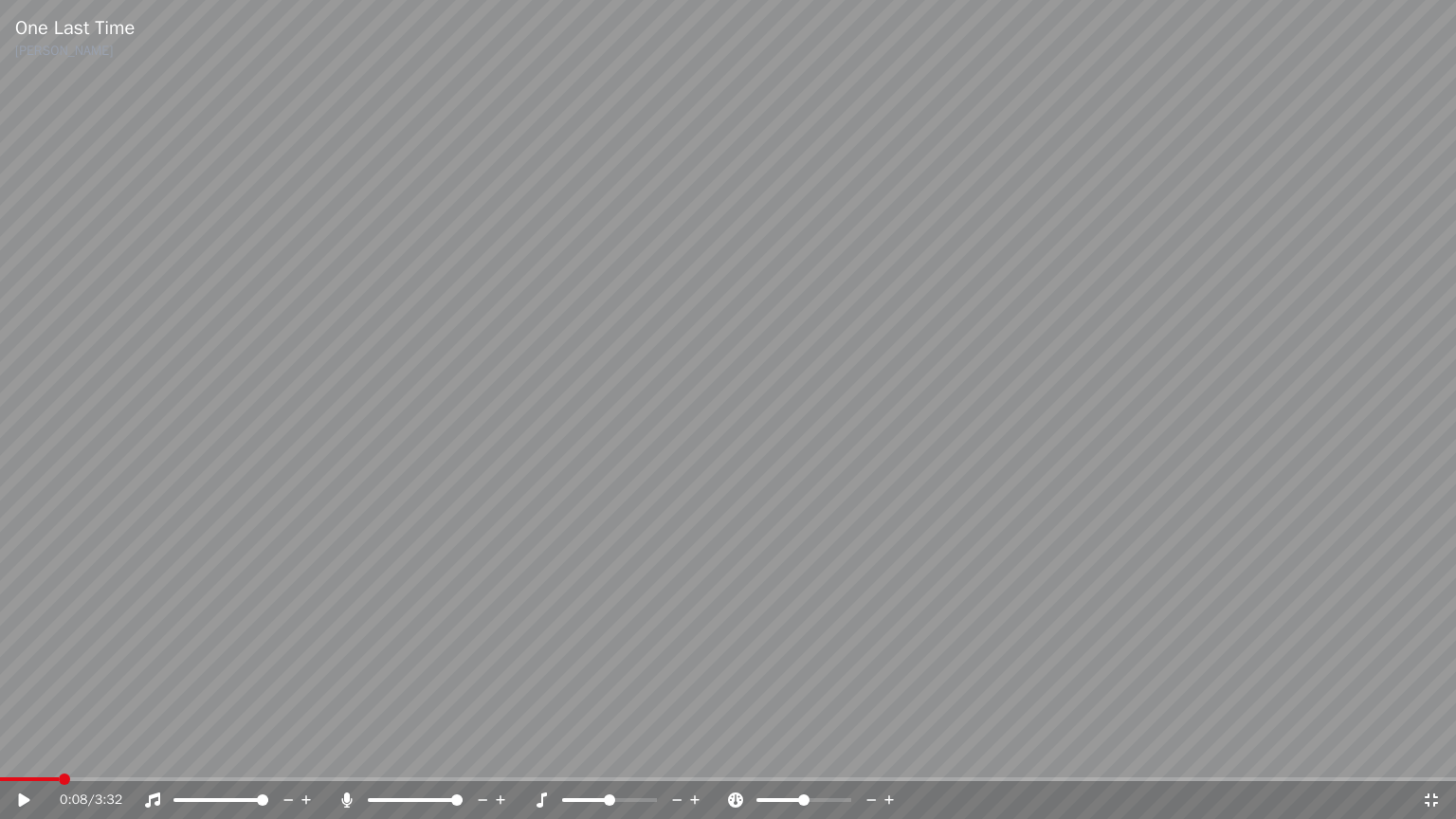 click 